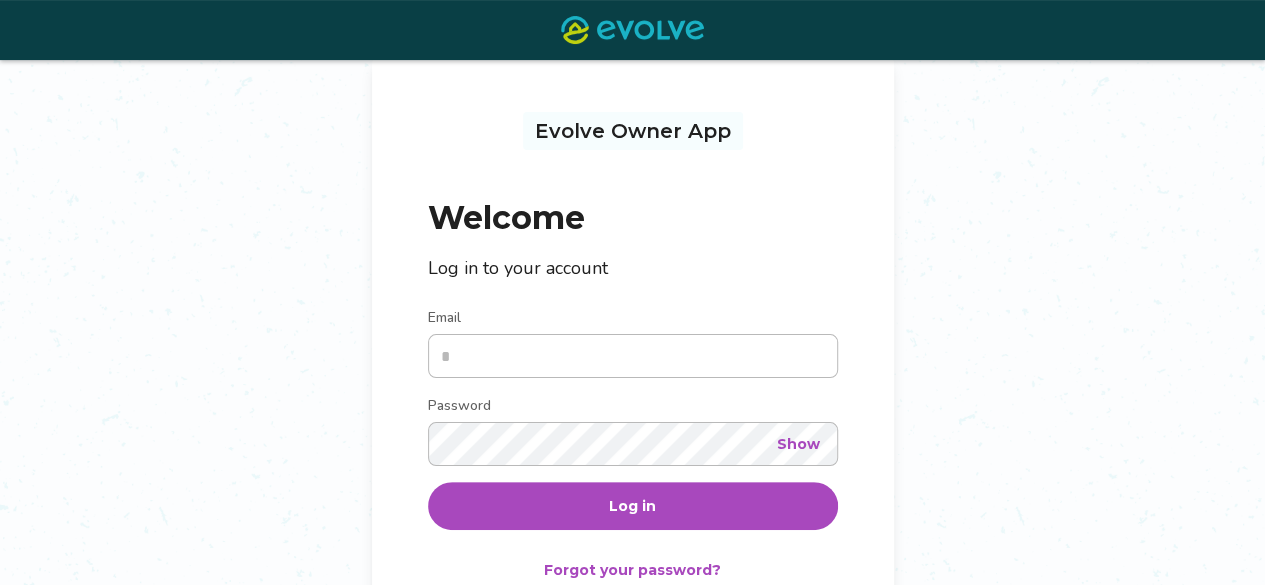 scroll, scrollTop: 100, scrollLeft: 0, axis: vertical 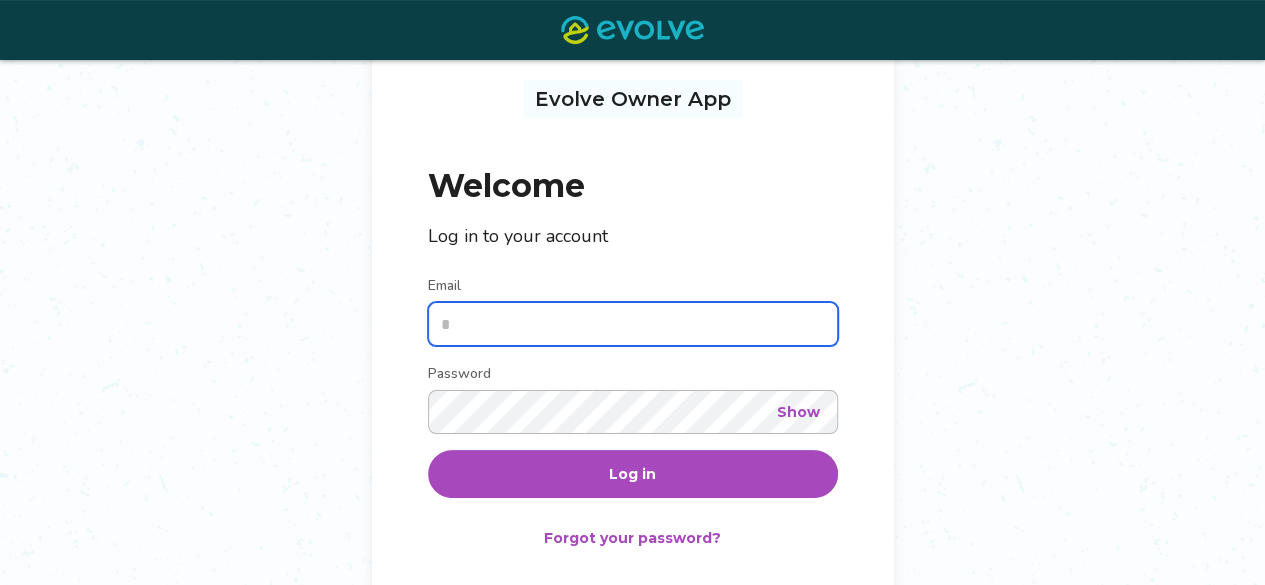 click on "Email" at bounding box center (633, 324) 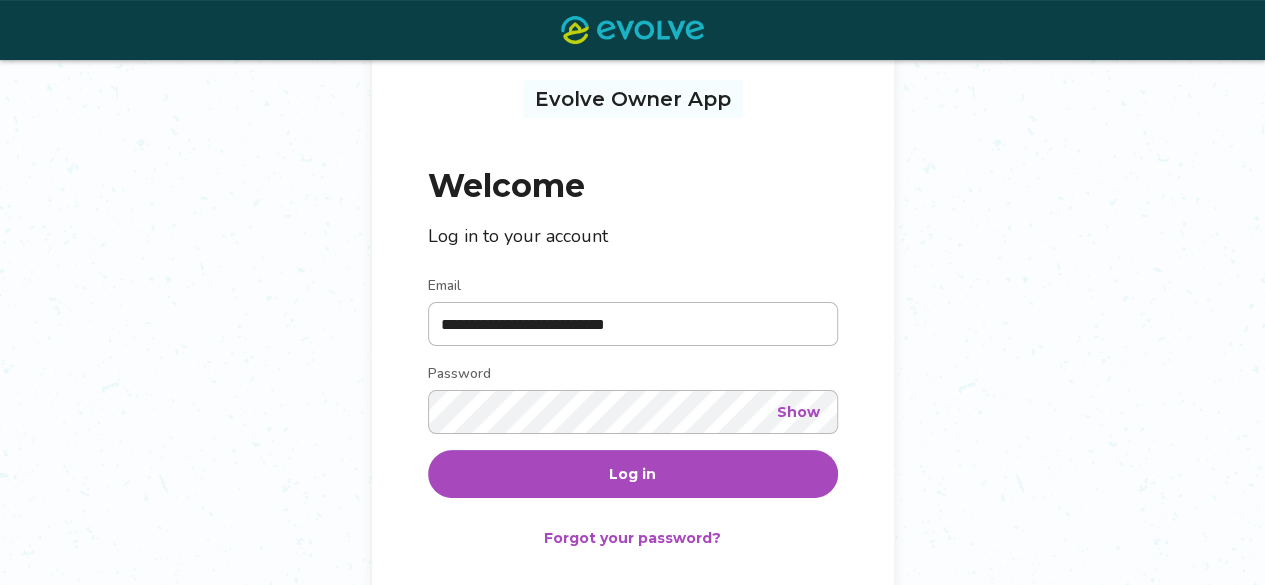 click on "Show" at bounding box center (798, 412) 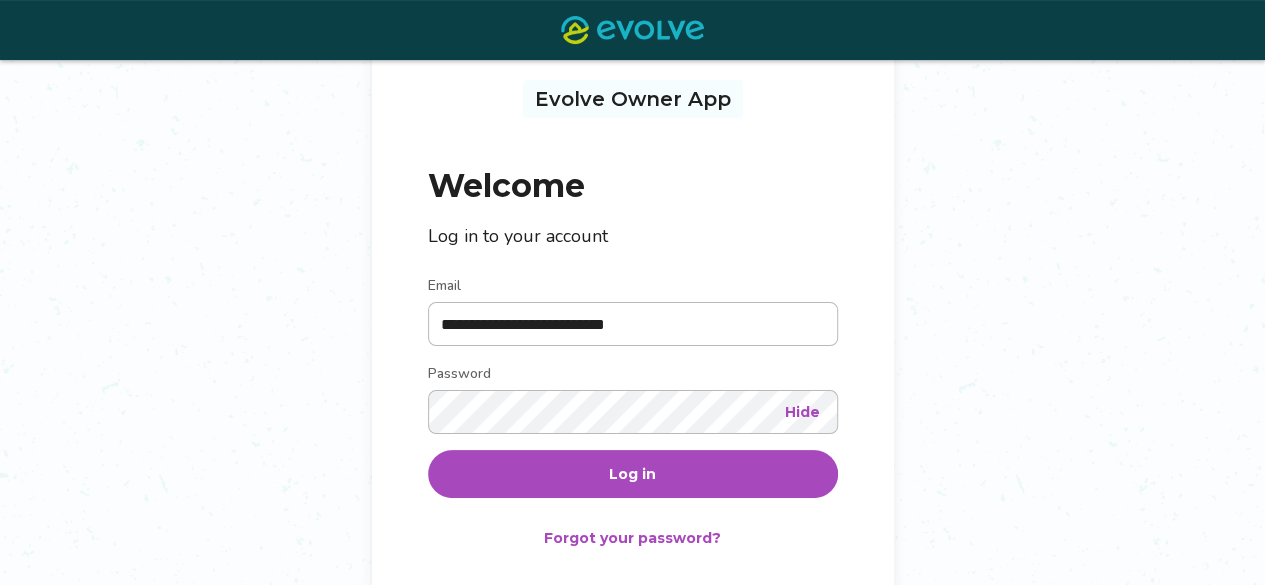 click on "Log in" at bounding box center (632, 474) 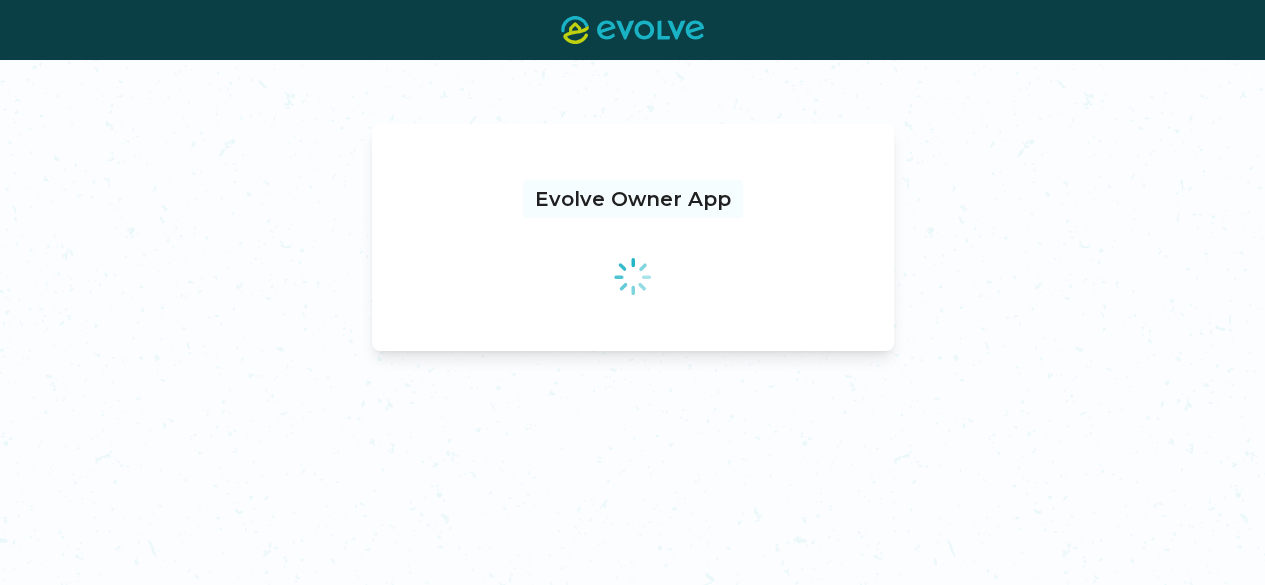 scroll, scrollTop: 0, scrollLeft: 0, axis: both 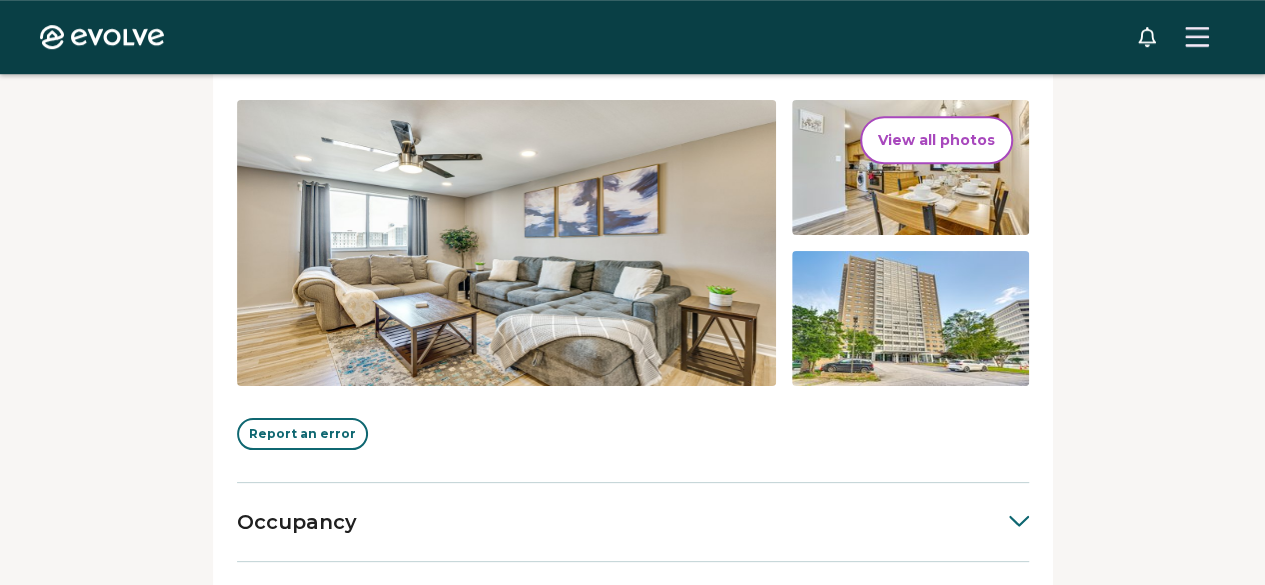 click on "View all photos" at bounding box center [936, 140] 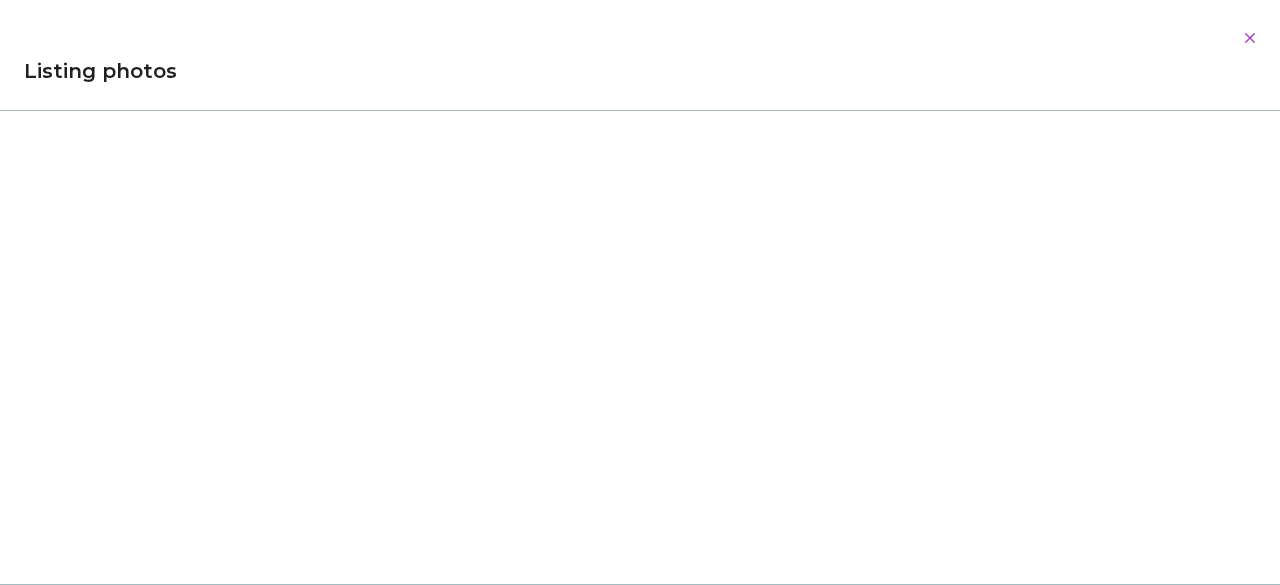 scroll, scrollTop: 100, scrollLeft: 0, axis: vertical 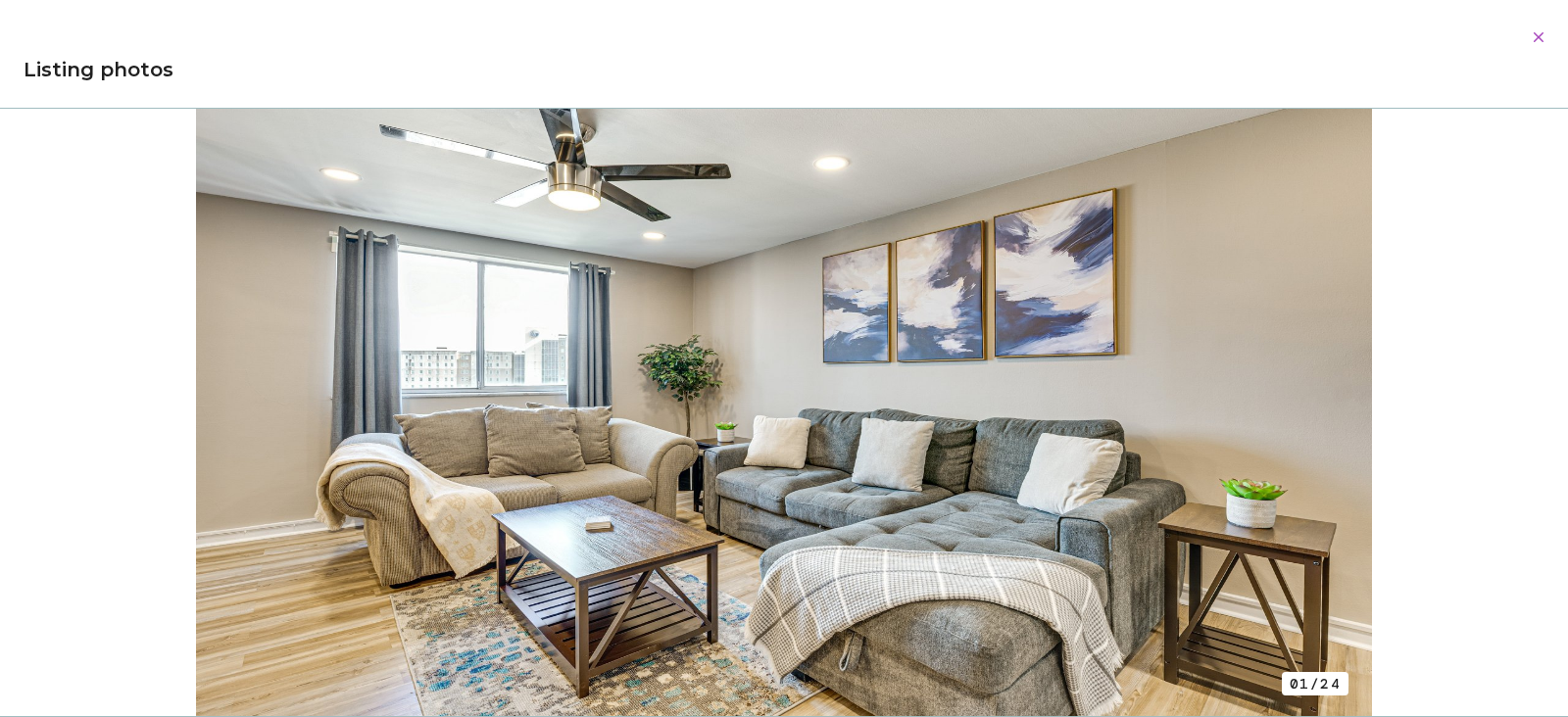 drag, startPoint x: 1225, startPoint y: 0, endPoint x: 1126, endPoint y: 24, distance: 101.867561 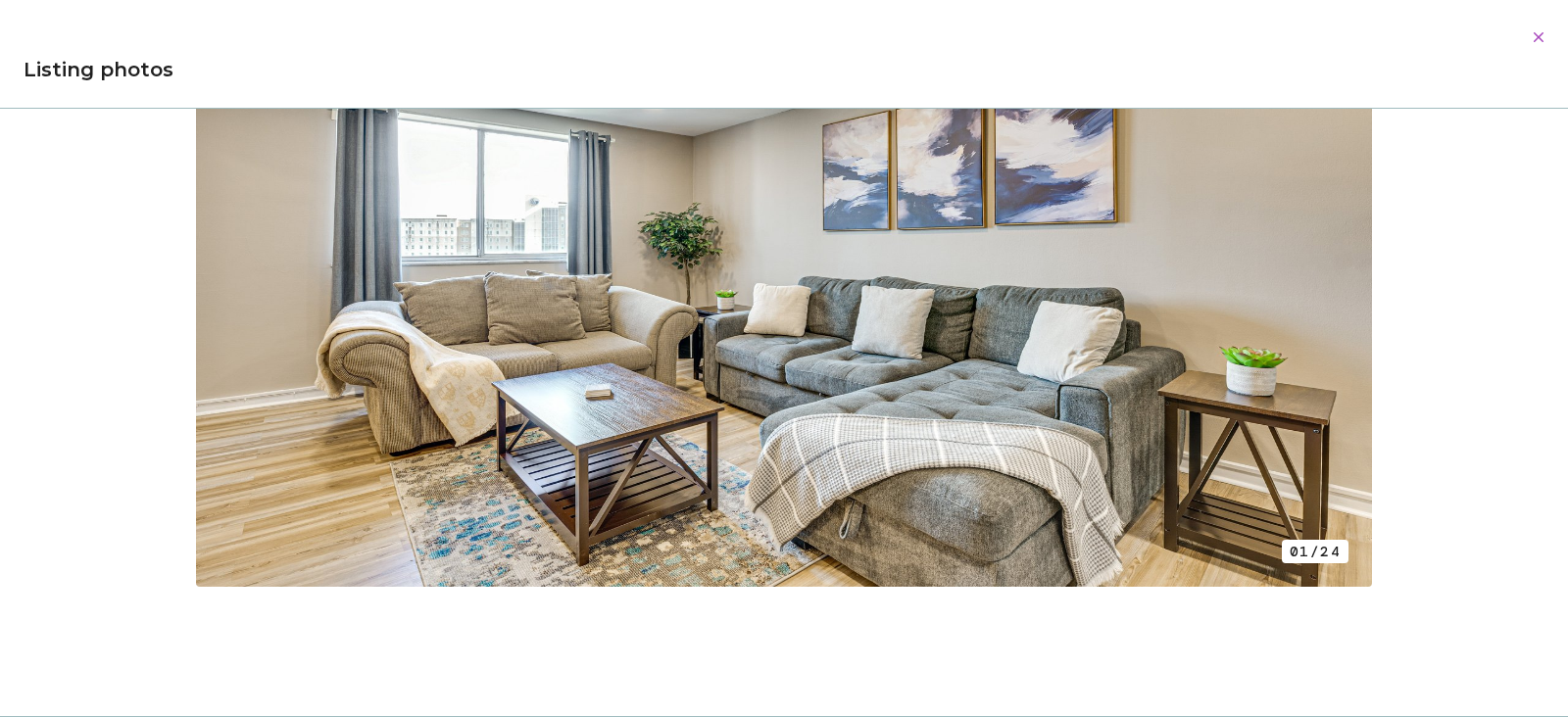 scroll, scrollTop: 219, scrollLeft: 0, axis: vertical 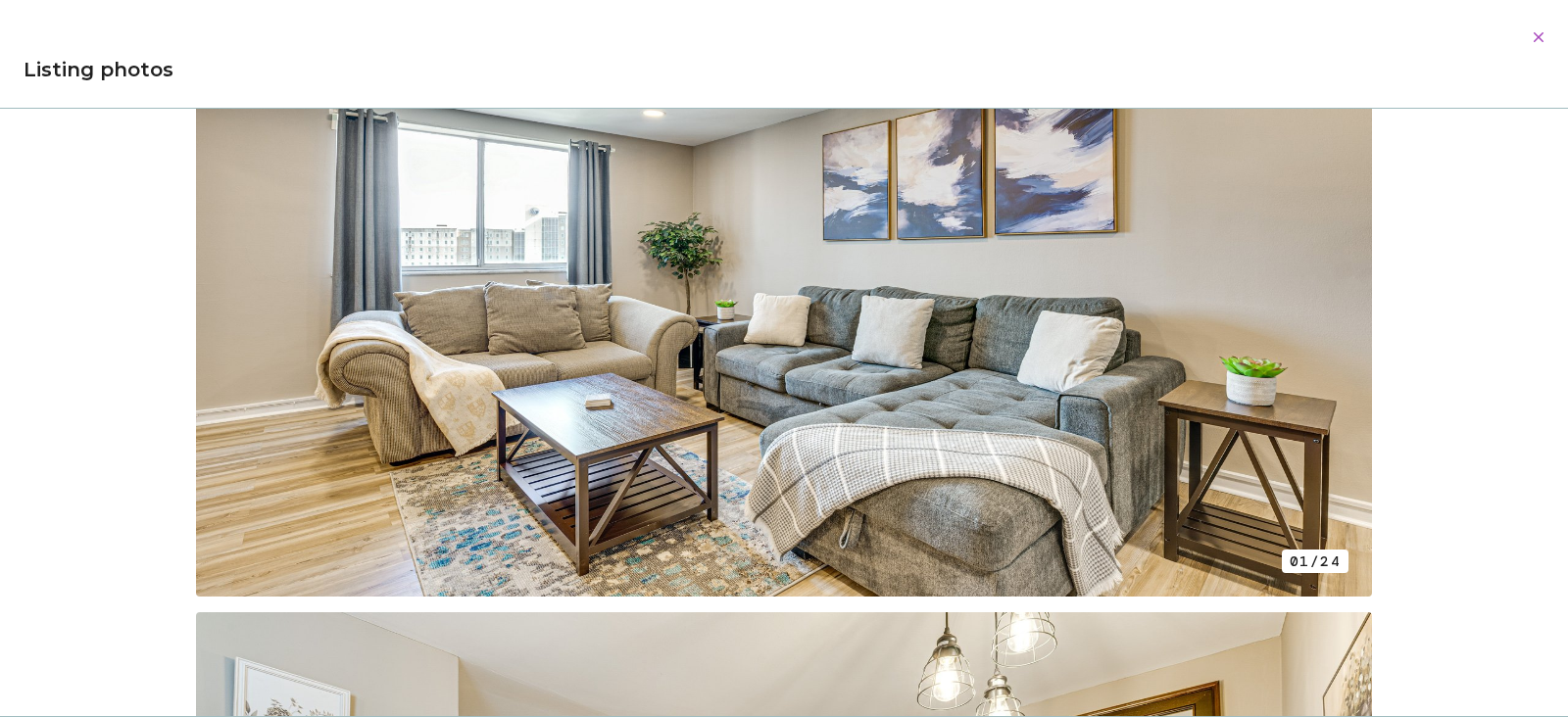 click at bounding box center (784, 255) 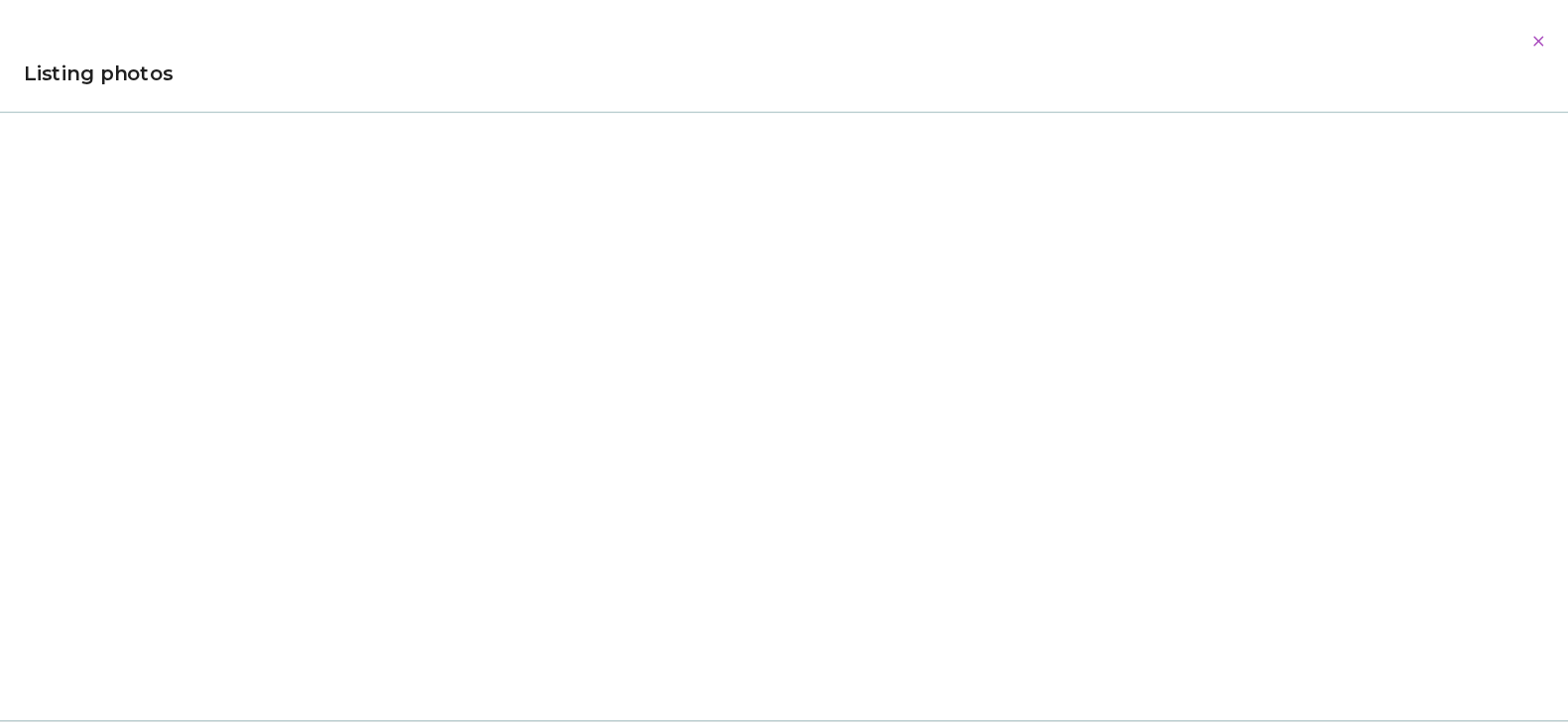 scroll, scrollTop: 16280, scrollLeft: 0, axis: vertical 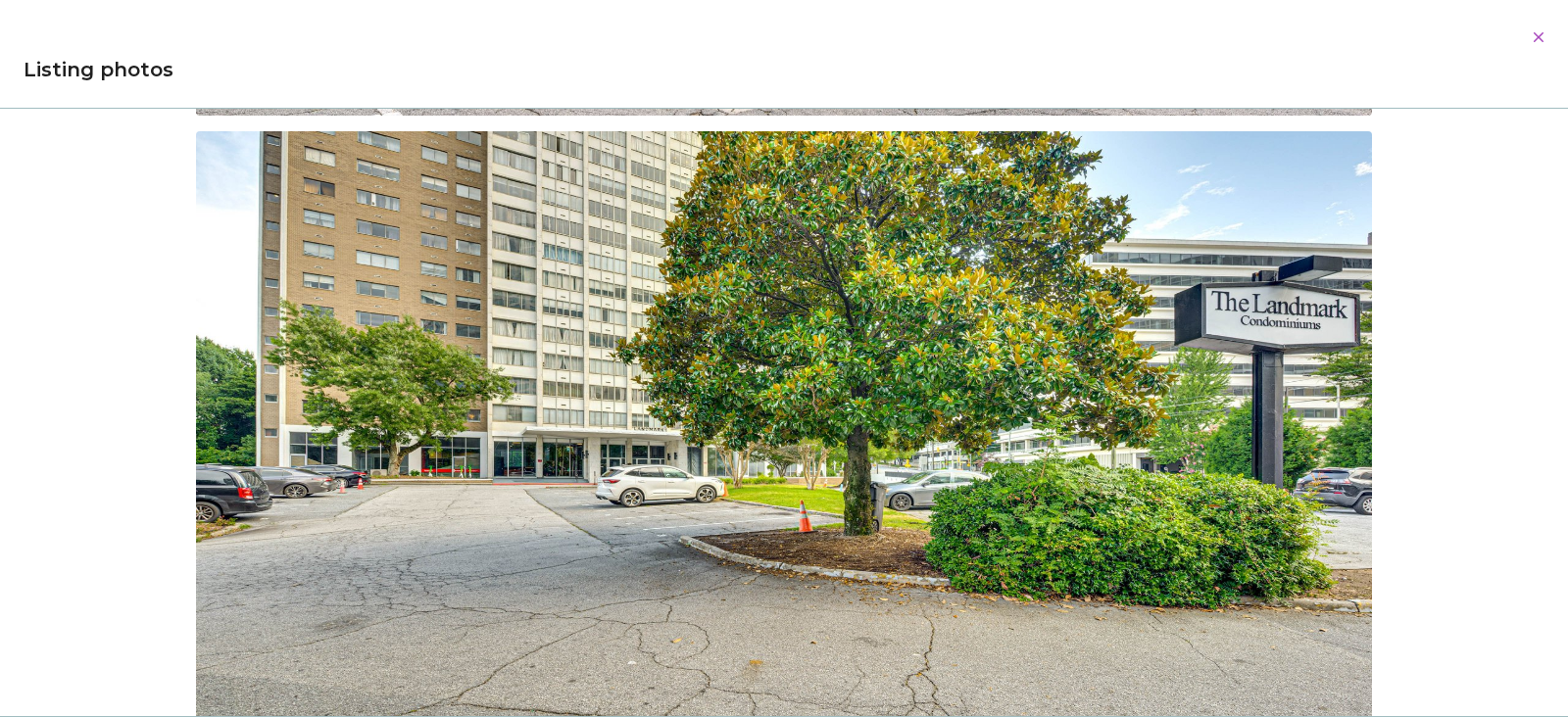click 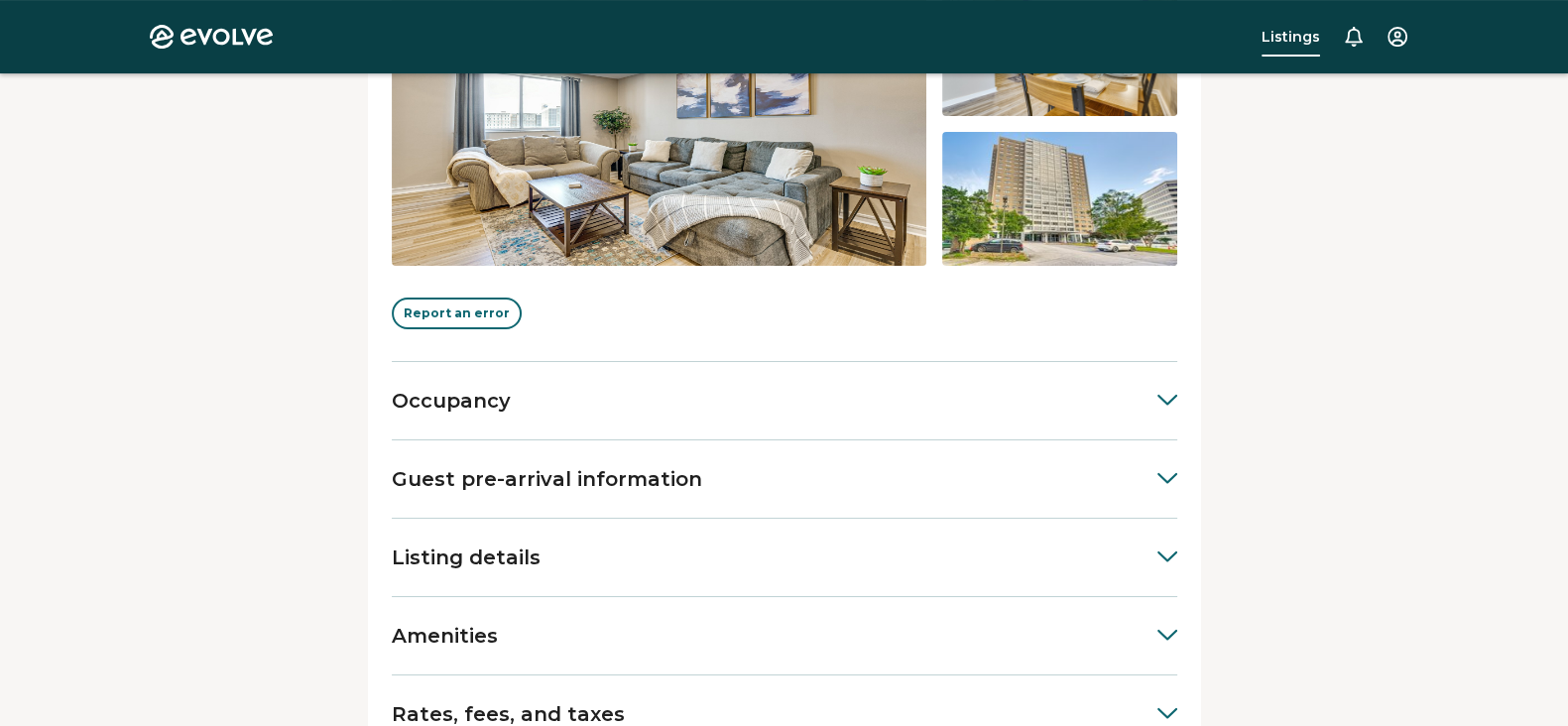 scroll, scrollTop: 620, scrollLeft: 0, axis: vertical 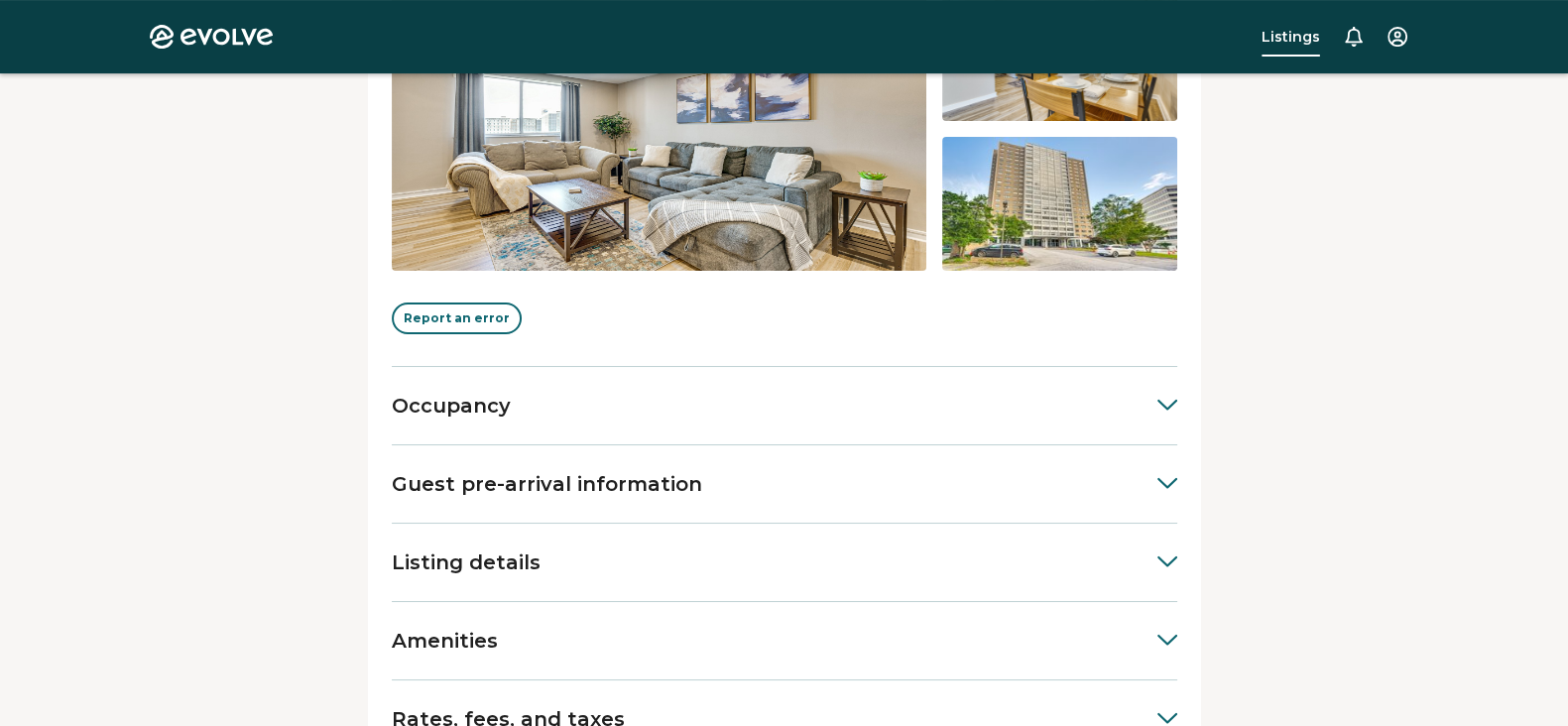 click 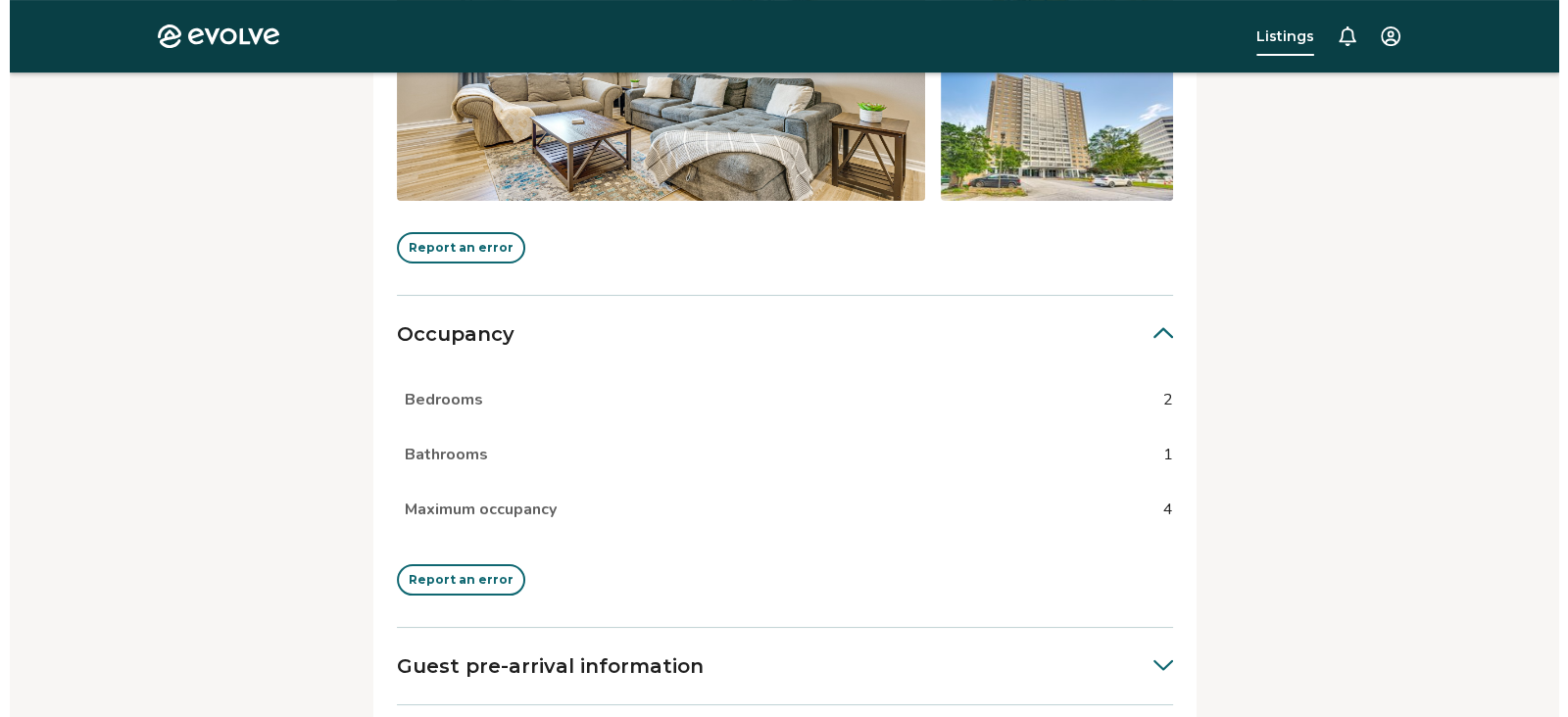 scroll, scrollTop: 735, scrollLeft: 0, axis: vertical 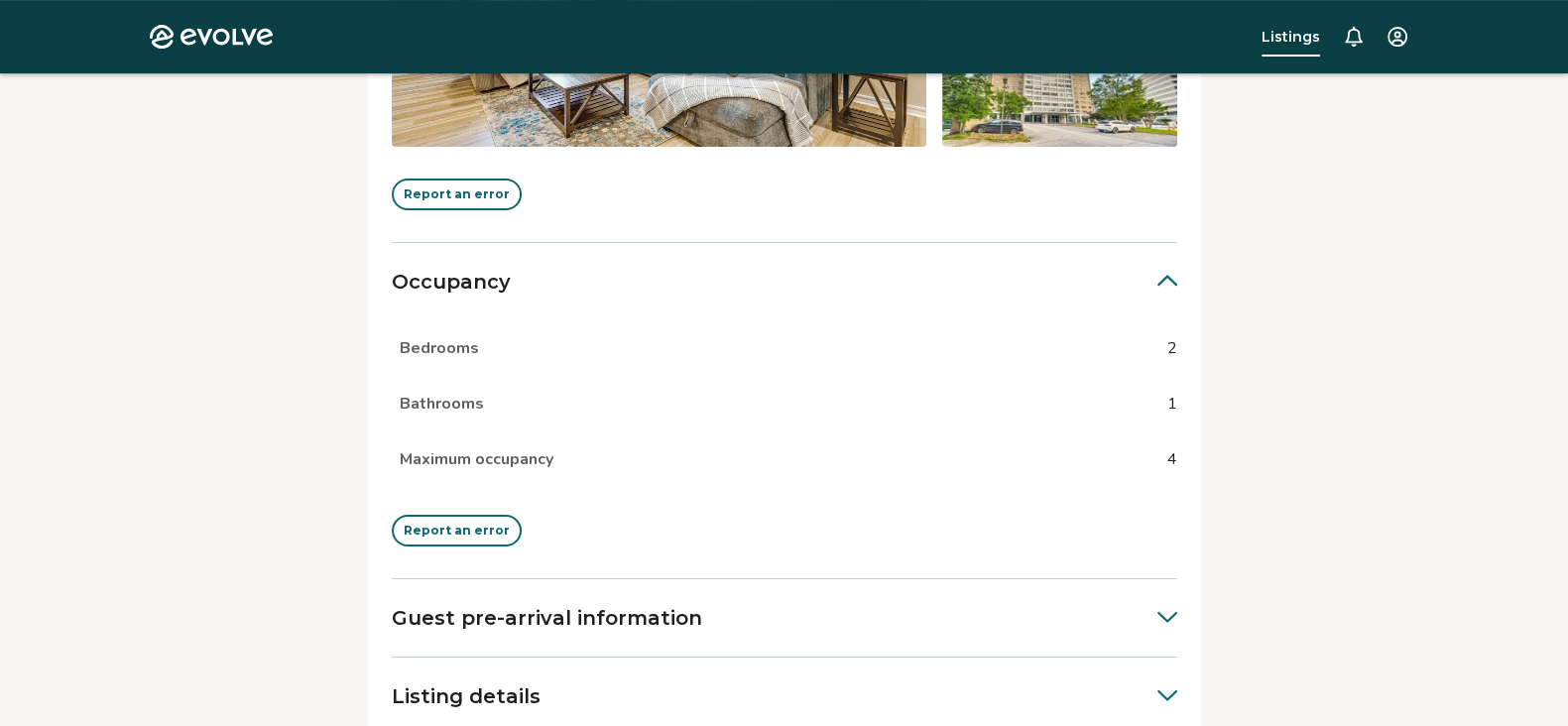 click on "Report an error" at bounding box center [456, 531] 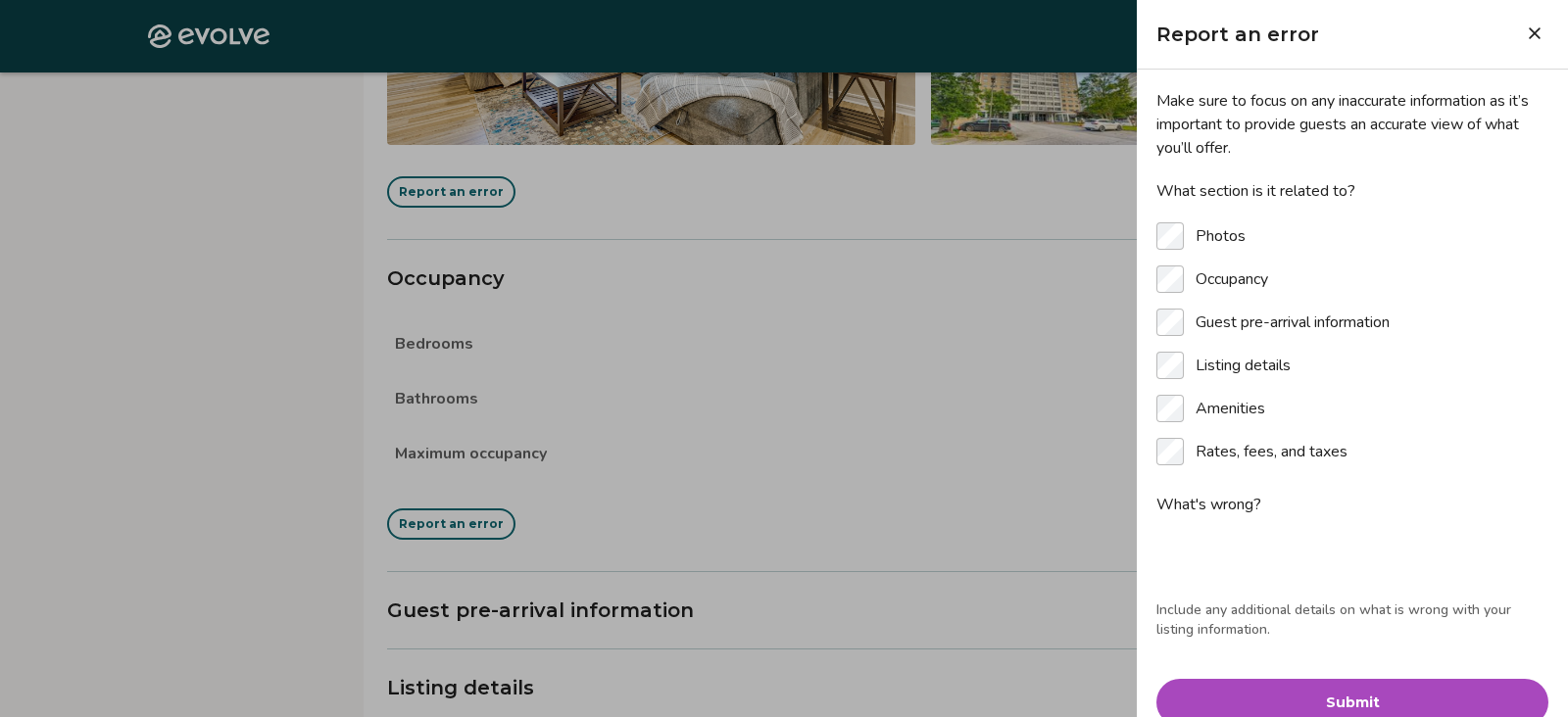 type on "*" 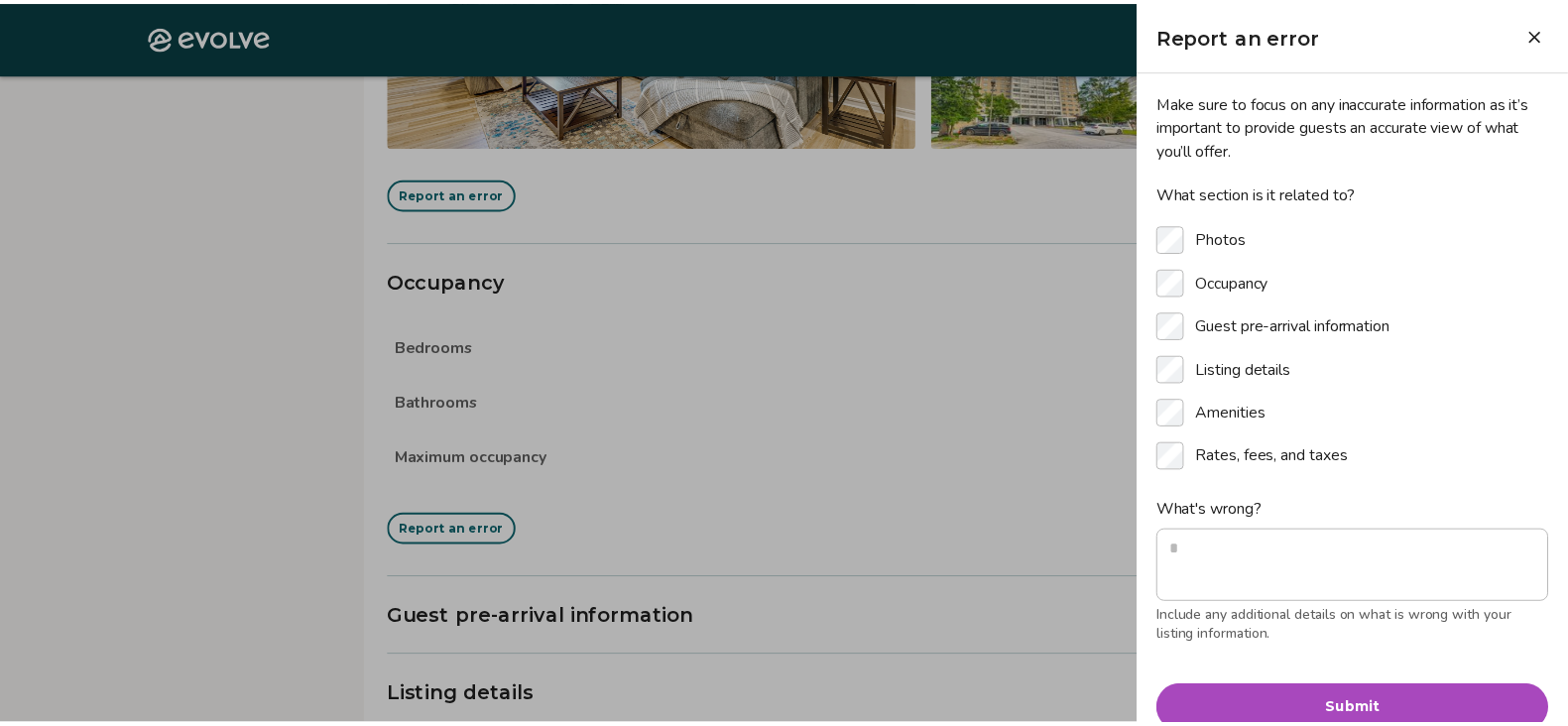 scroll, scrollTop: 90, scrollLeft: 0, axis: vertical 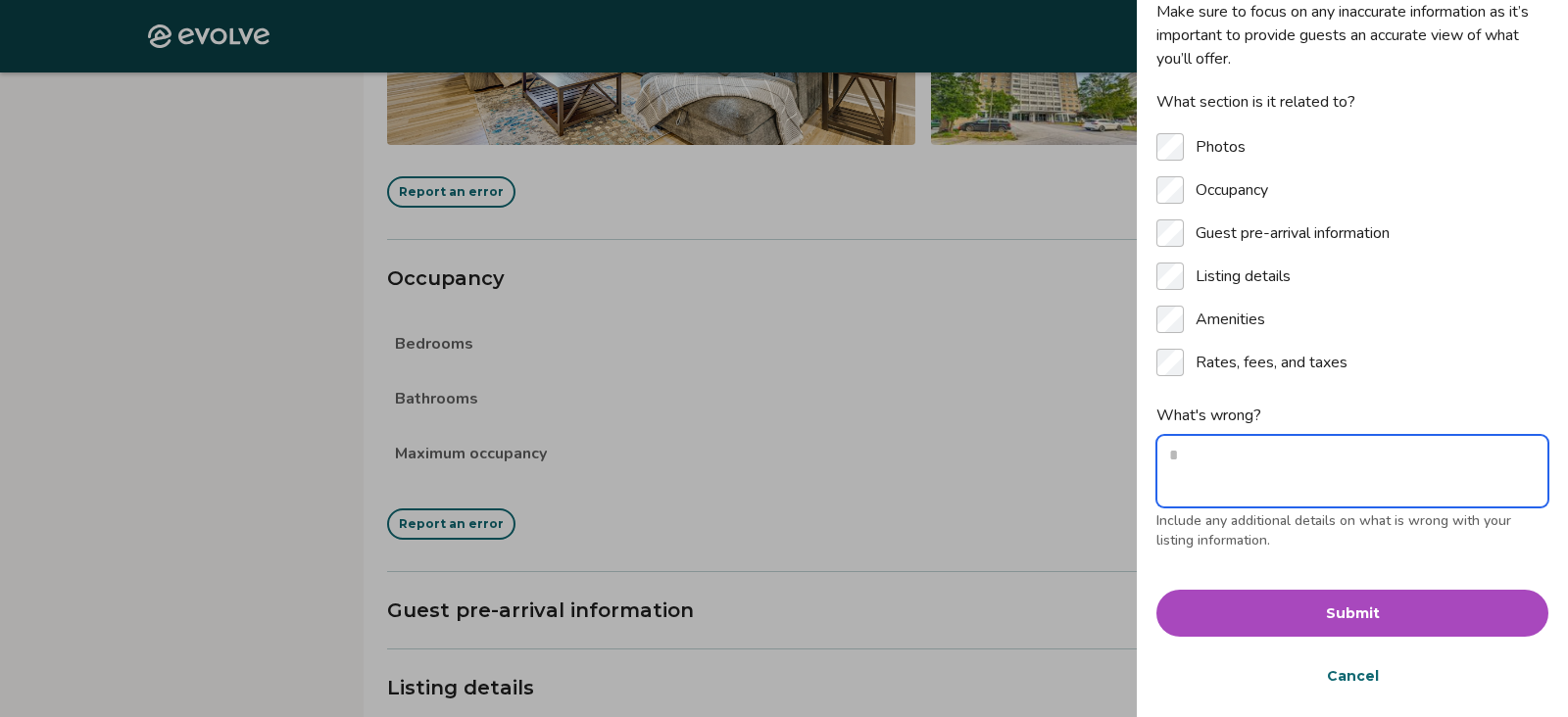 click on "What's wrong?" at bounding box center (1352, 471) 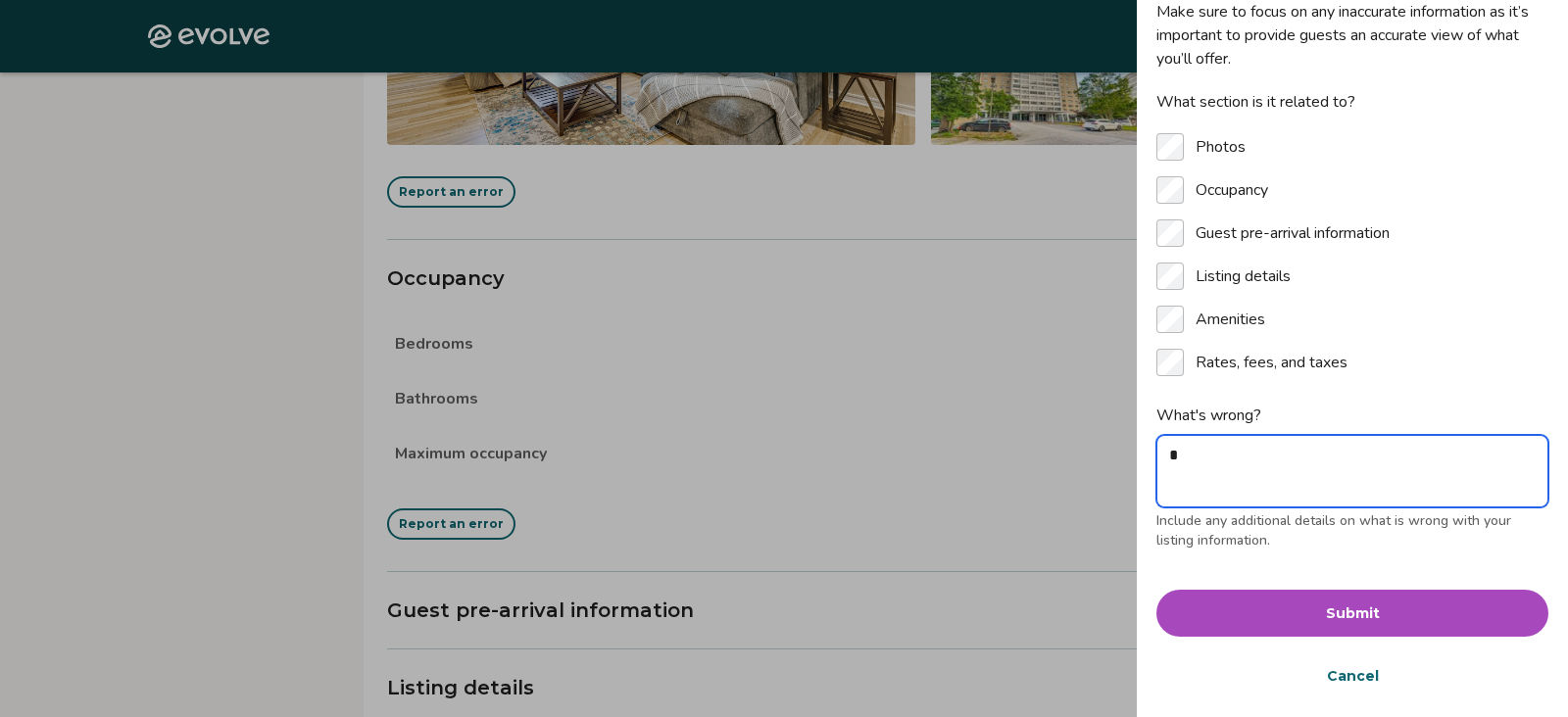 type on "*" 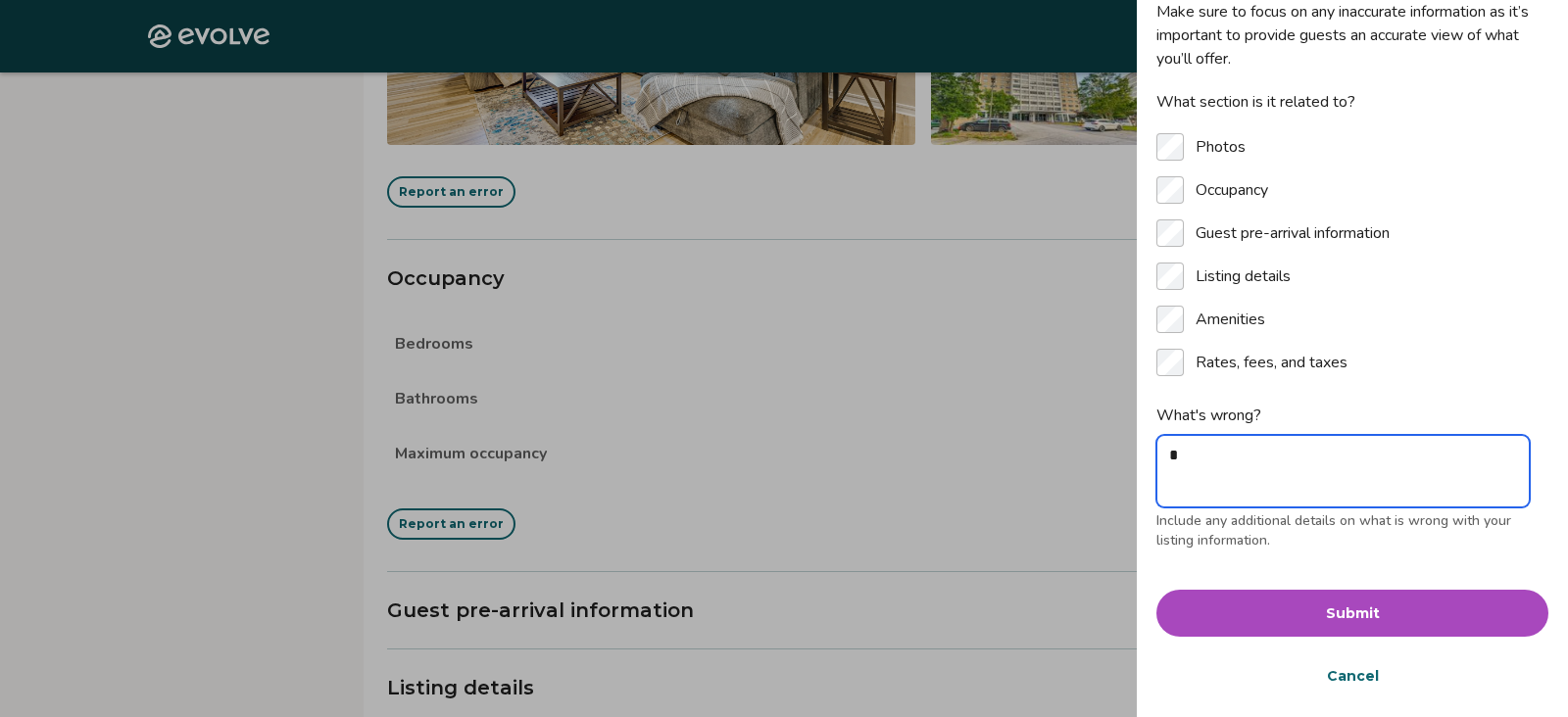 type on "**" 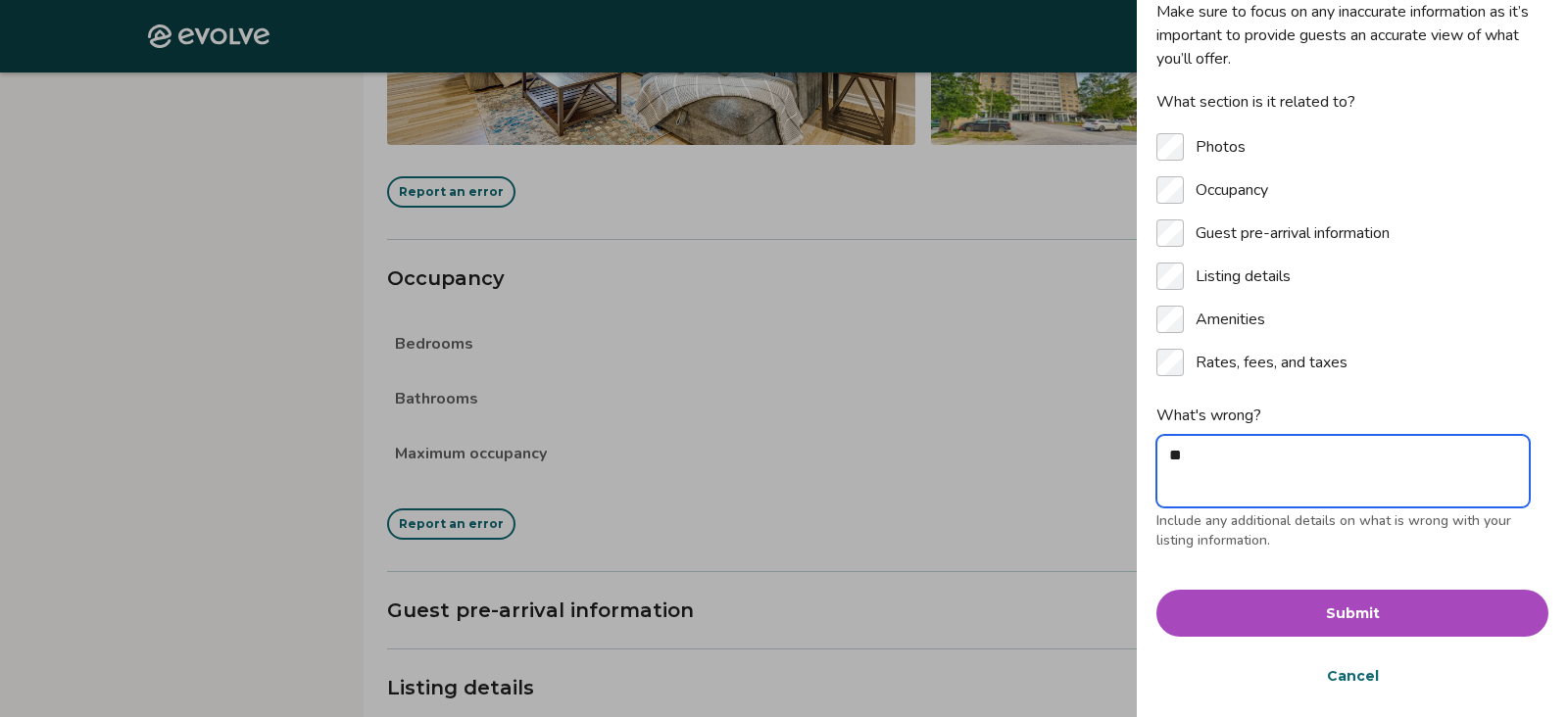 type on "*" 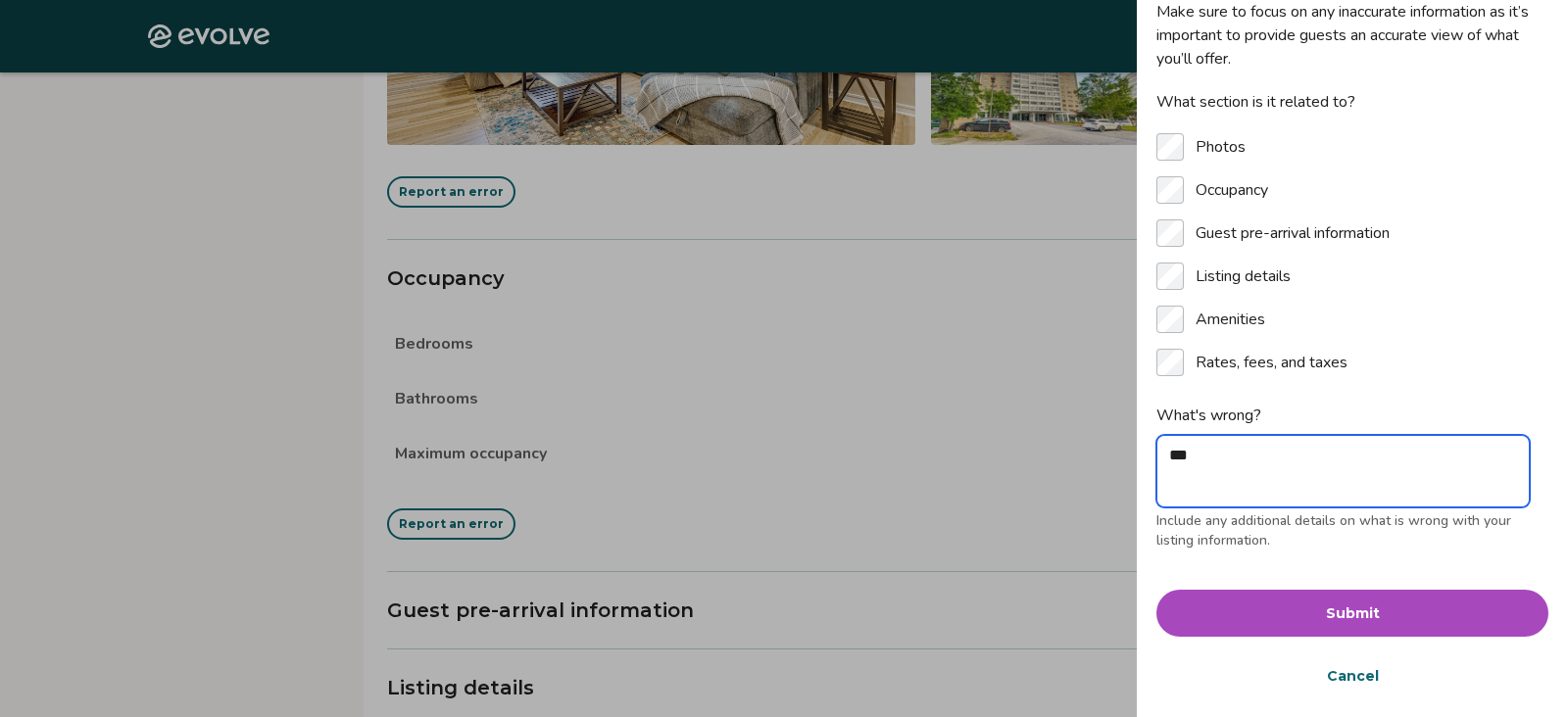 type on "****" 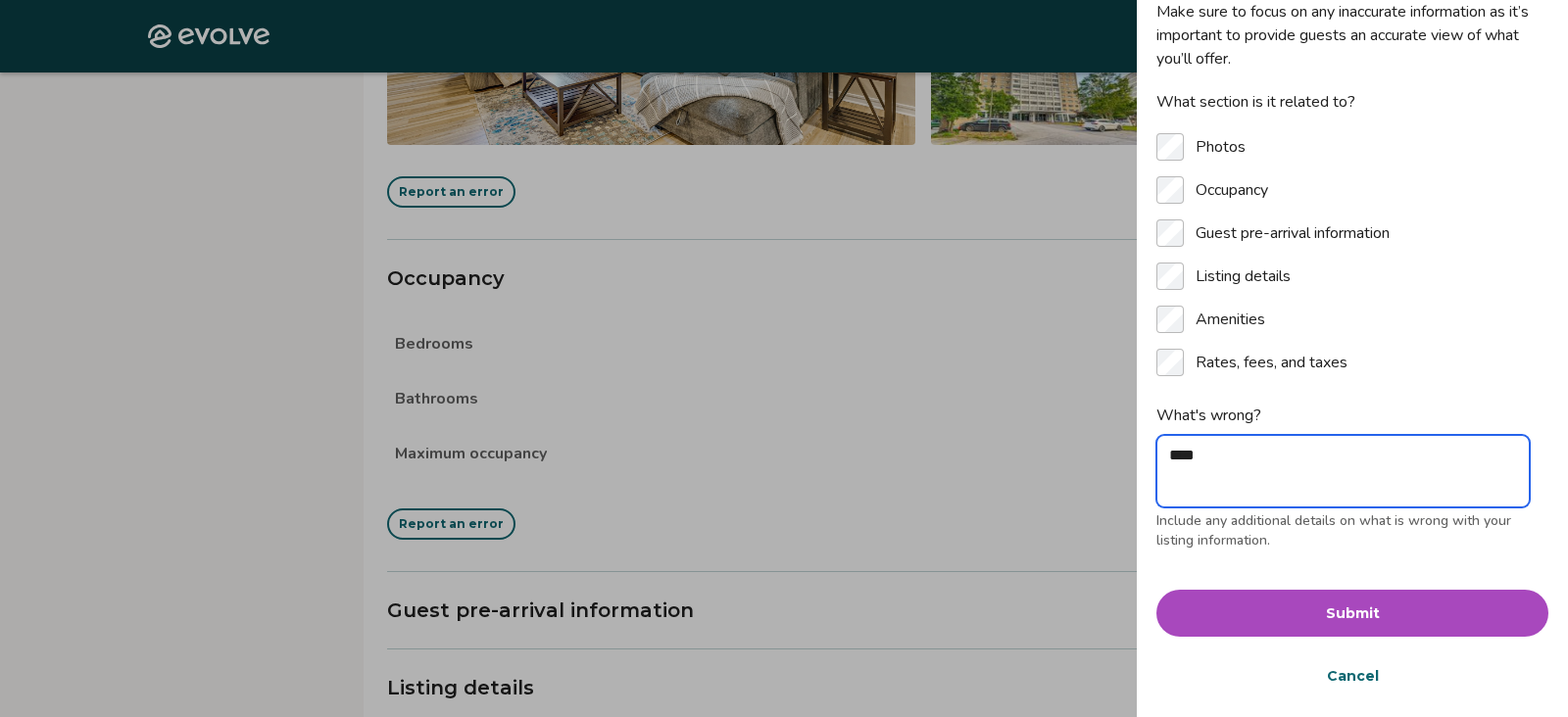 type on "*****" 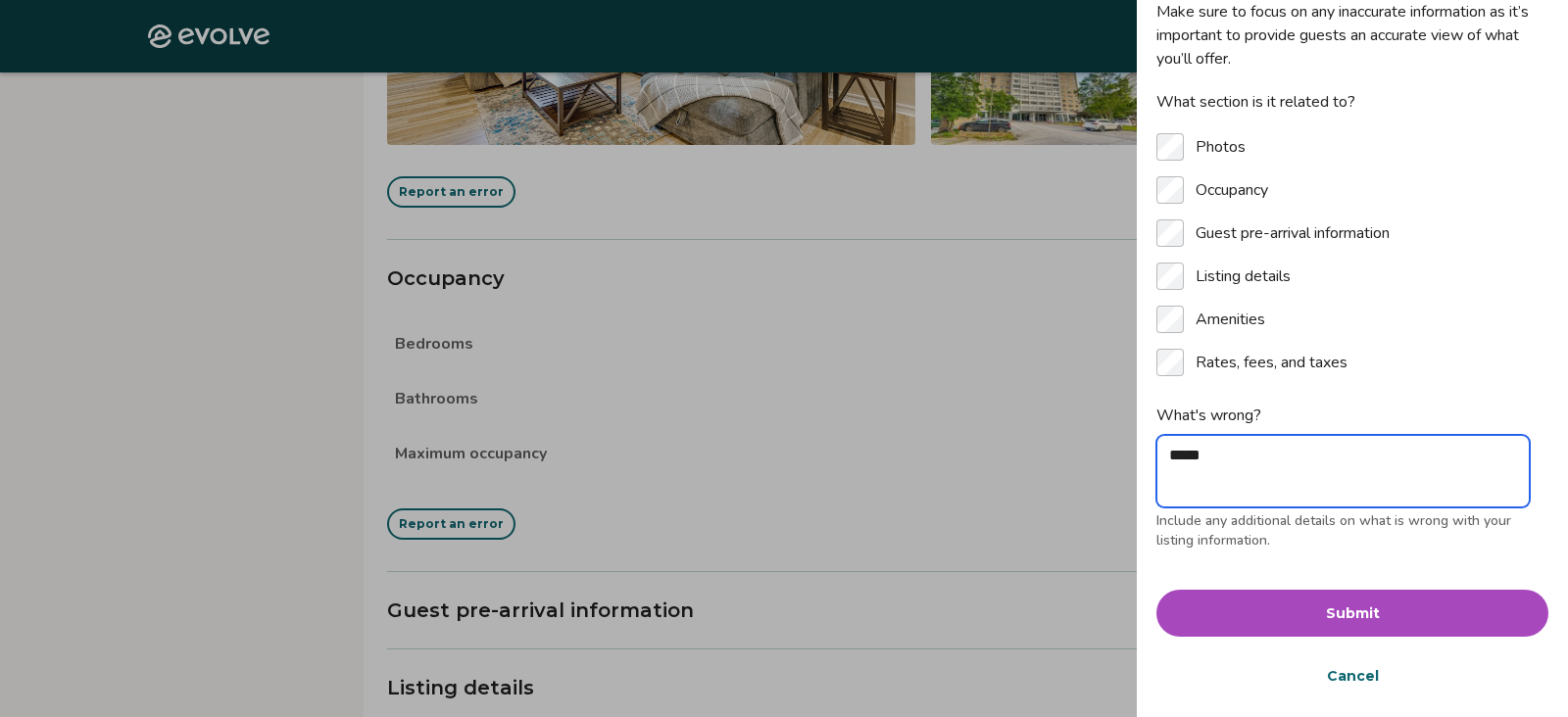 type on "******" 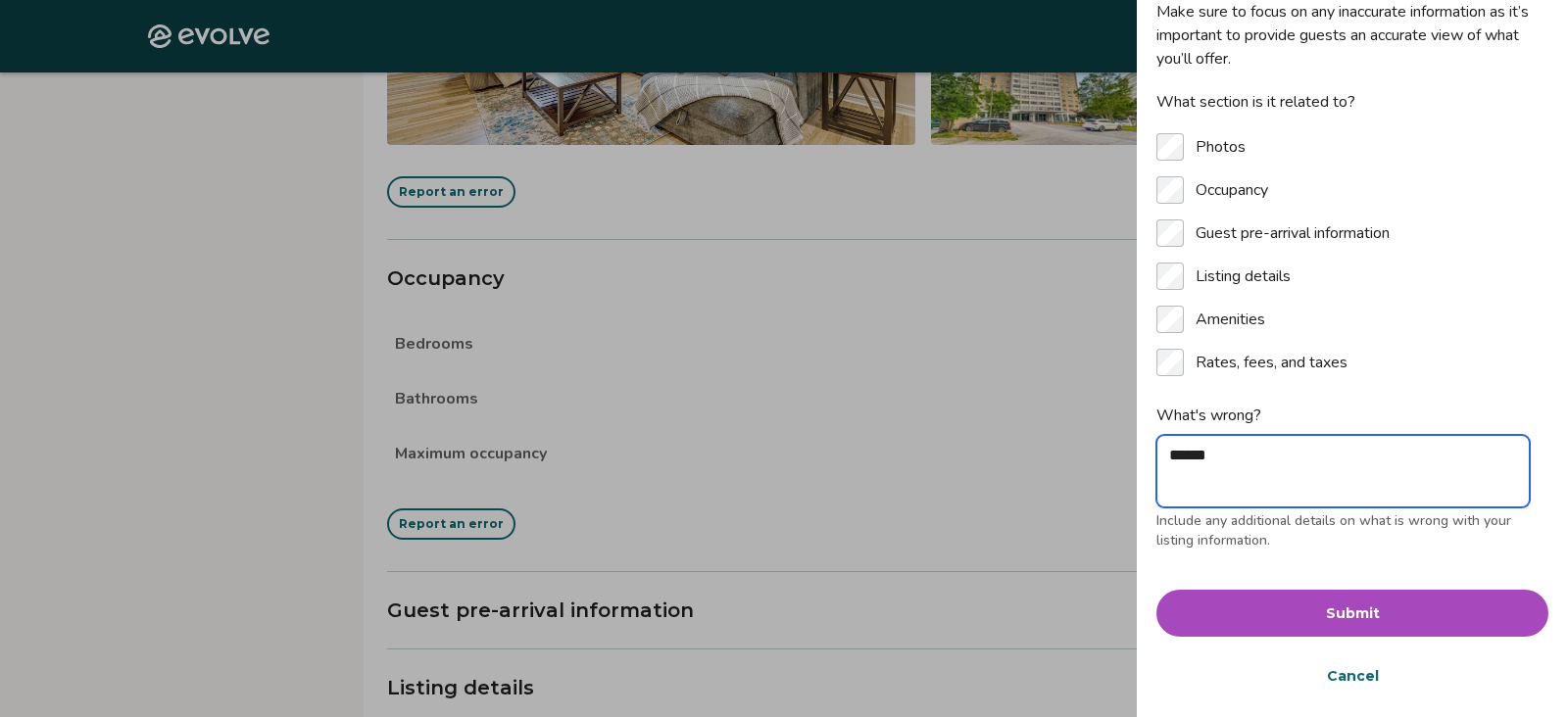 type on "*******" 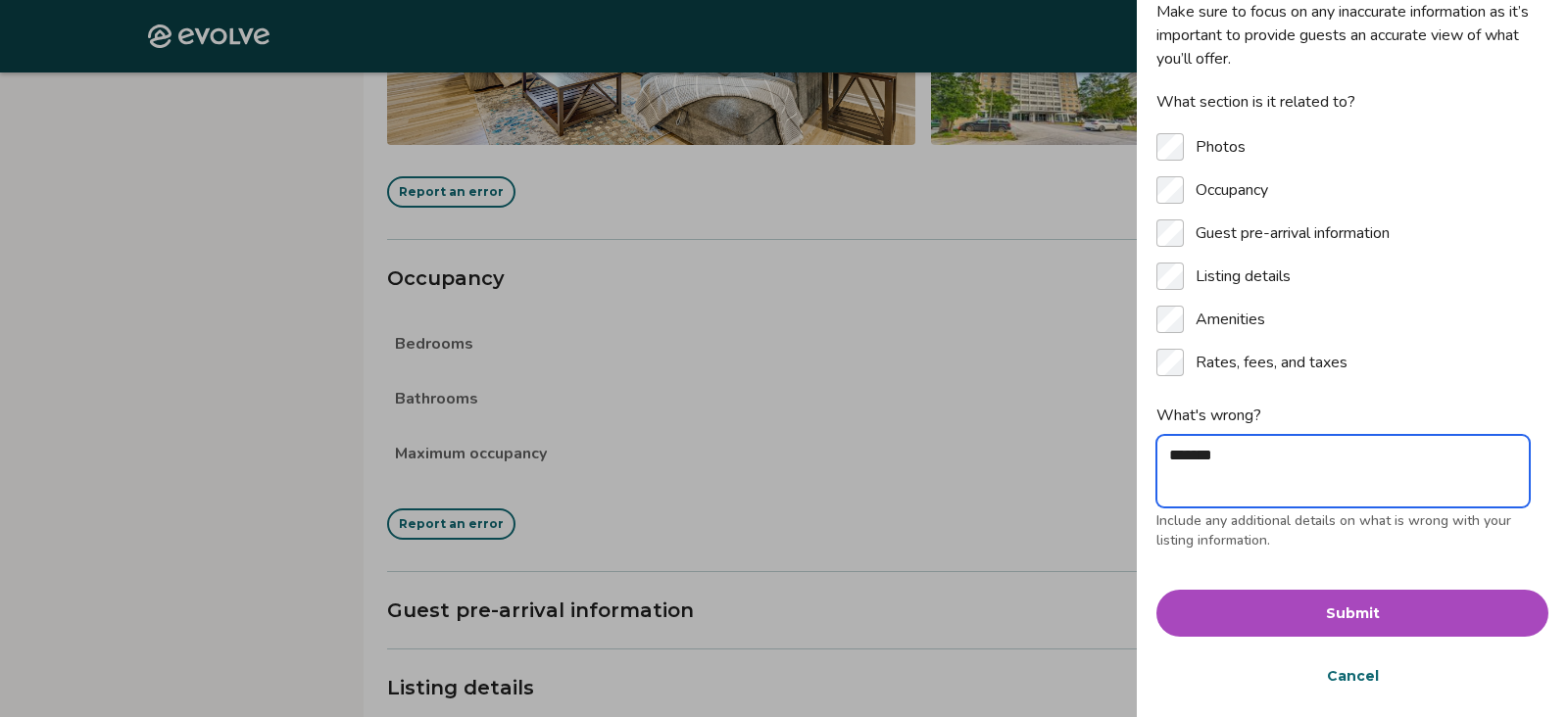type on "*******" 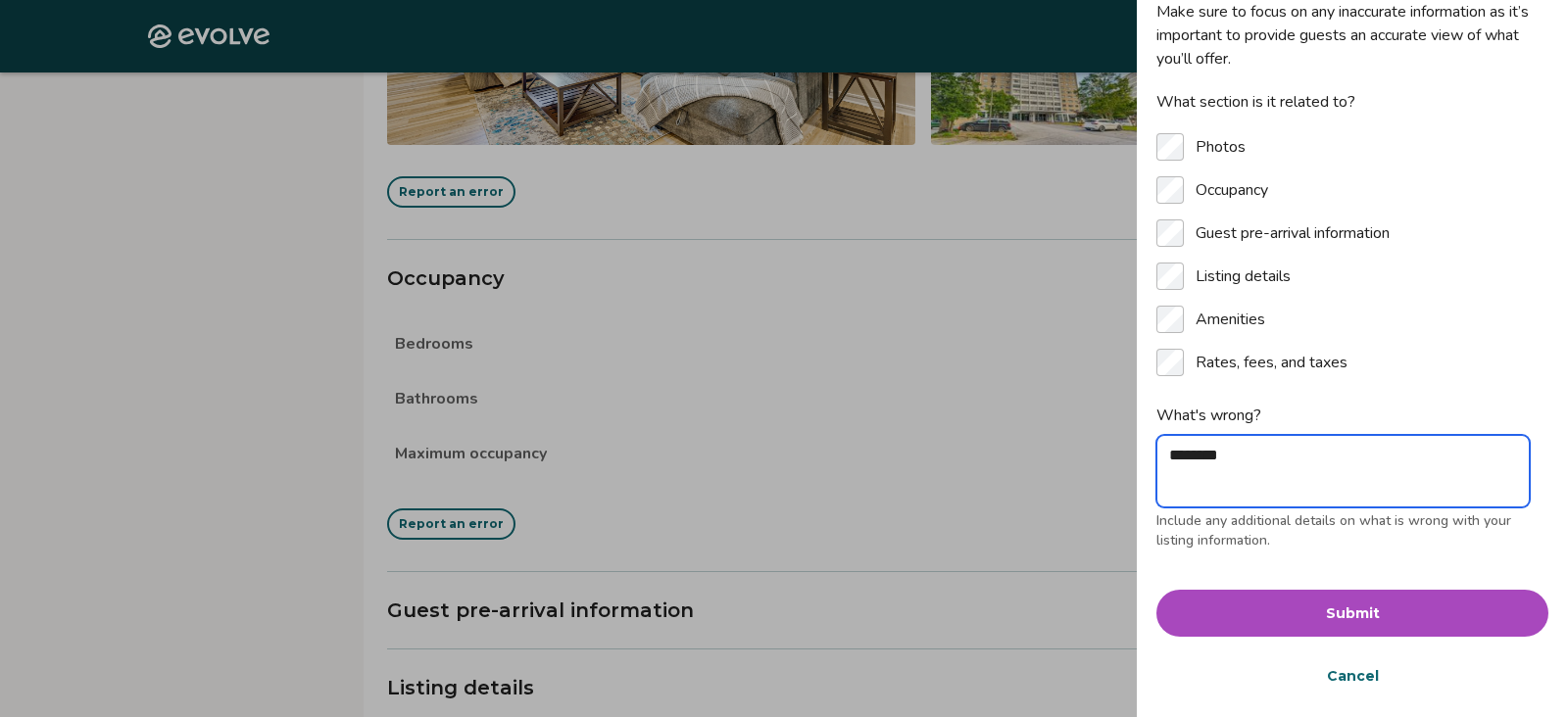 type on "*" 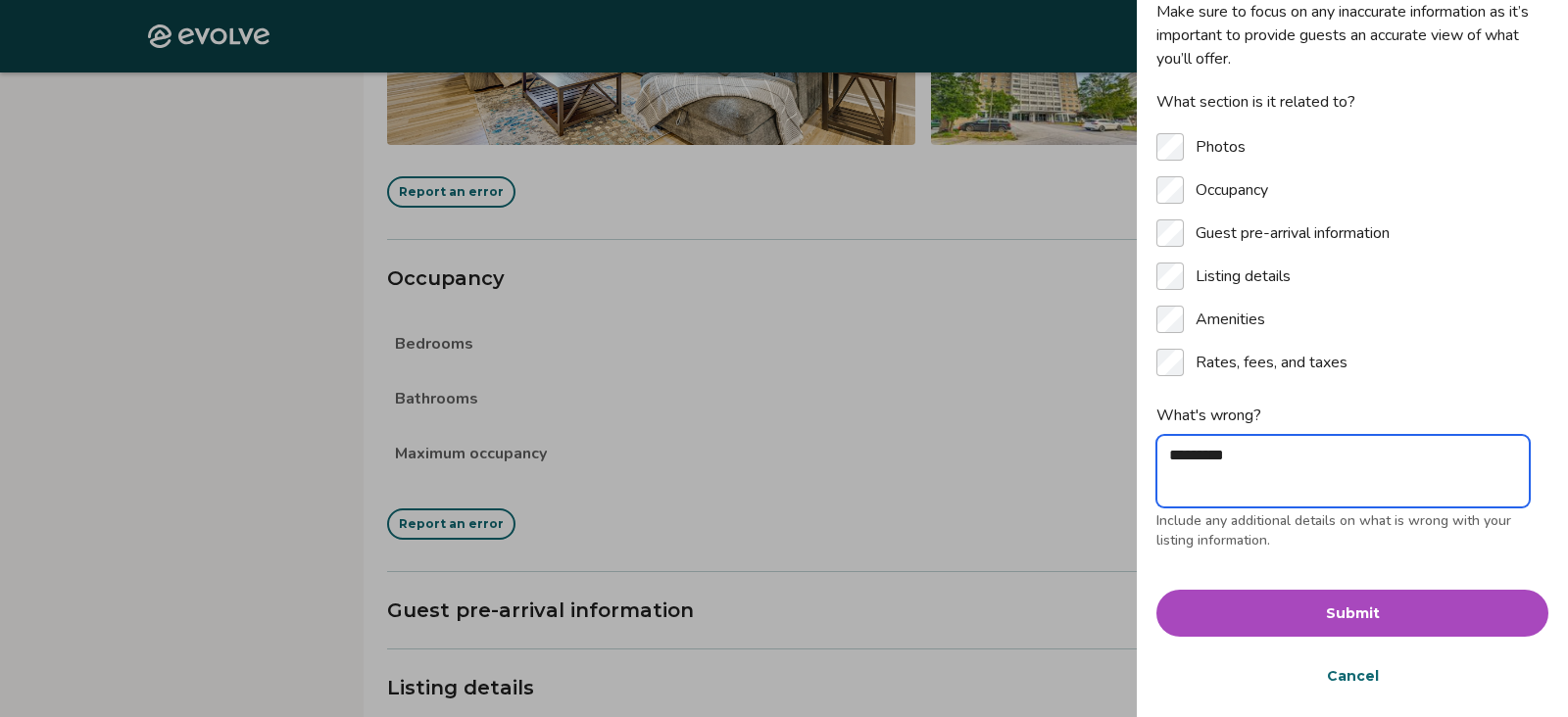 type on "**********" 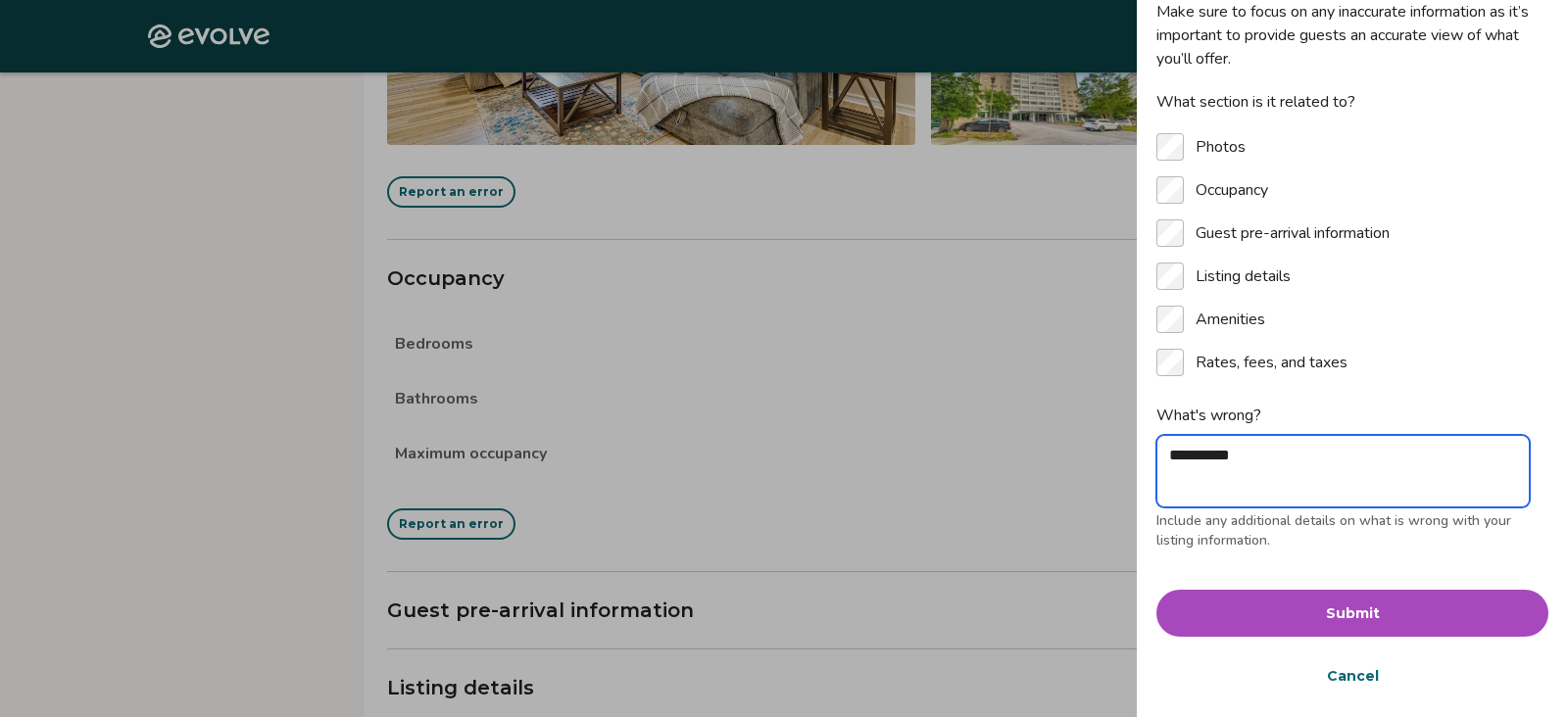type on "**********" 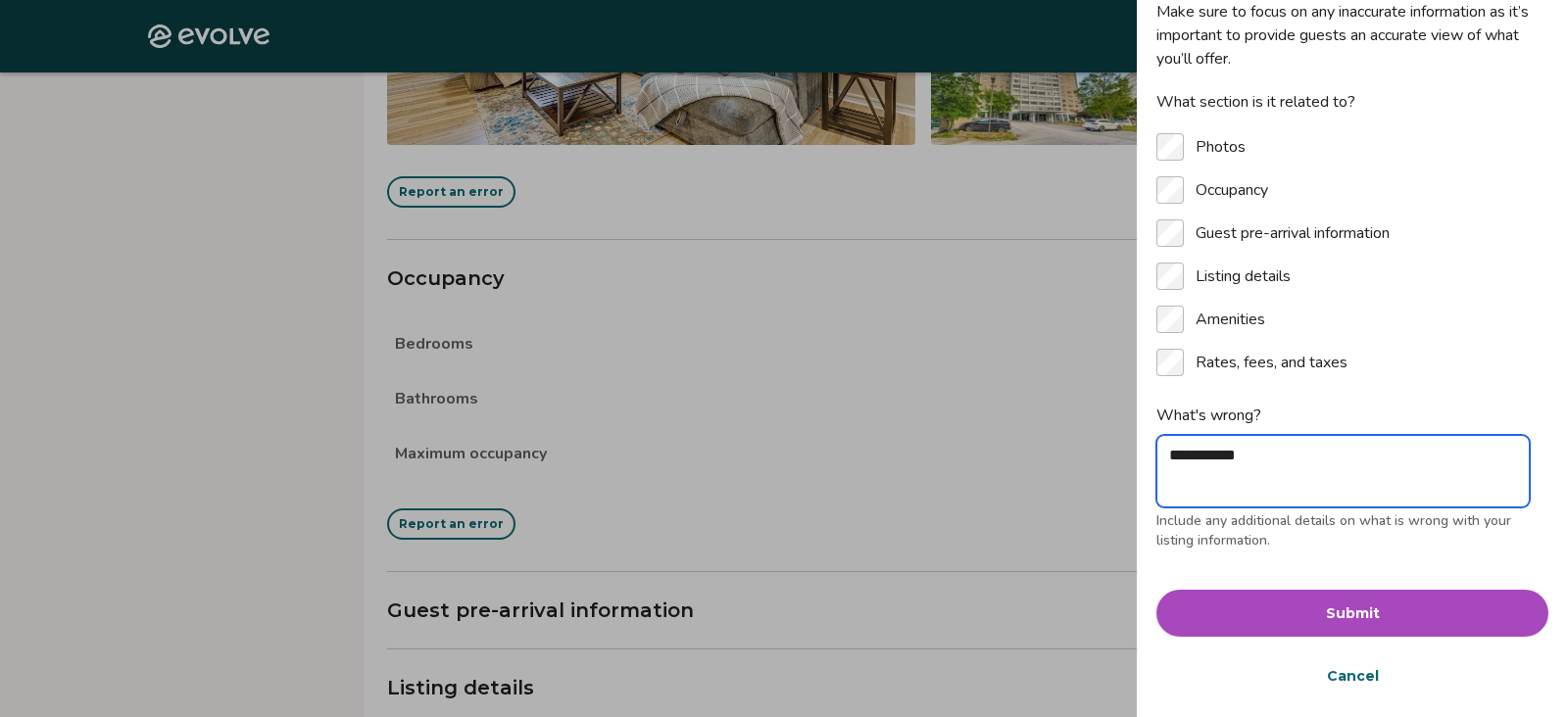 type on "**********" 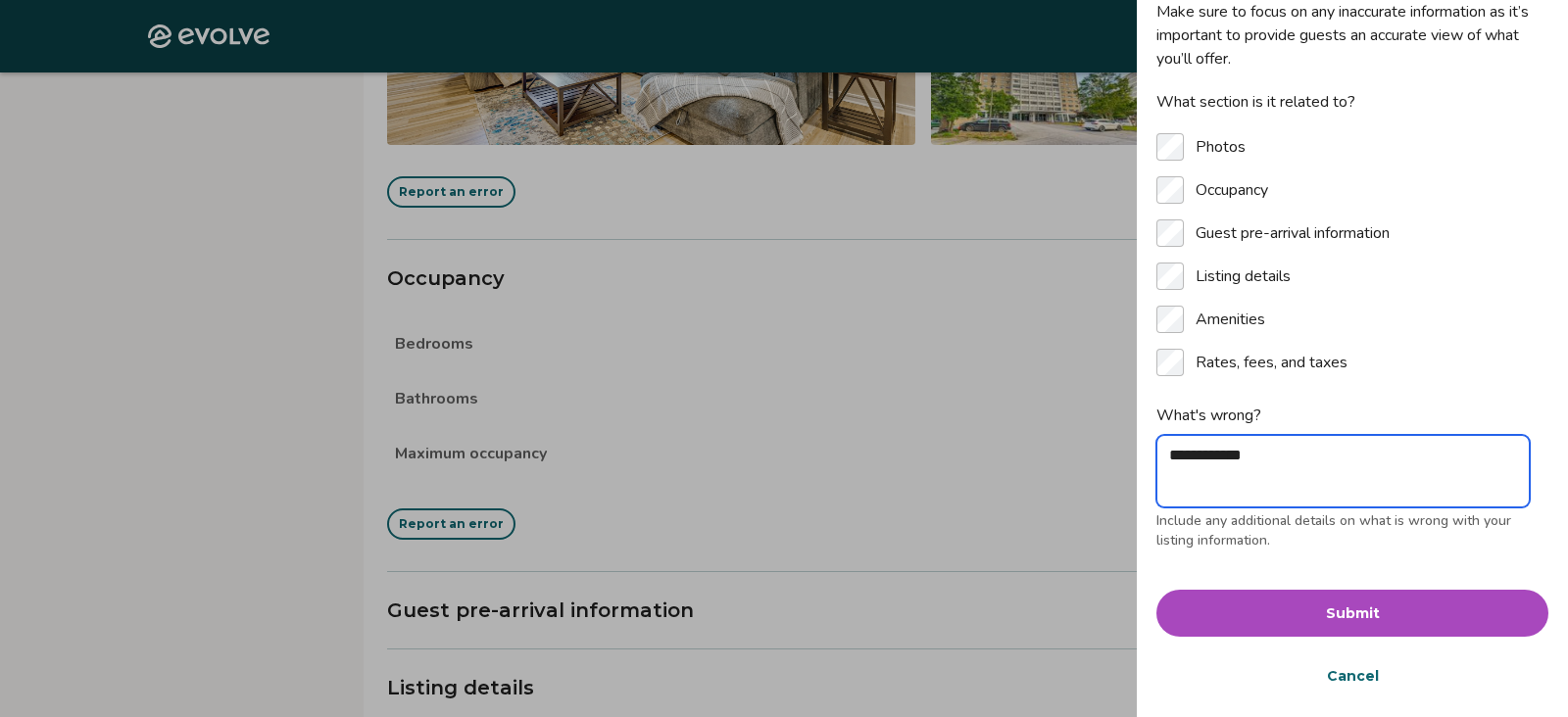 type on "**********" 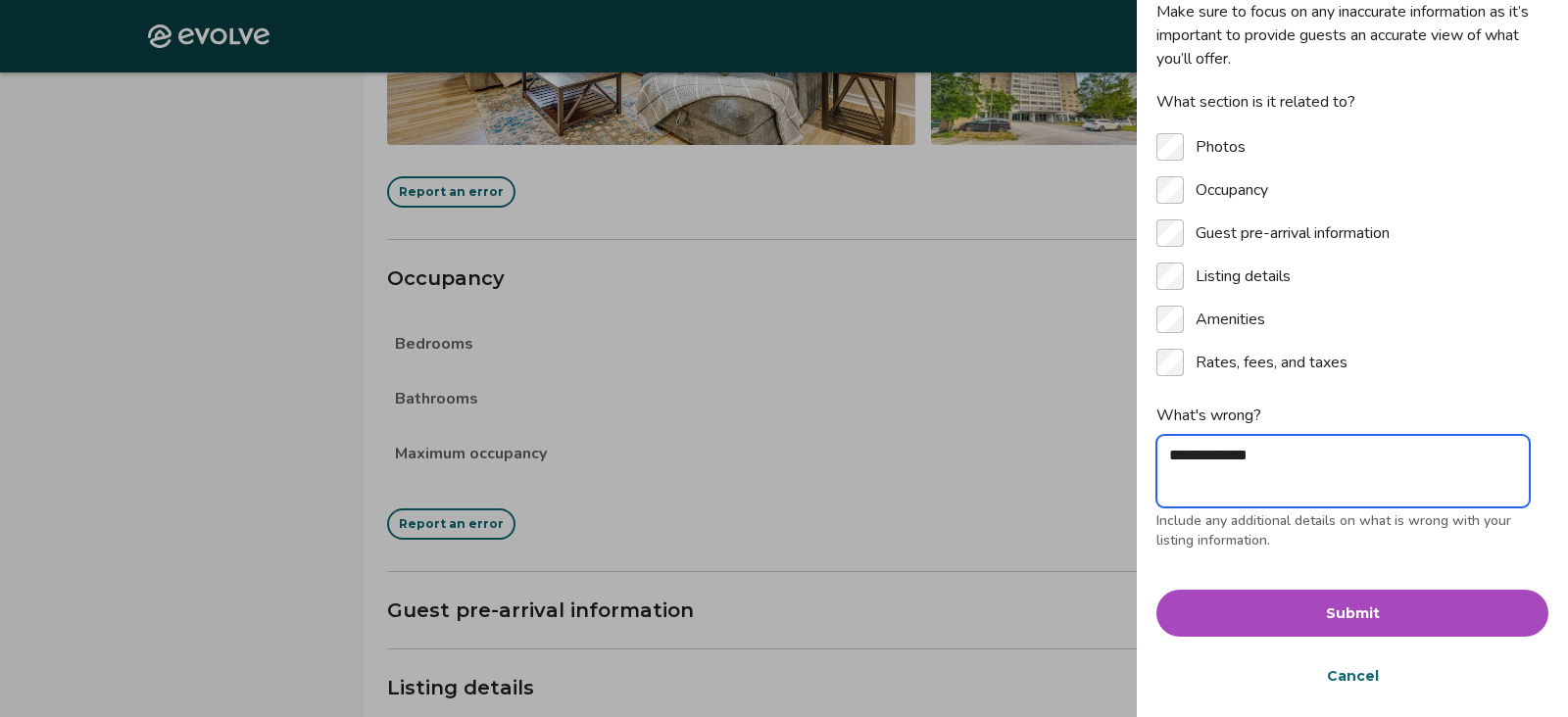 type on "**********" 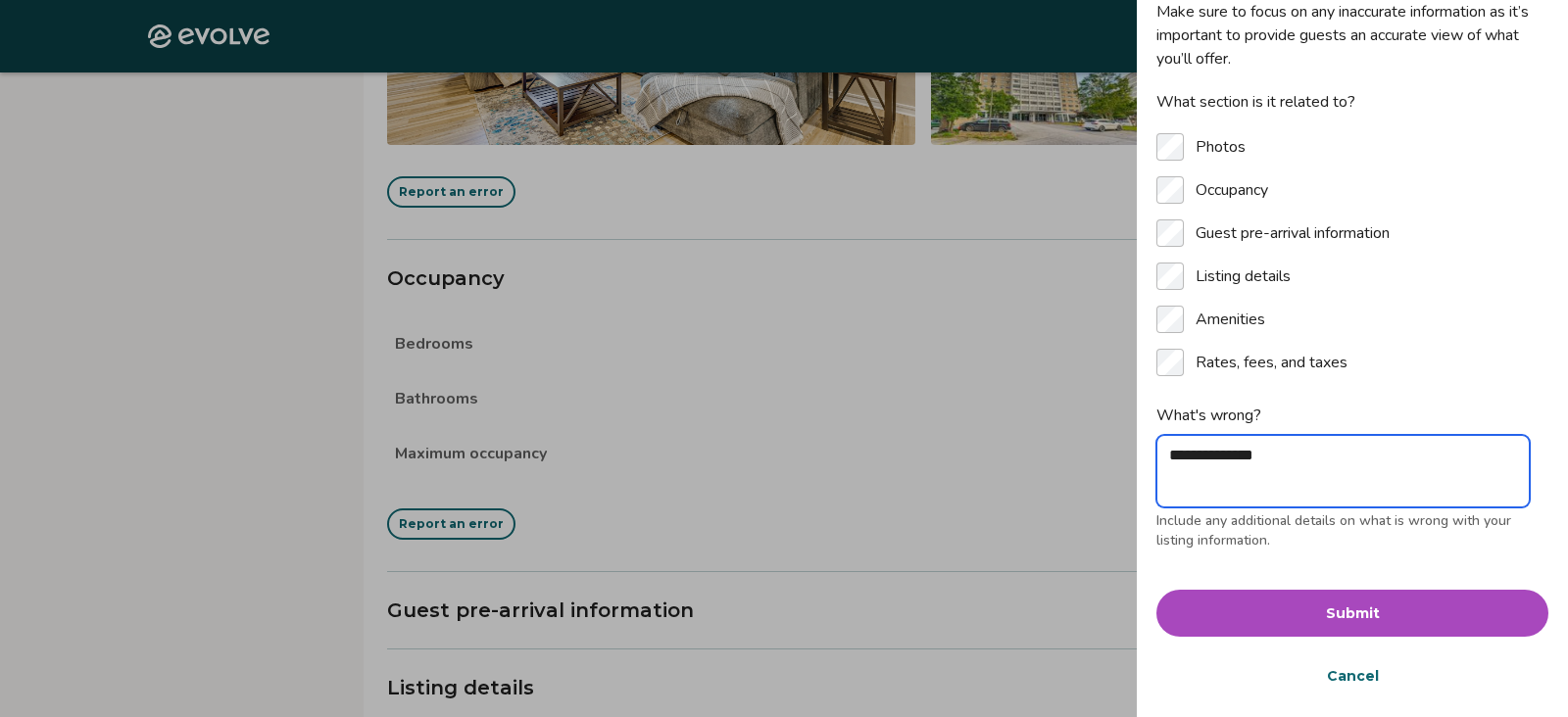 type on "*" 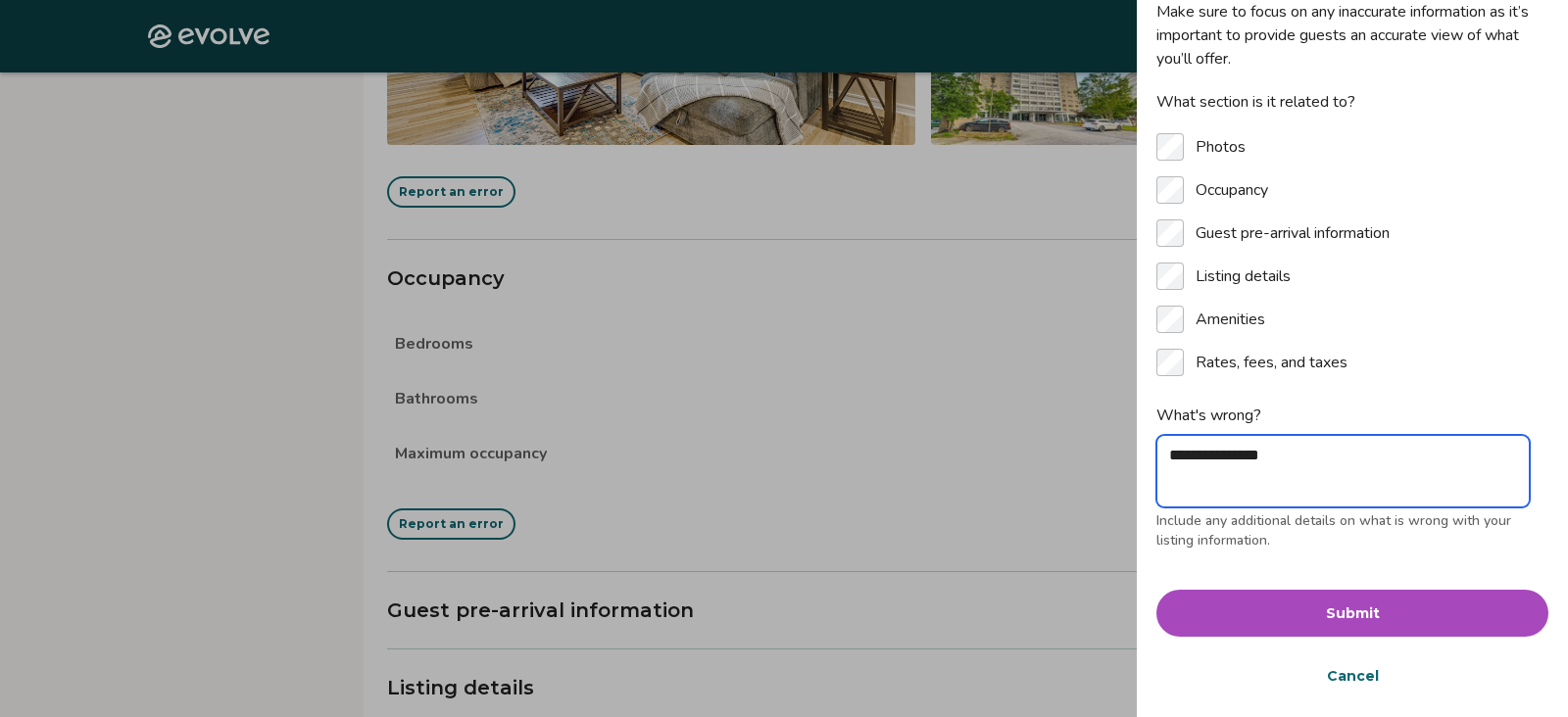 type on "*" 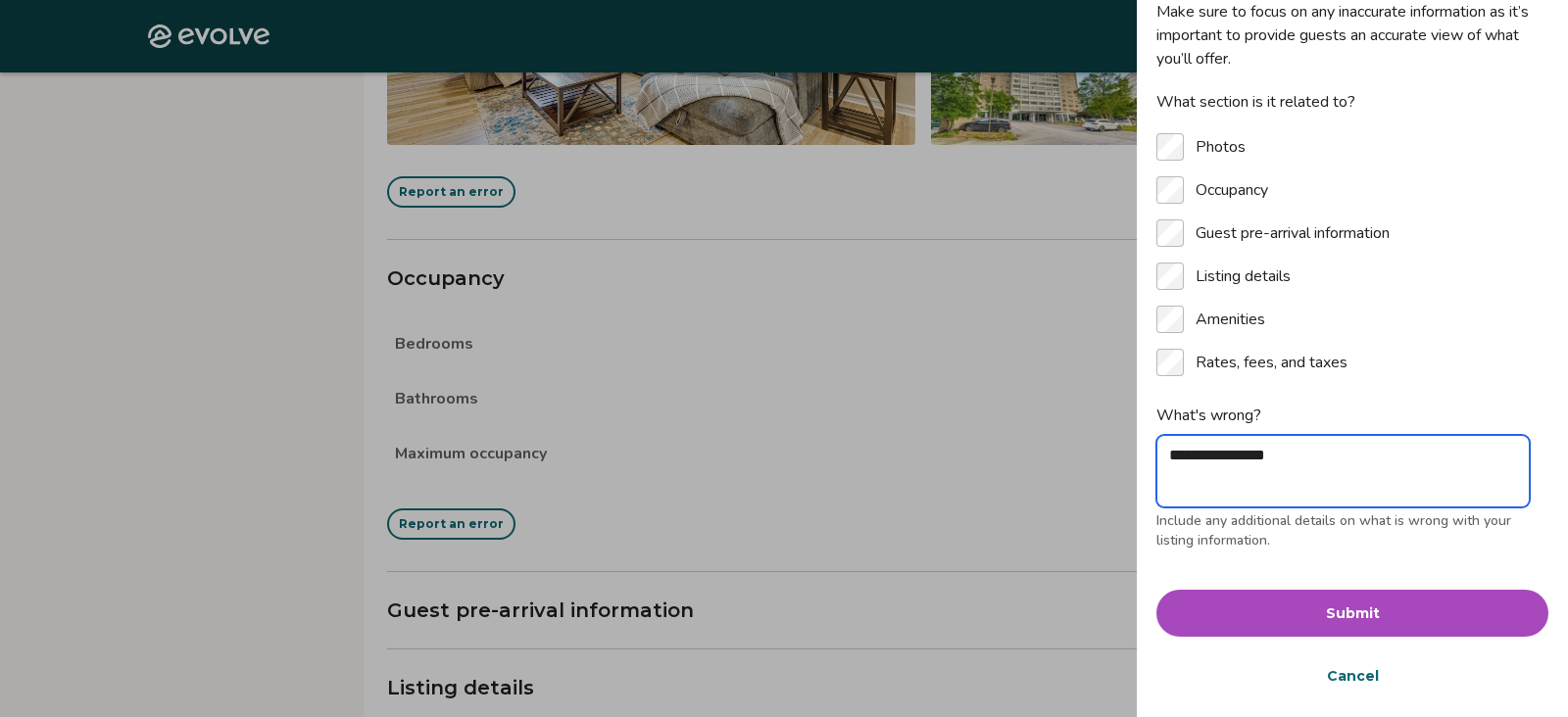 type on "**********" 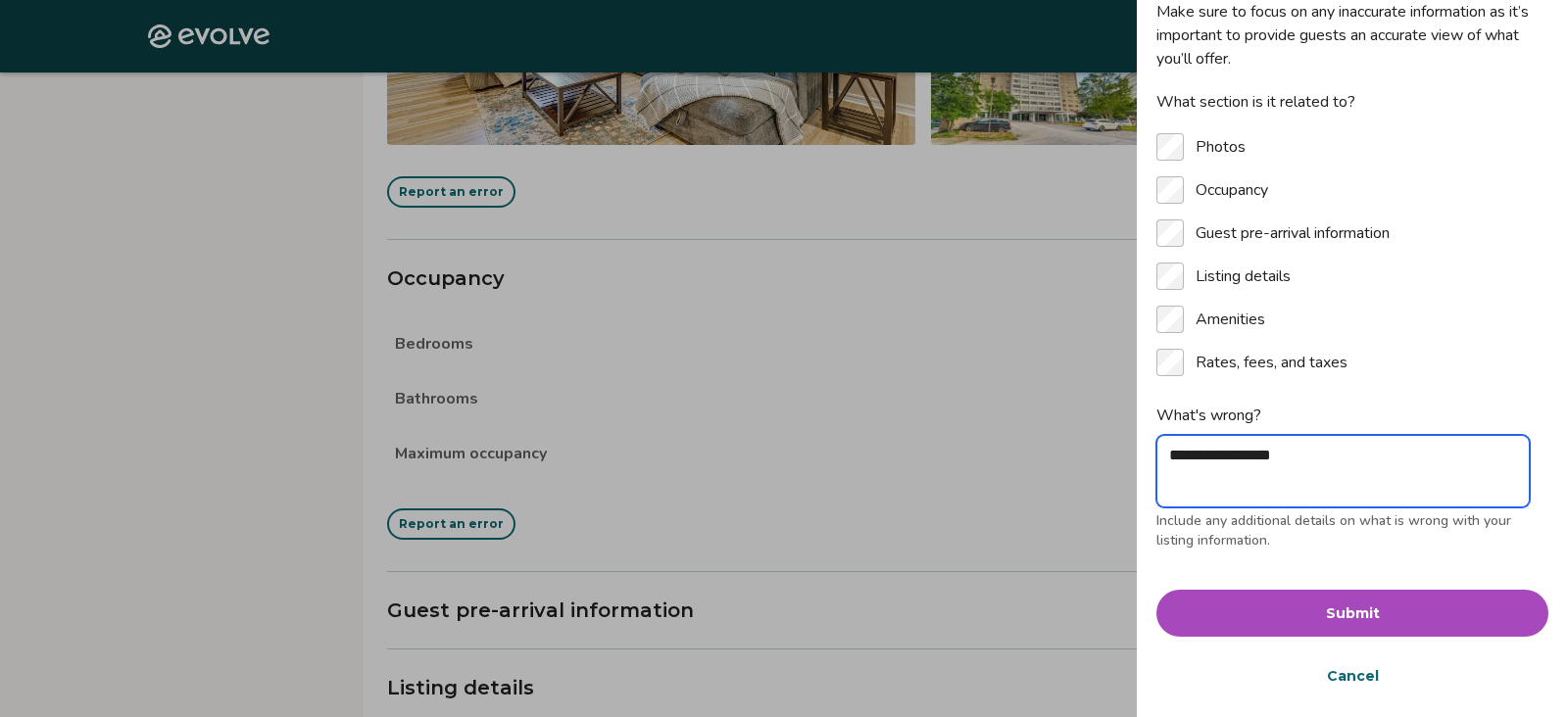 type on "**********" 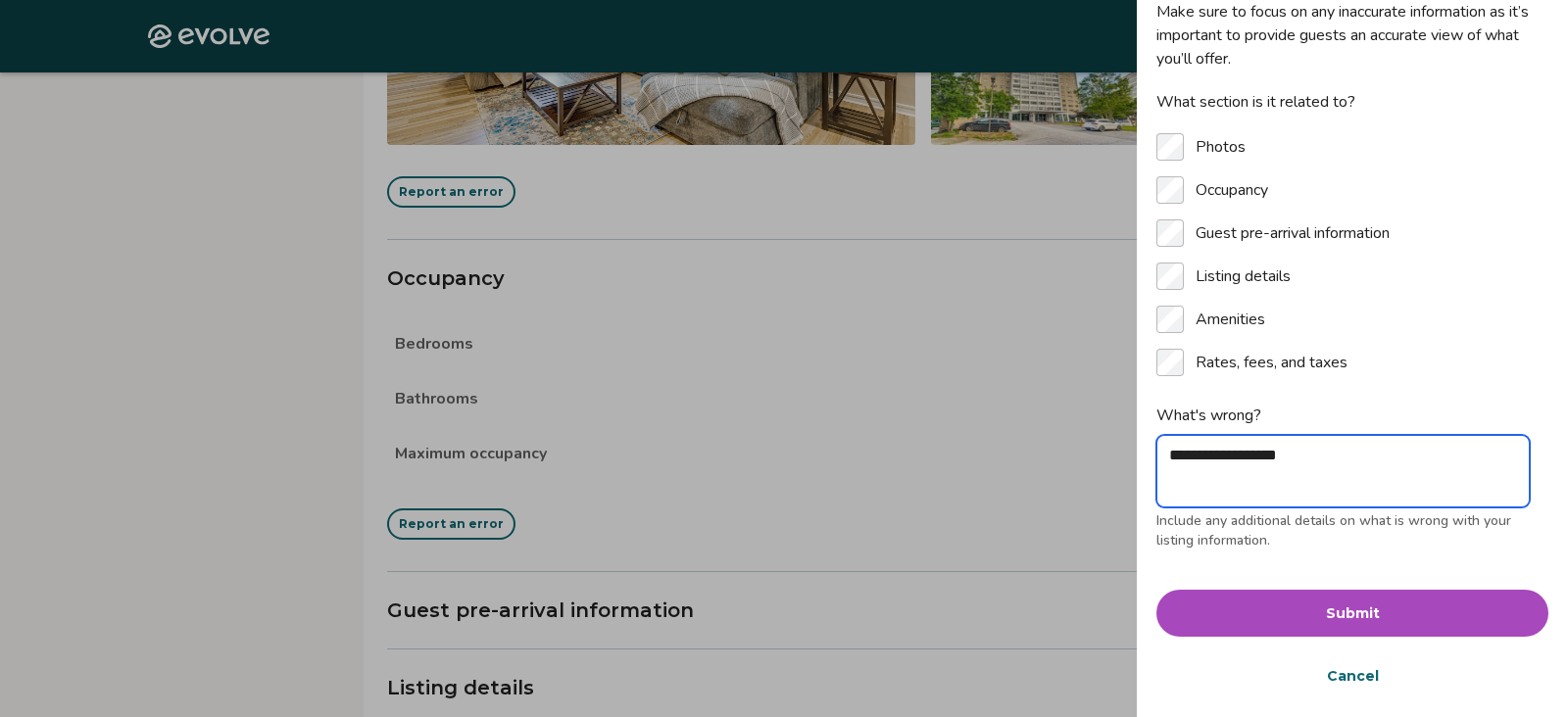 type on "**********" 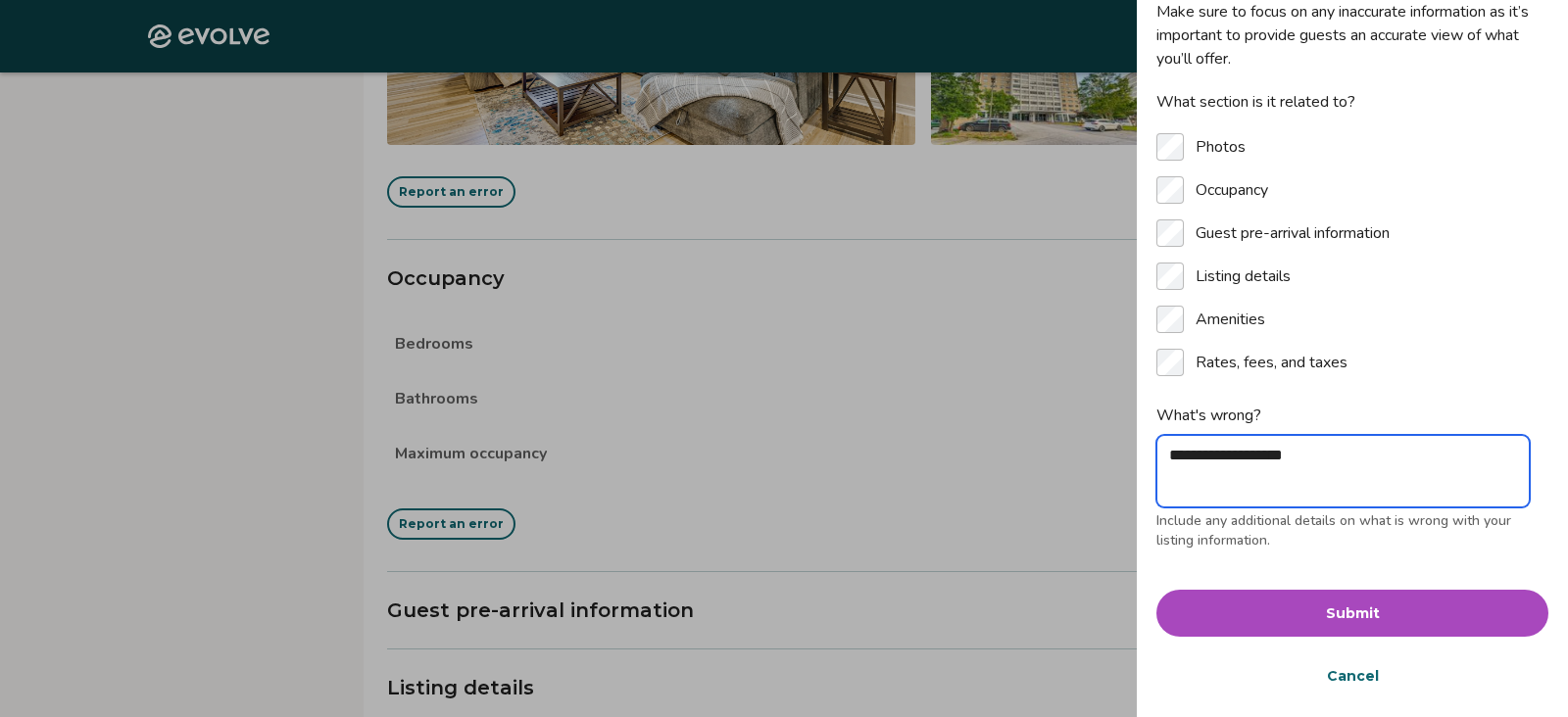 type on "**********" 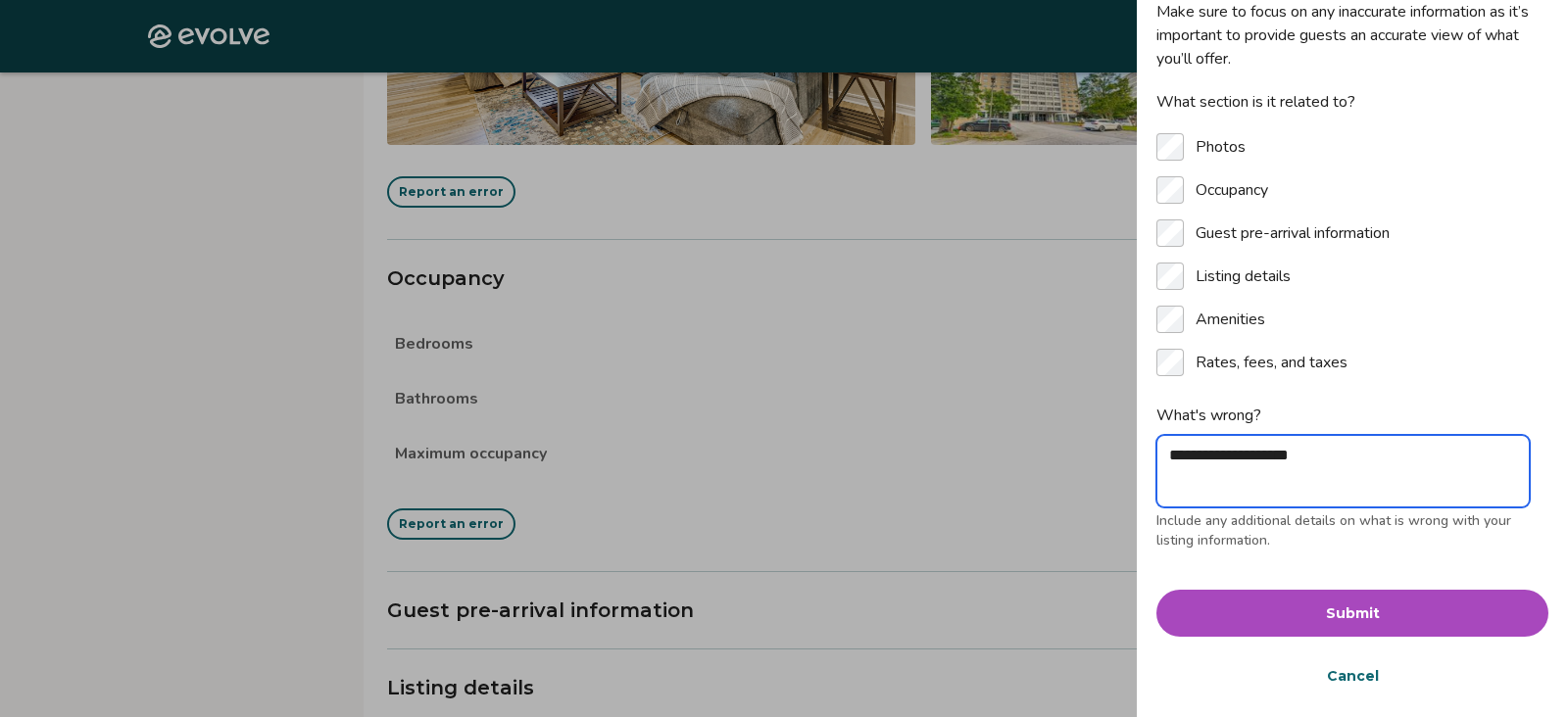 type on "**********" 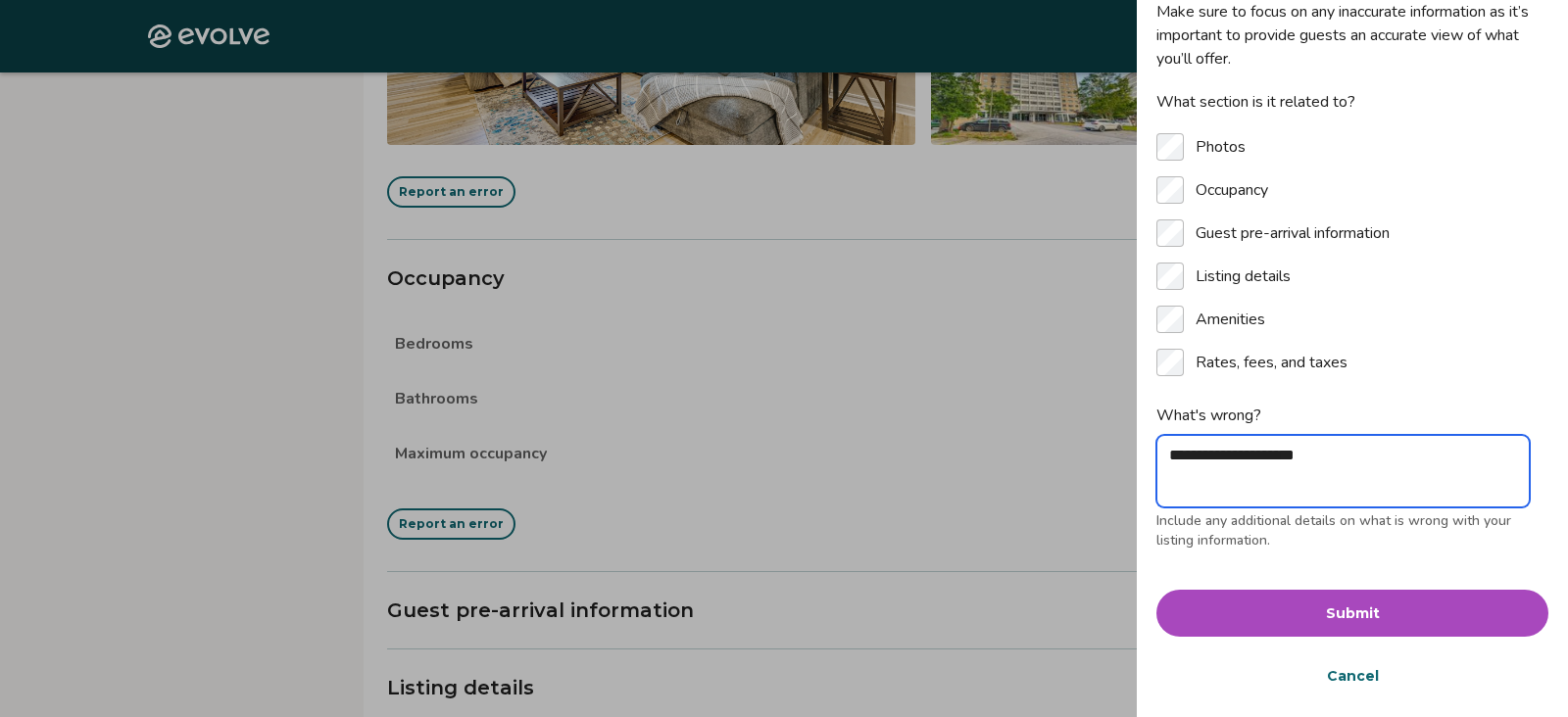 type on "**********" 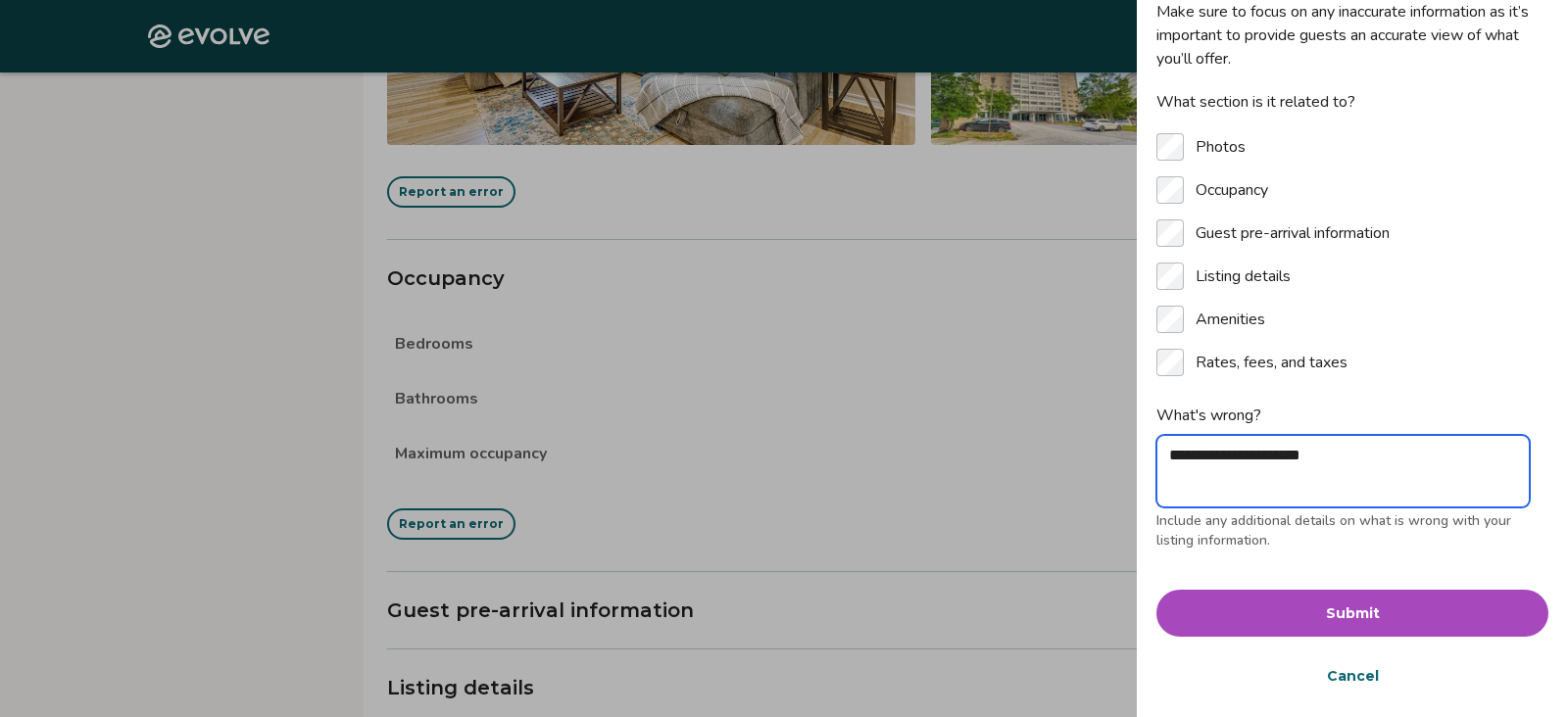 type on "**********" 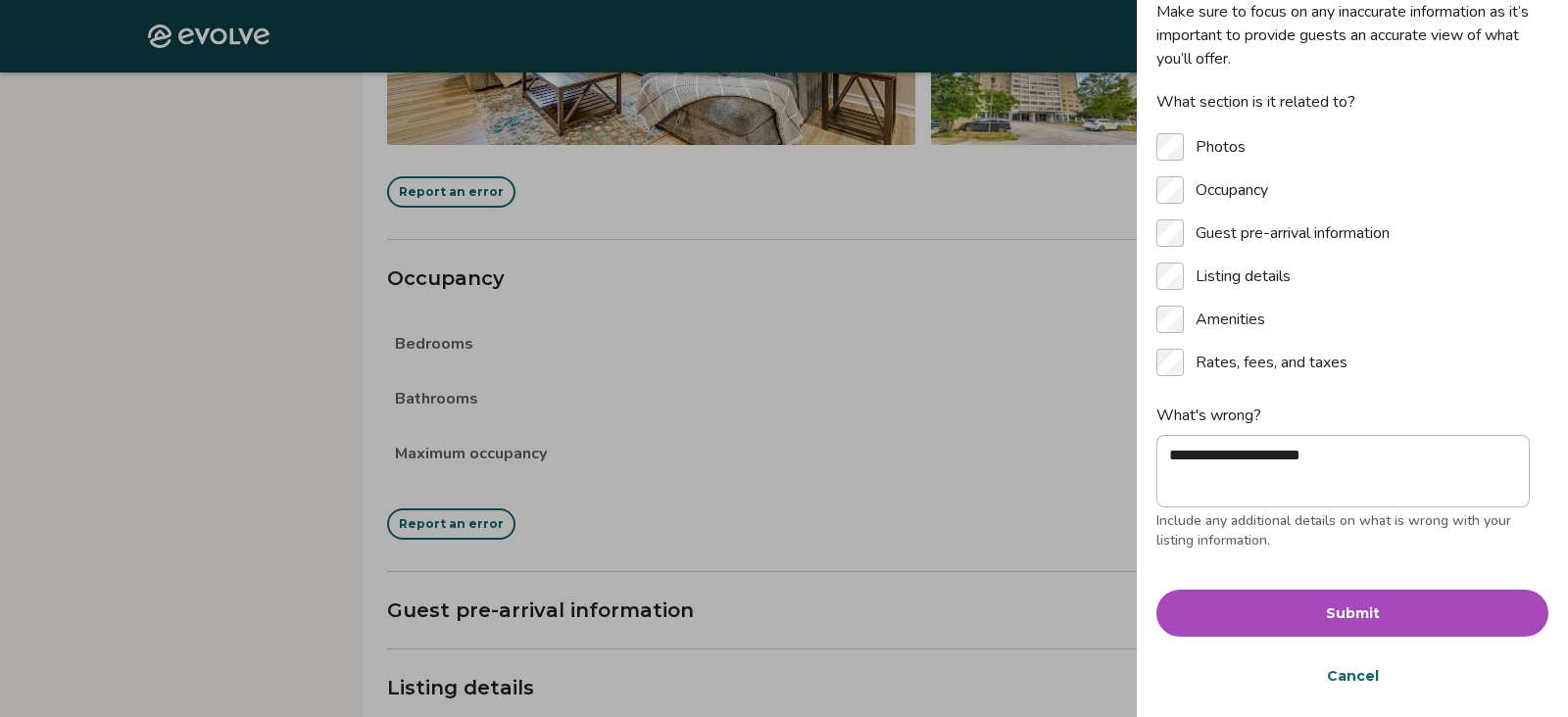 click on "Submit" at bounding box center [1352, 613] 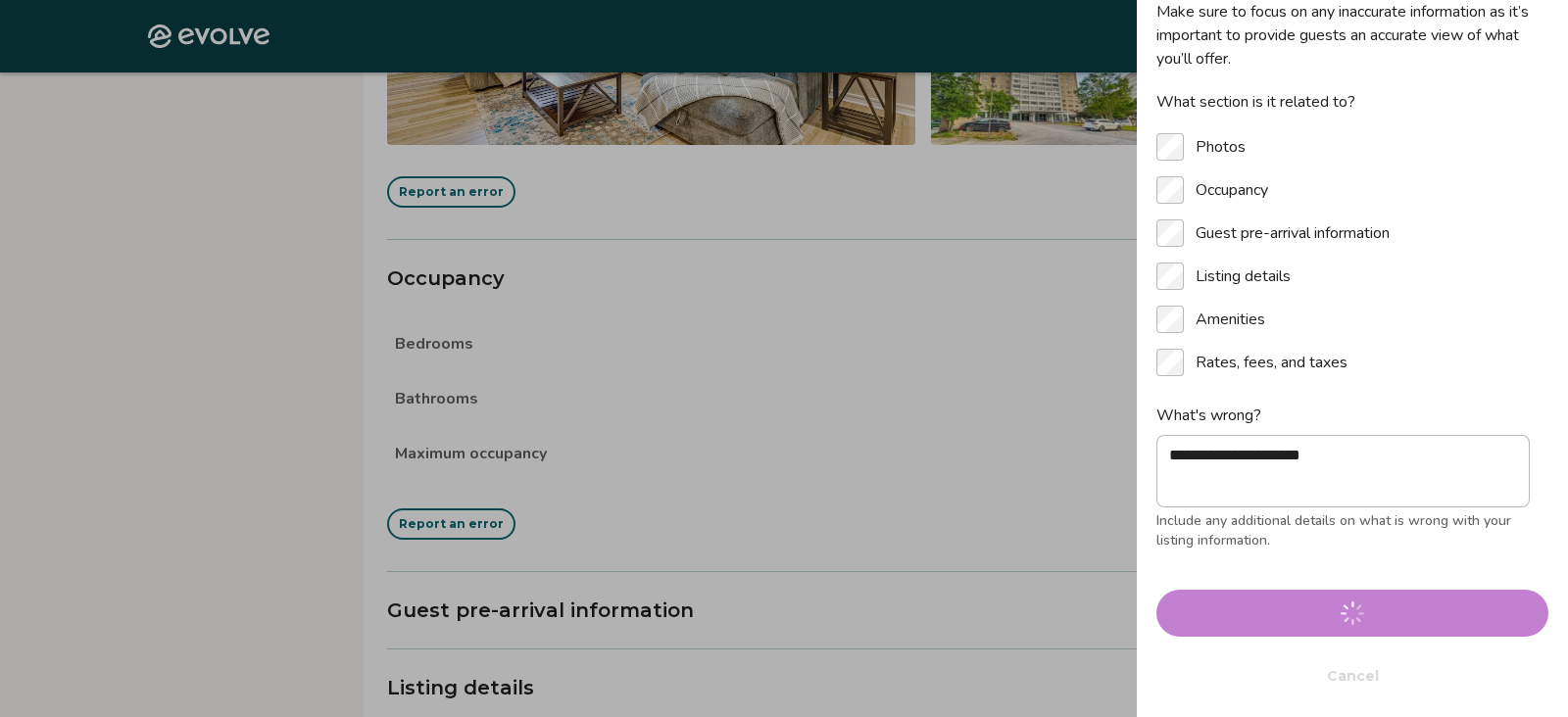 type 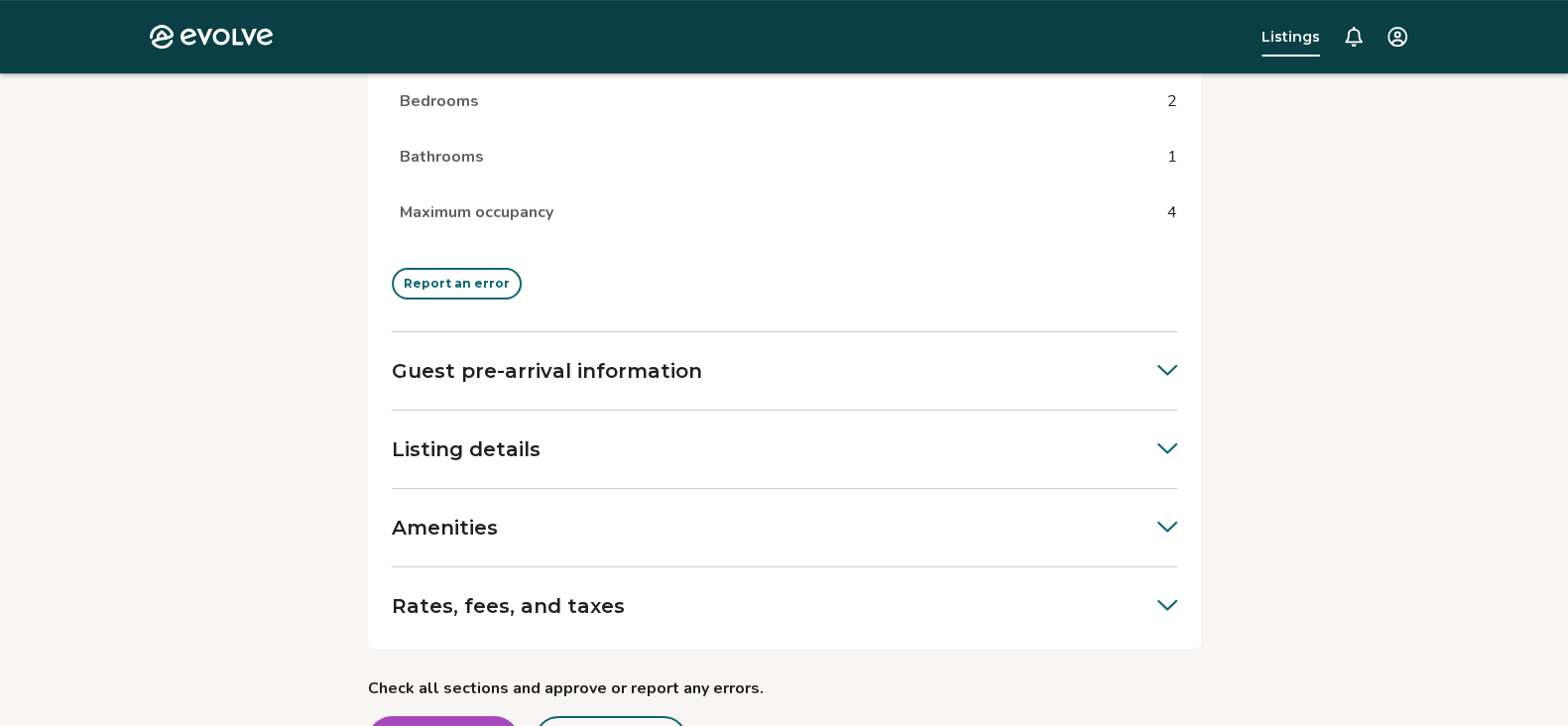 scroll, scrollTop: 1116, scrollLeft: 0, axis: vertical 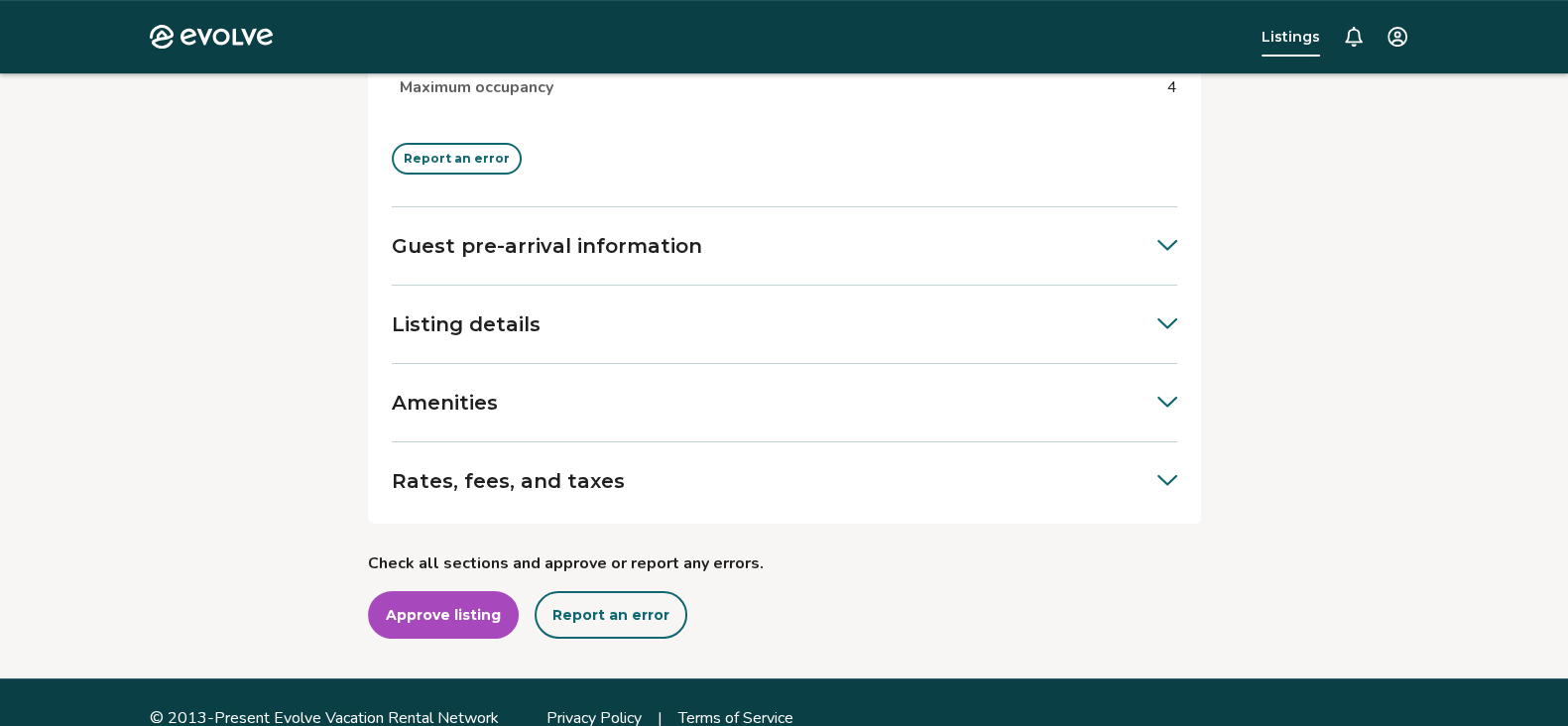 click 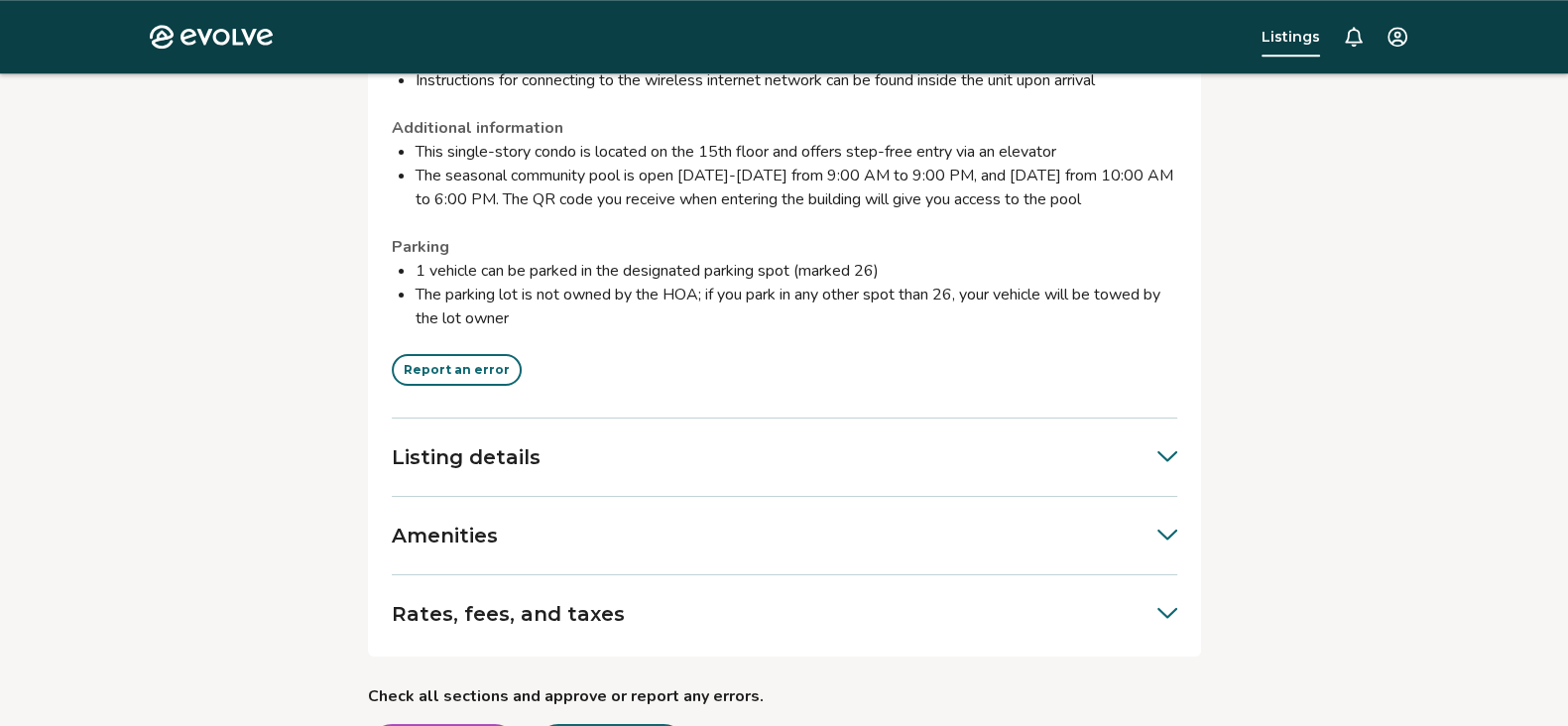 scroll, scrollTop: 2356, scrollLeft: 0, axis: vertical 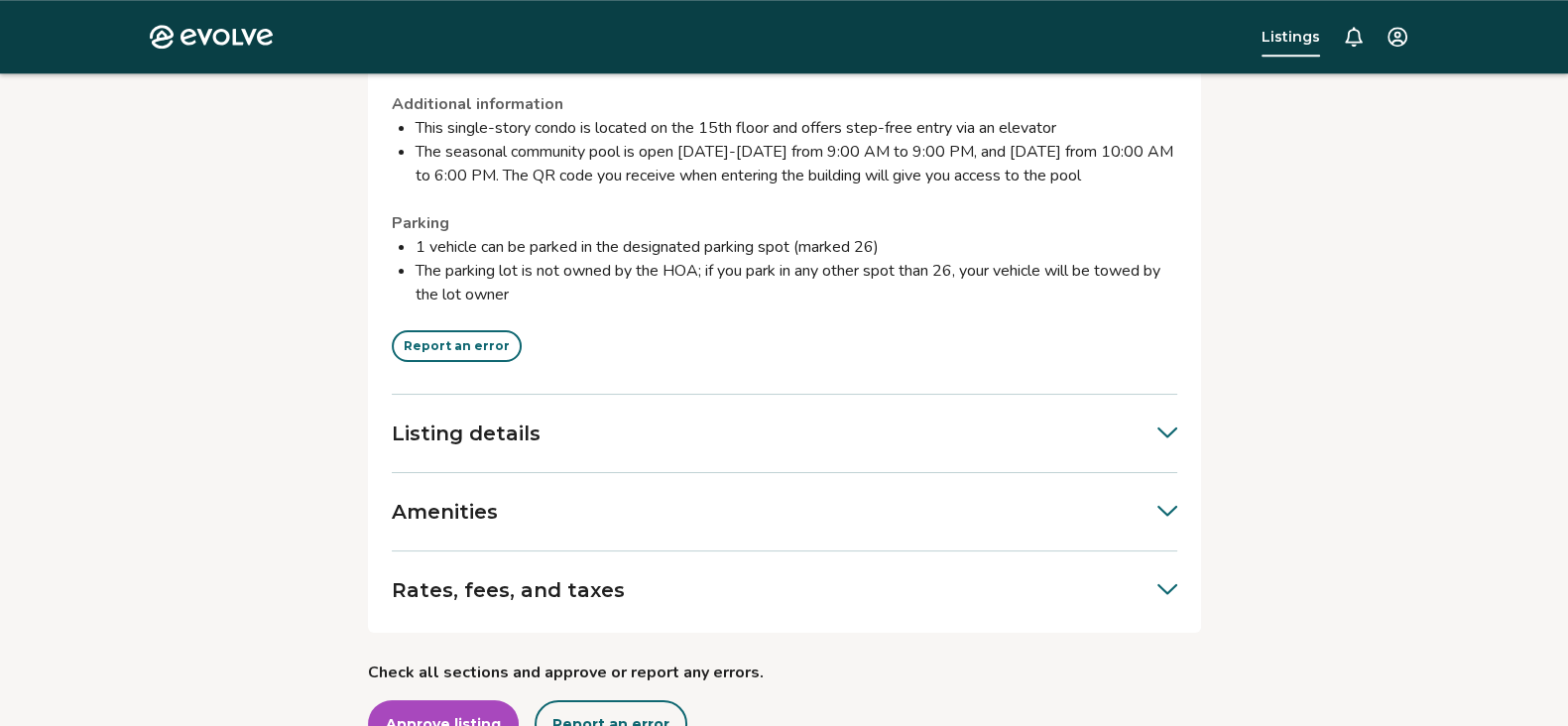click 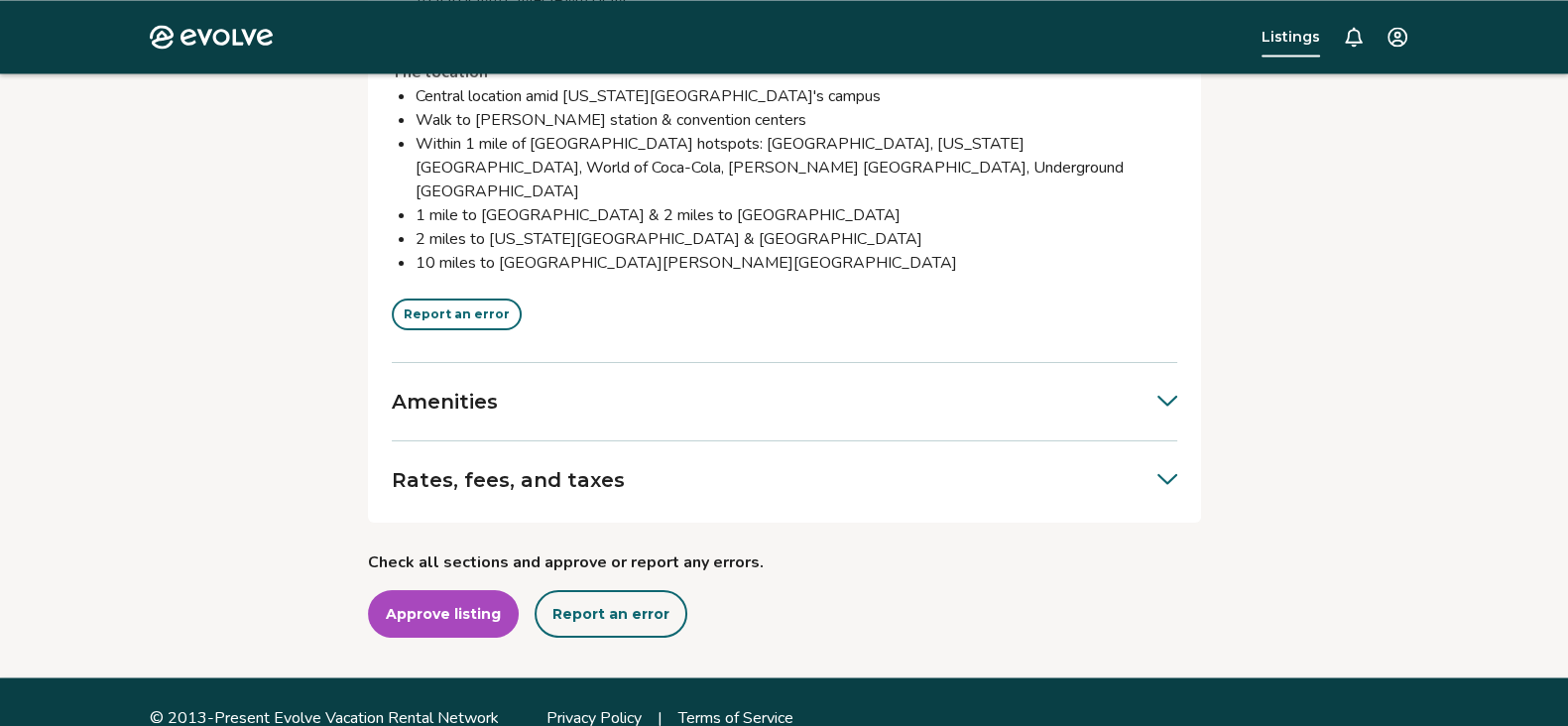 scroll, scrollTop: 4244, scrollLeft: 0, axis: vertical 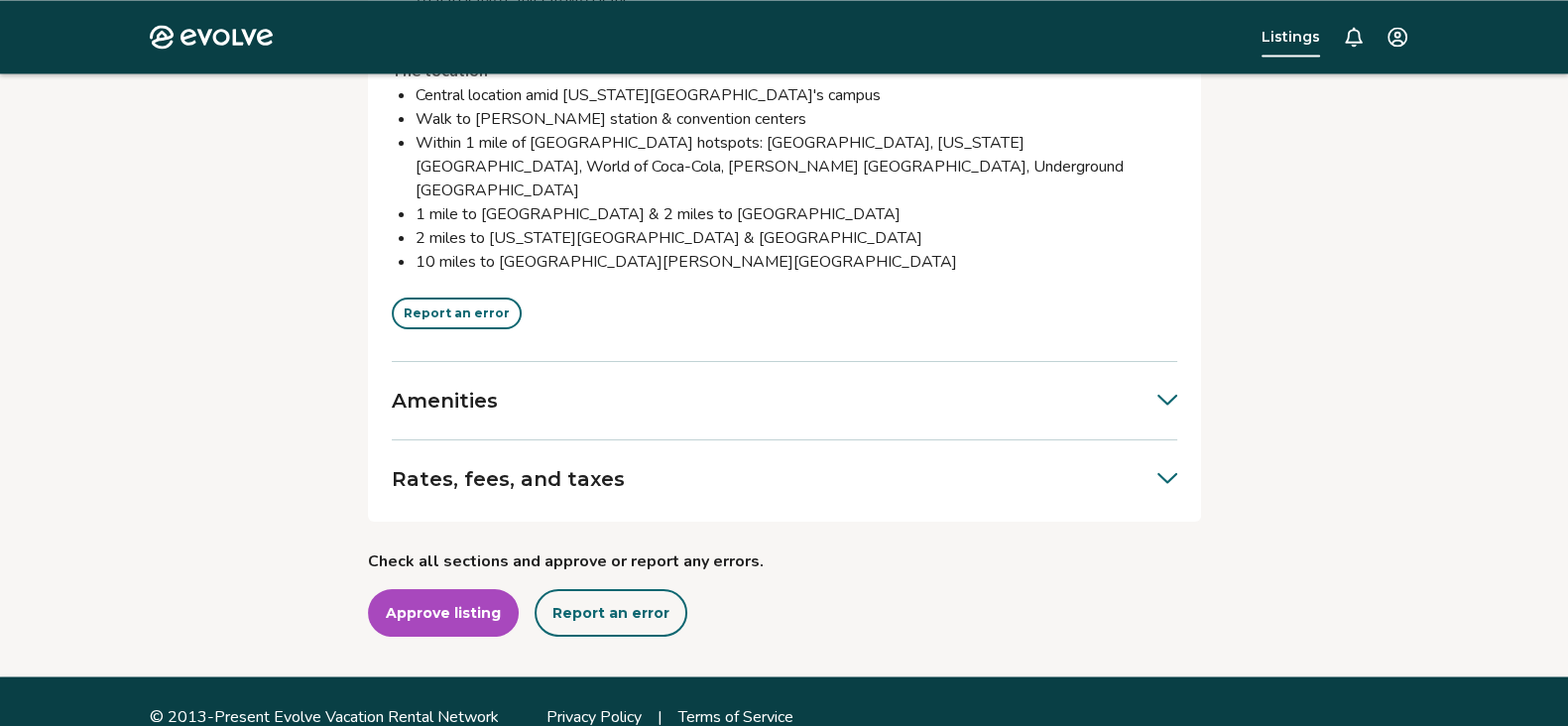 click 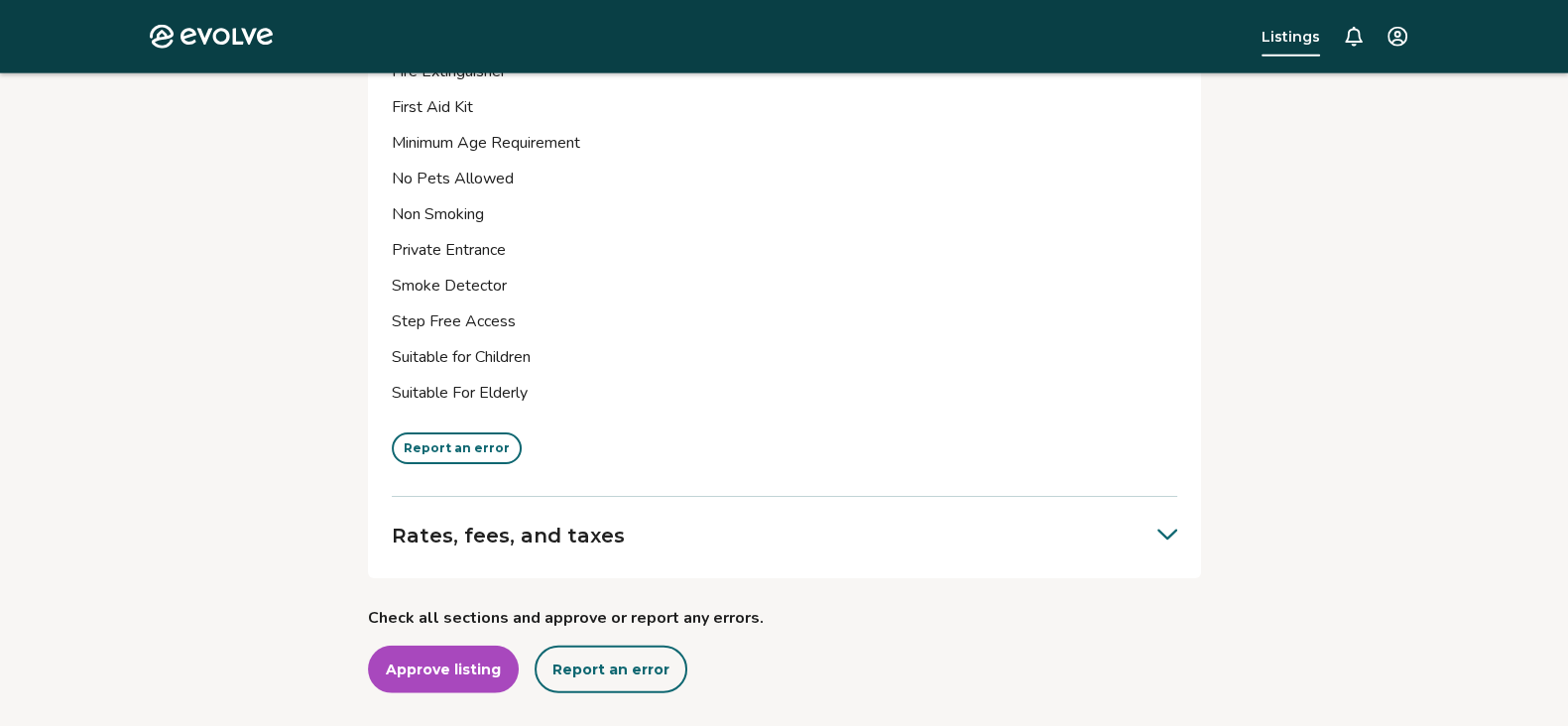 scroll, scrollTop: 6242, scrollLeft: 0, axis: vertical 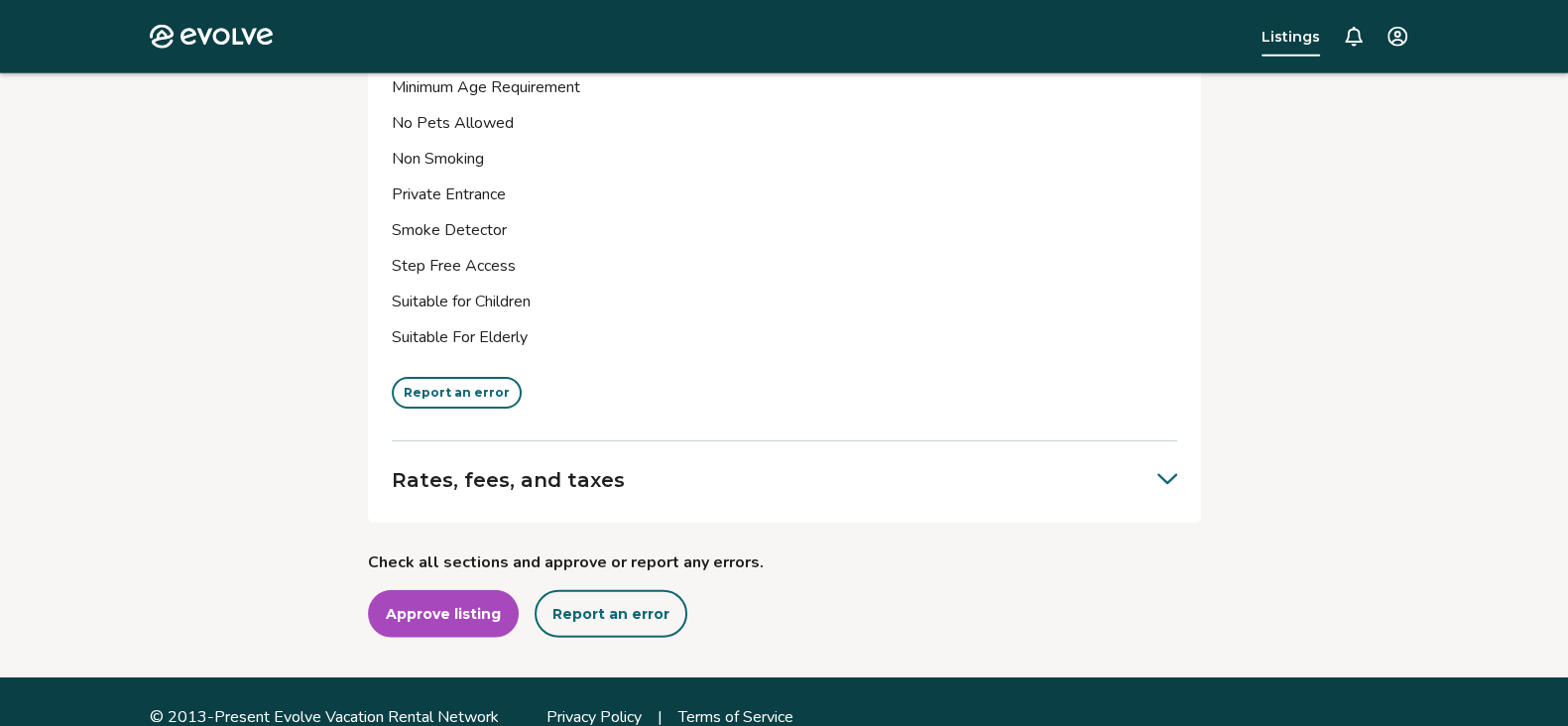 click 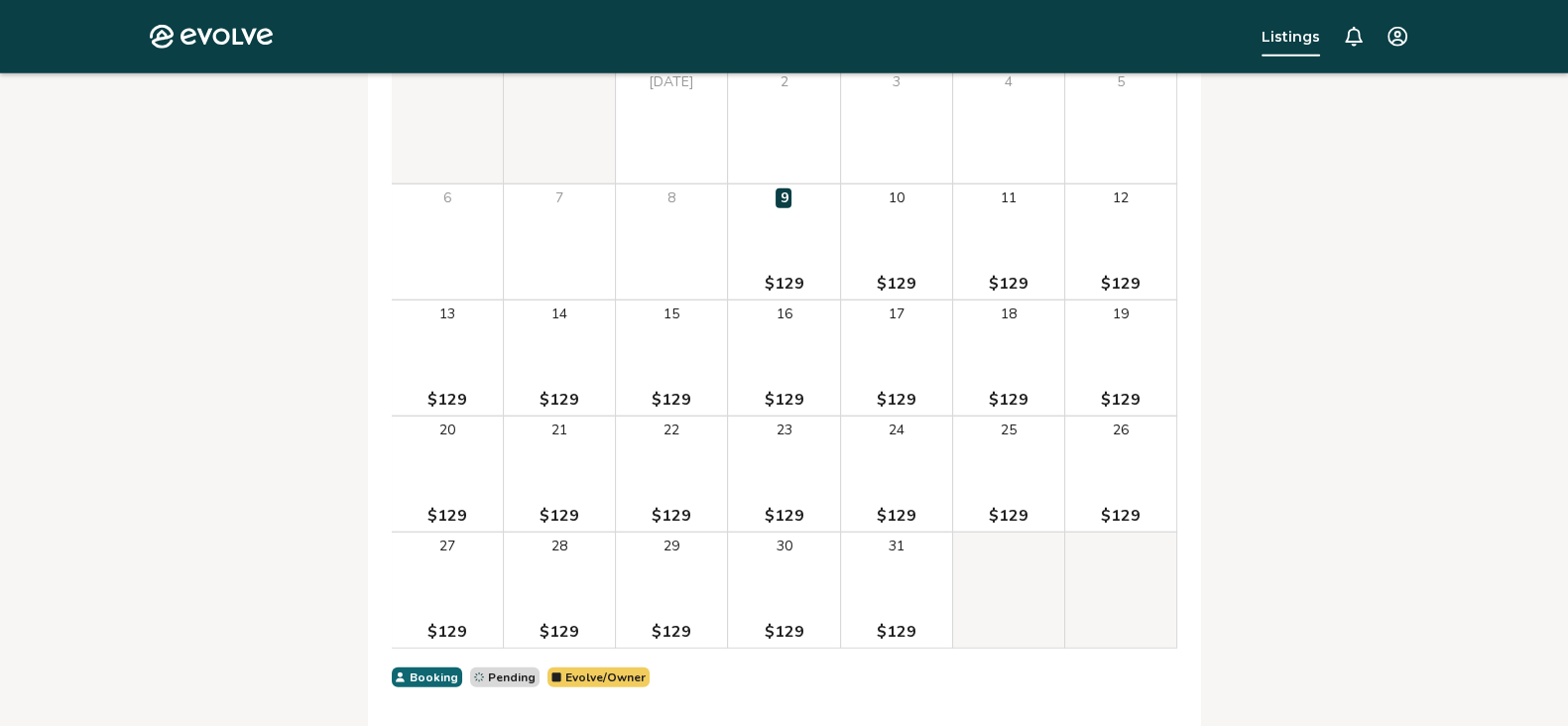 scroll, scrollTop: 6614, scrollLeft: 0, axis: vertical 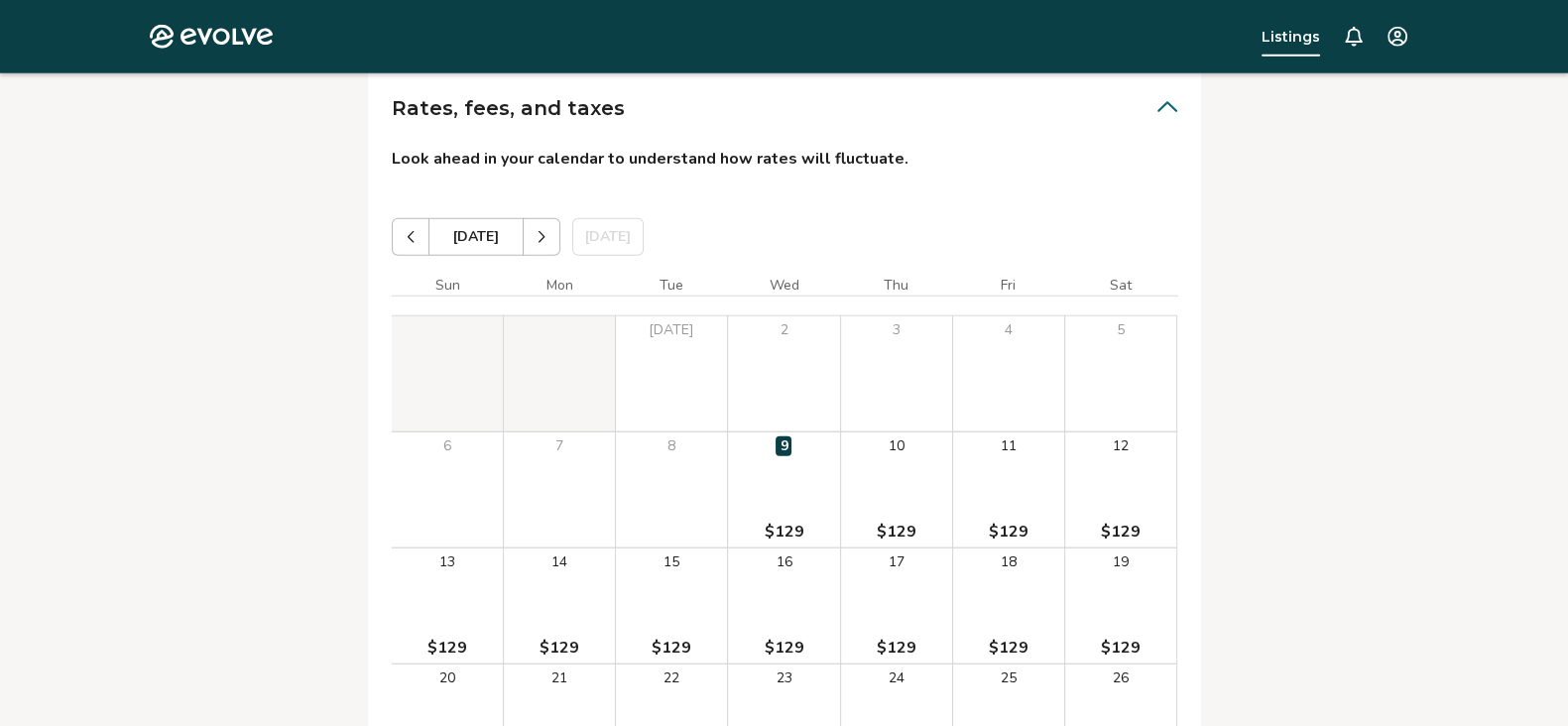 click at bounding box center (542, 237) 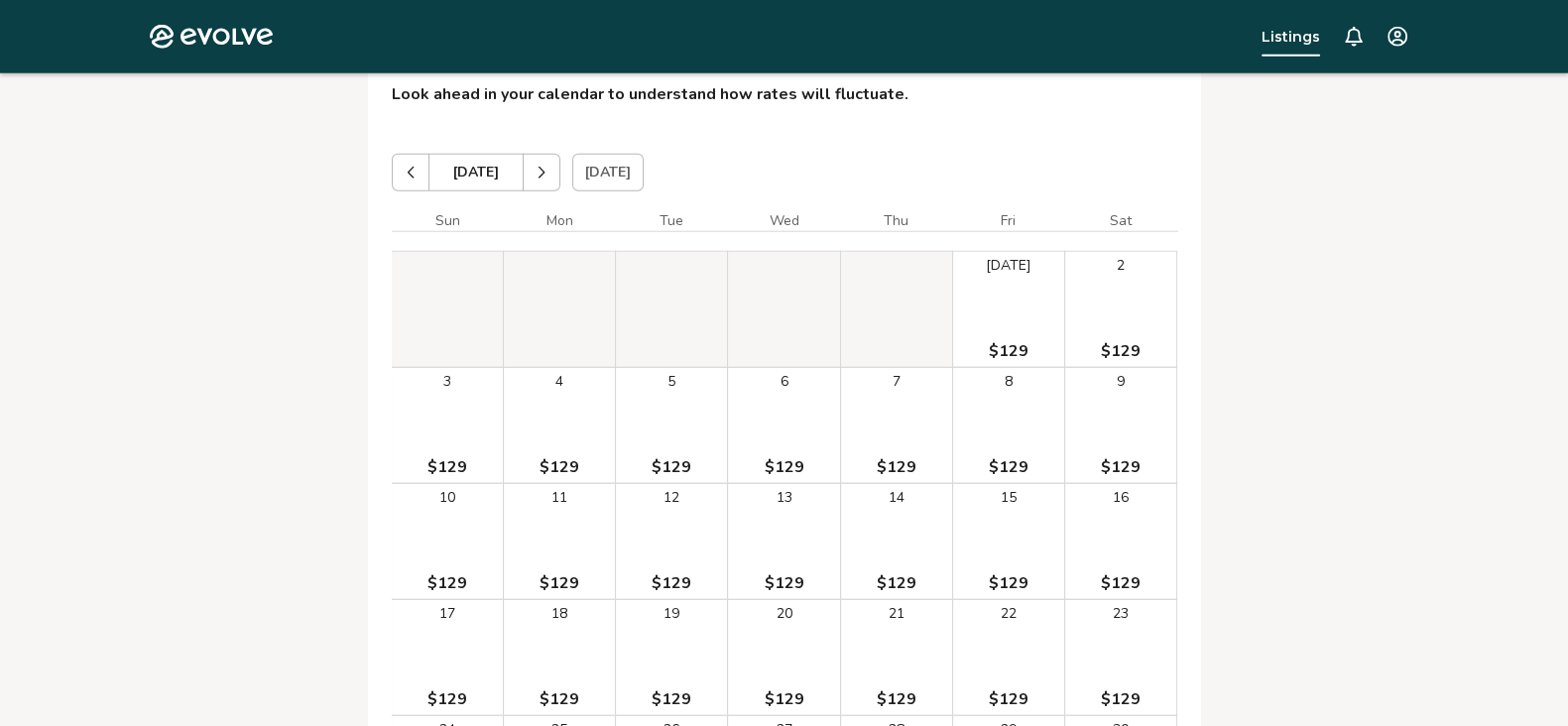 scroll, scrollTop: 6490, scrollLeft: 0, axis: vertical 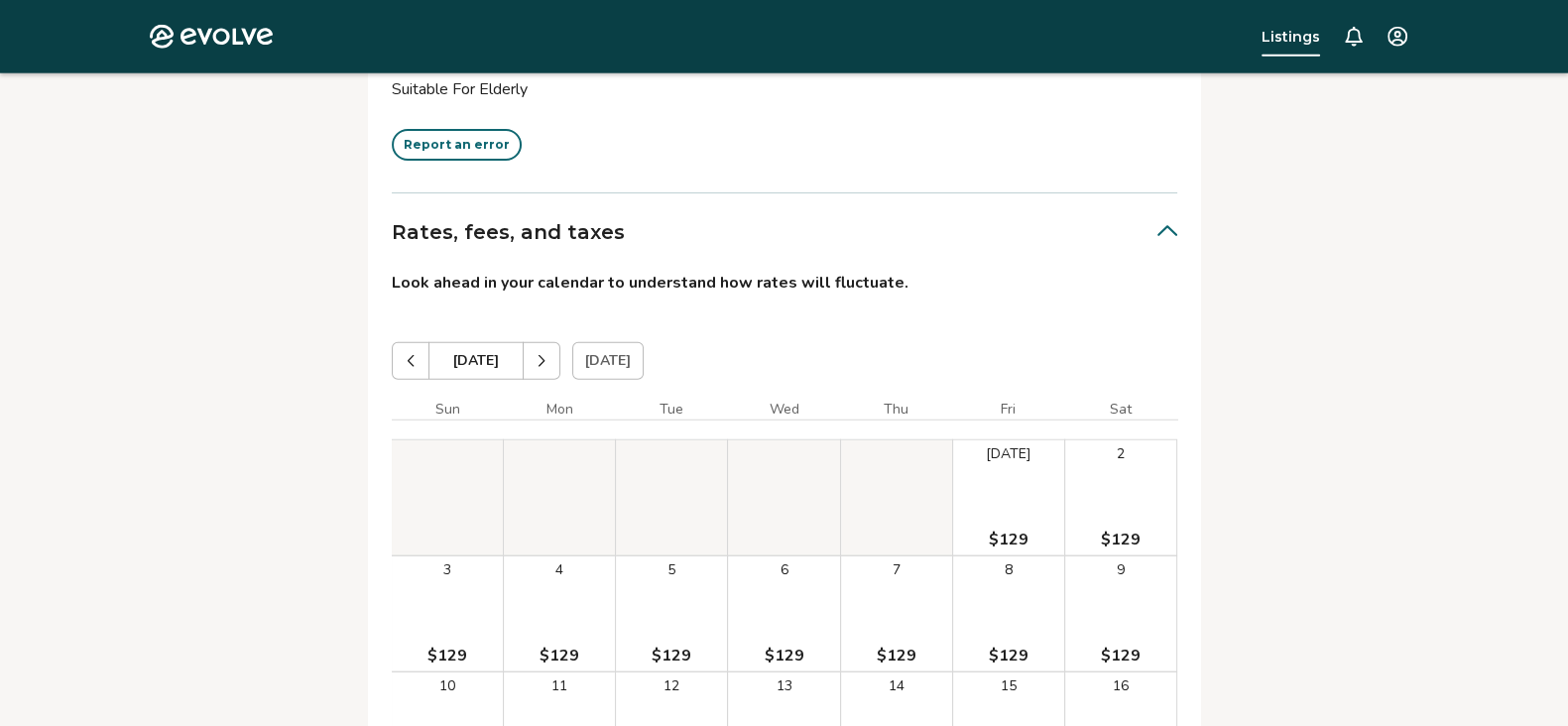 click at bounding box center [542, 361] 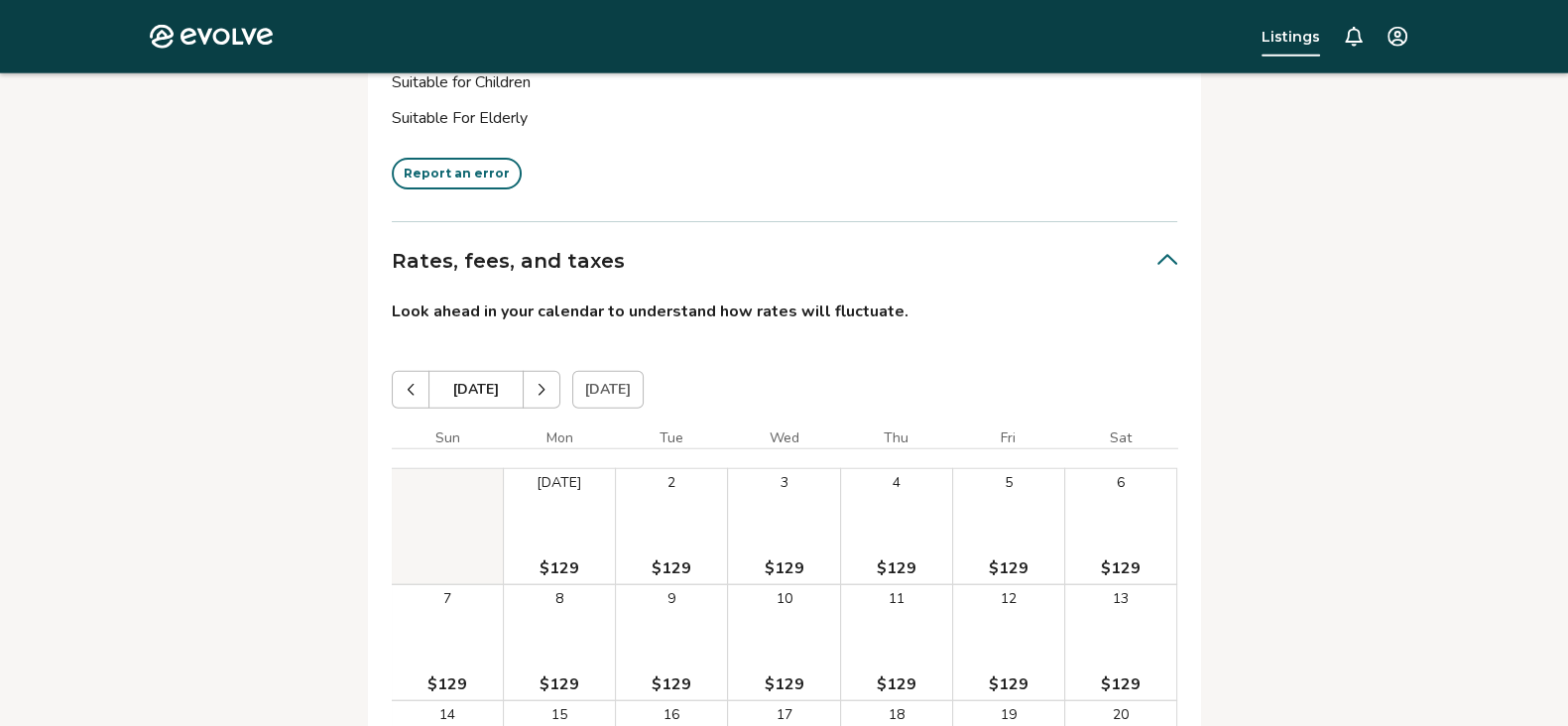 scroll, scrollTop: 6366, scrollLeft: 0, axis: vertical 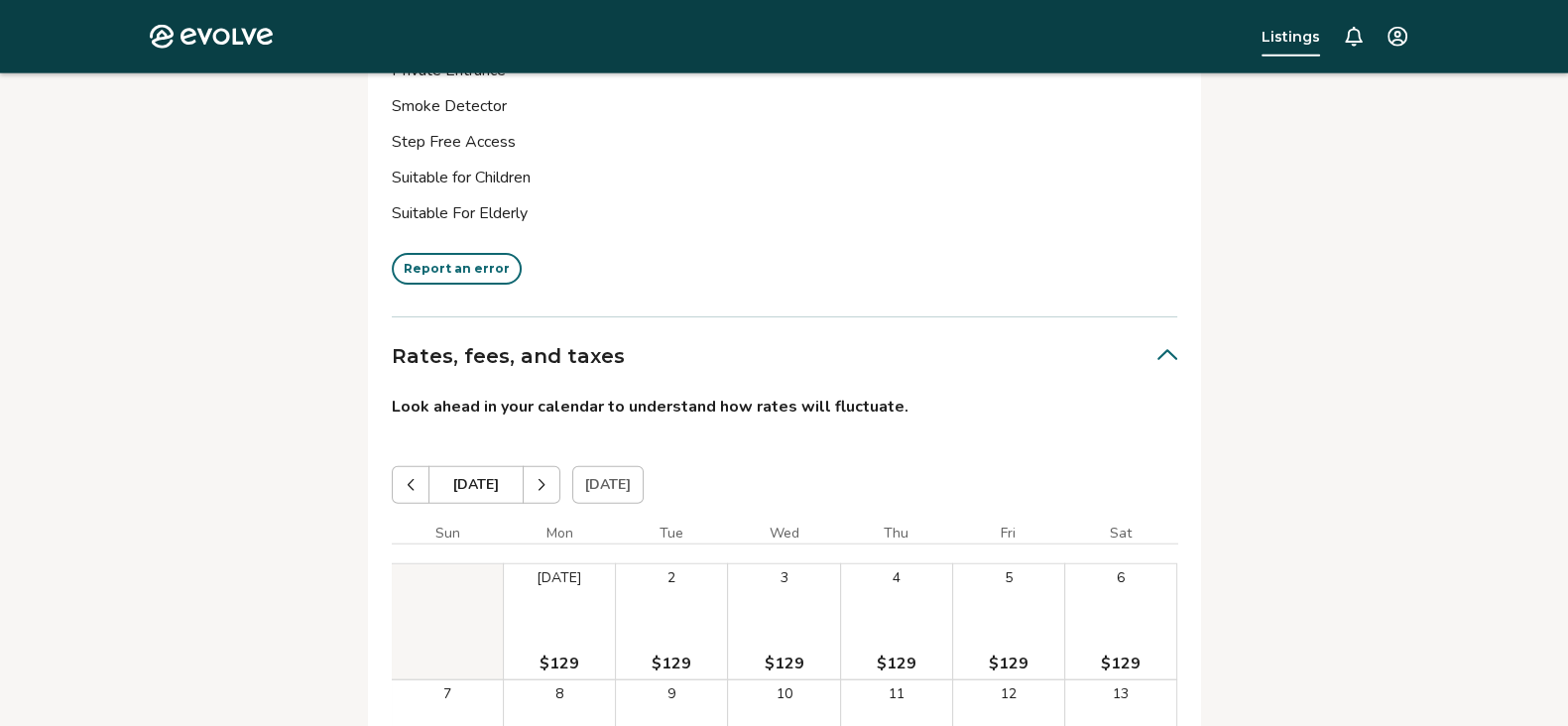 click 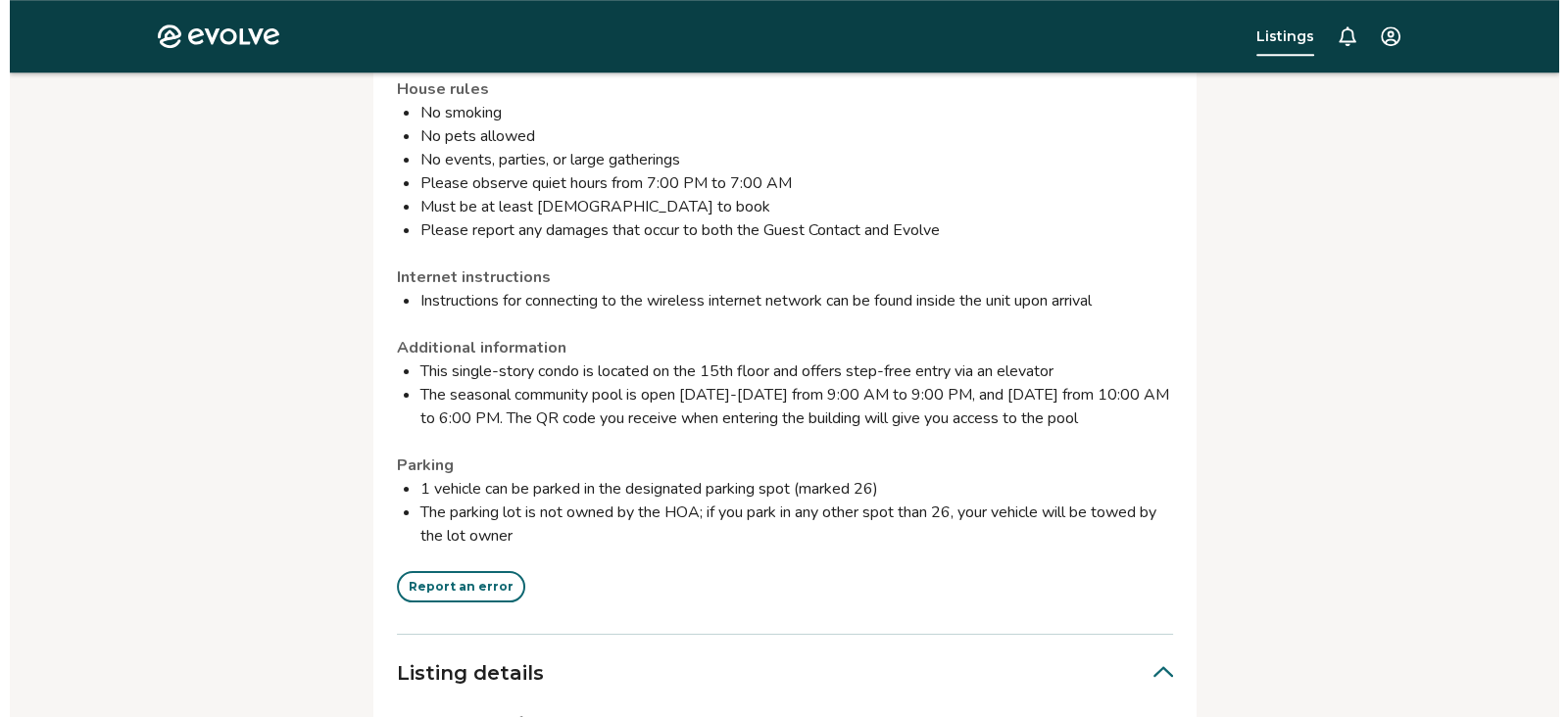 scroll, scrollTop: 2156, scrollLeft: 0, axis: vertical 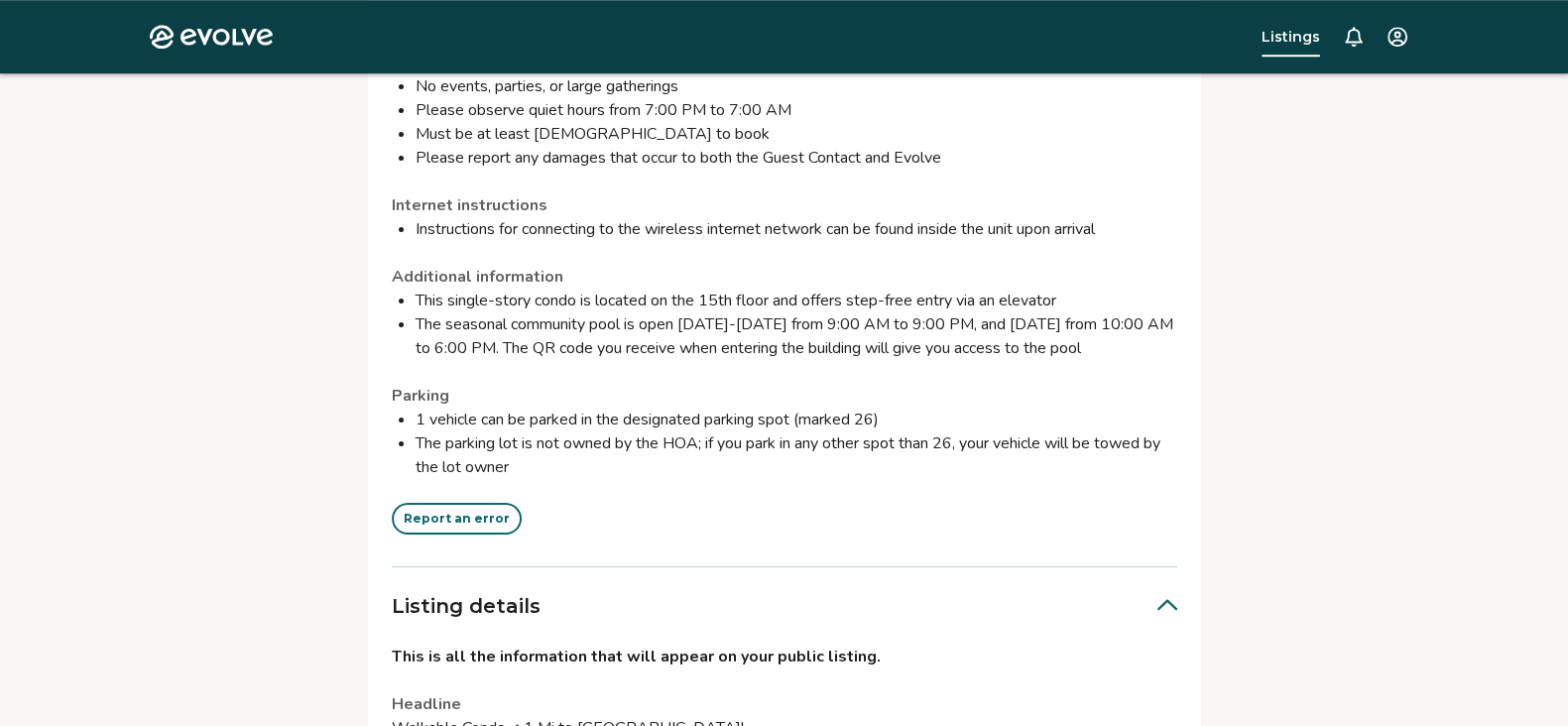 click on "Report an error" at bounding box center [456, 519] 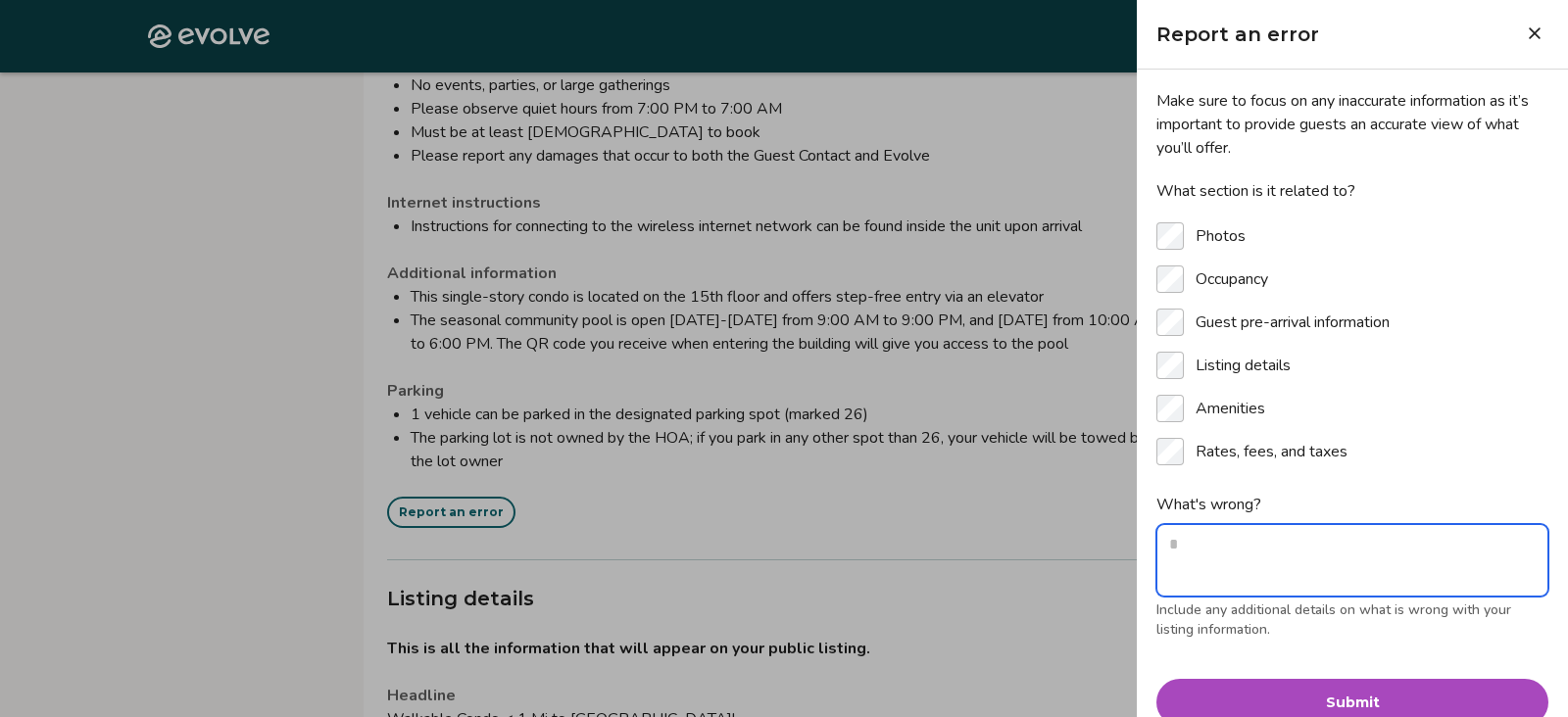 click on "What's wrong?" at bounding box center (1352, 560) 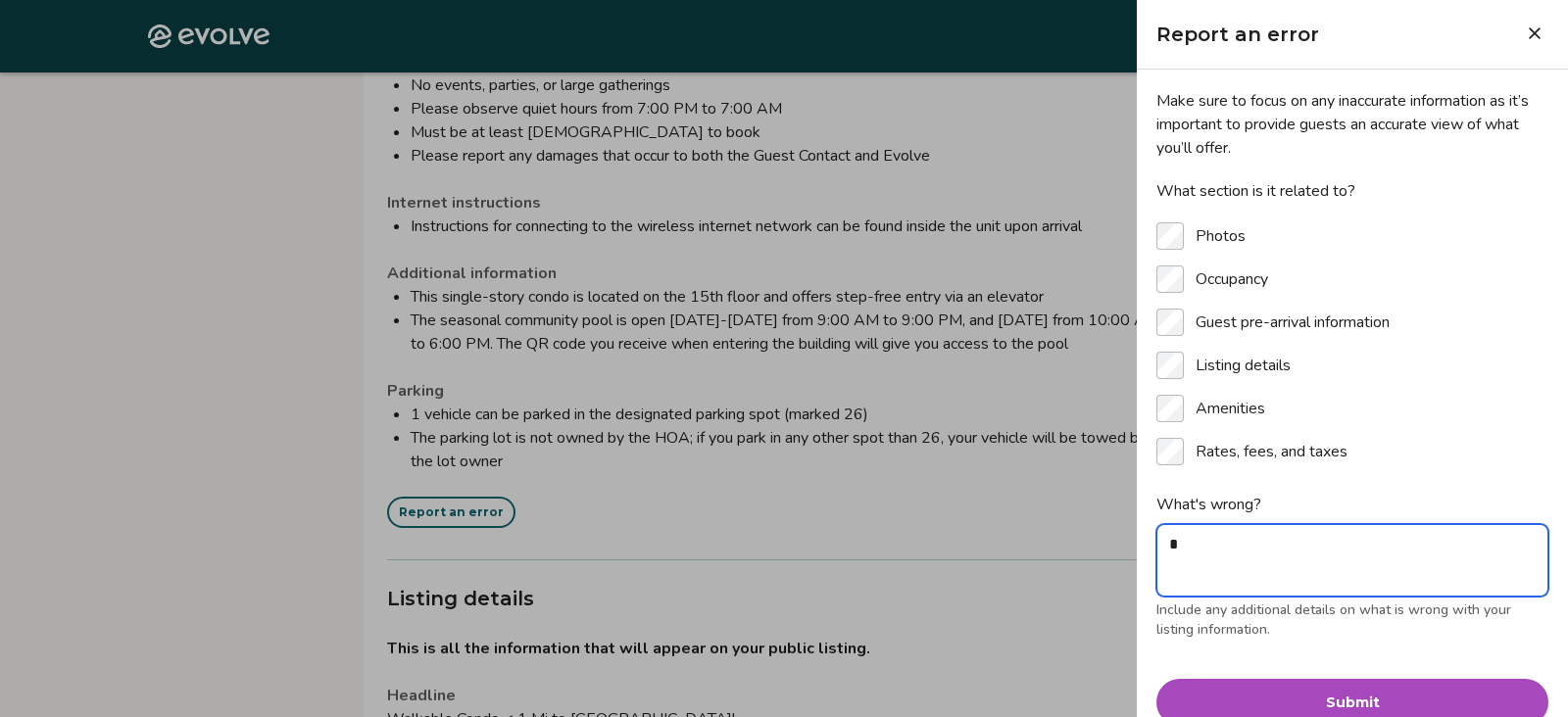 type on "*" 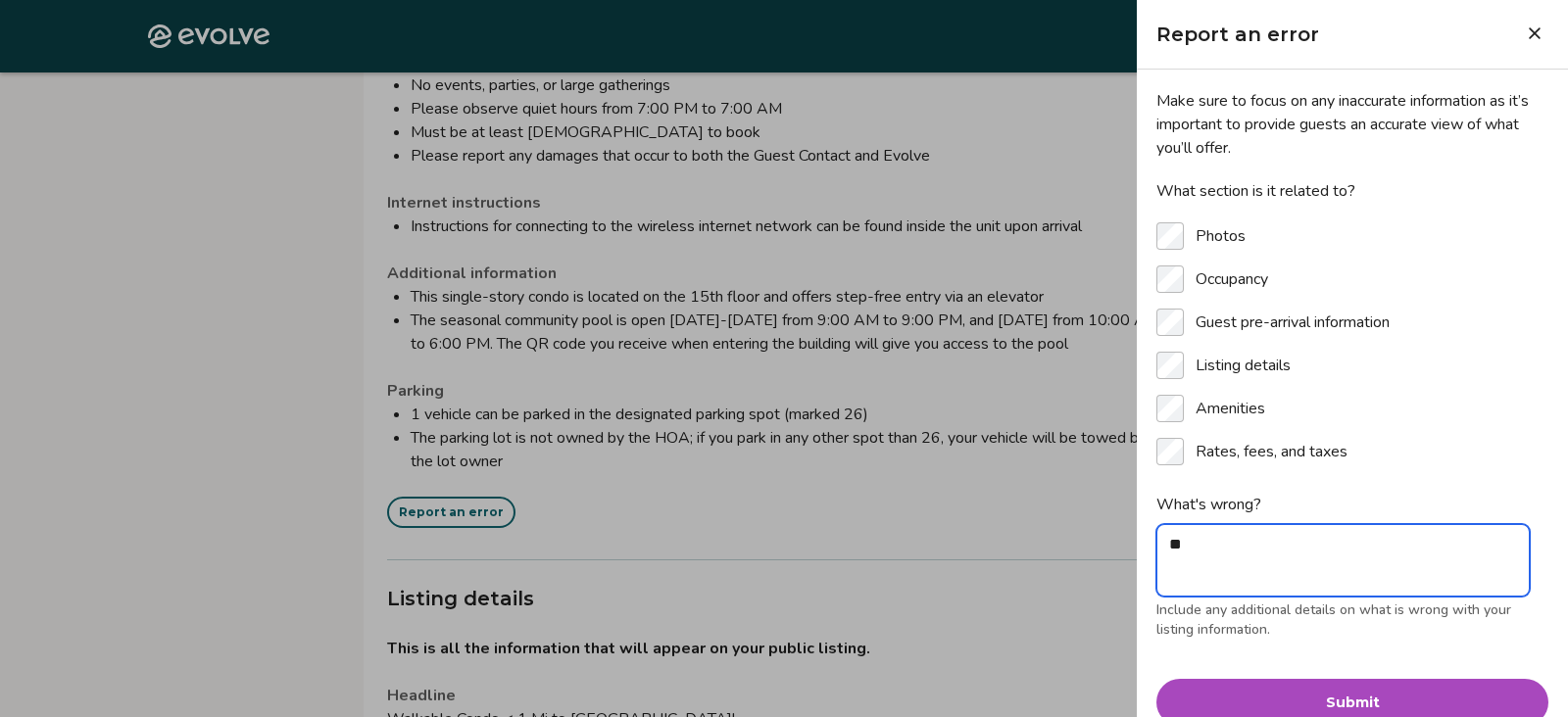 type on "*" 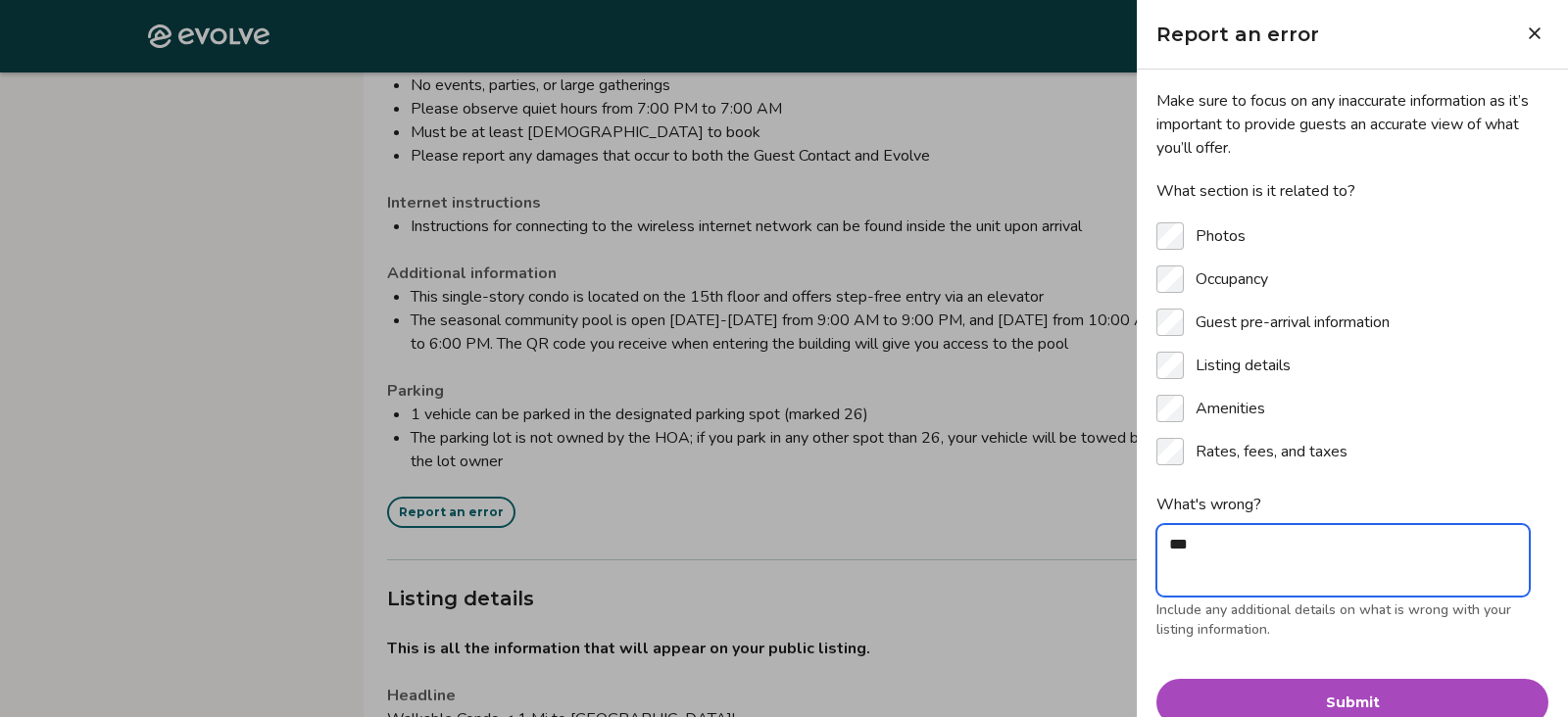 type on "*" 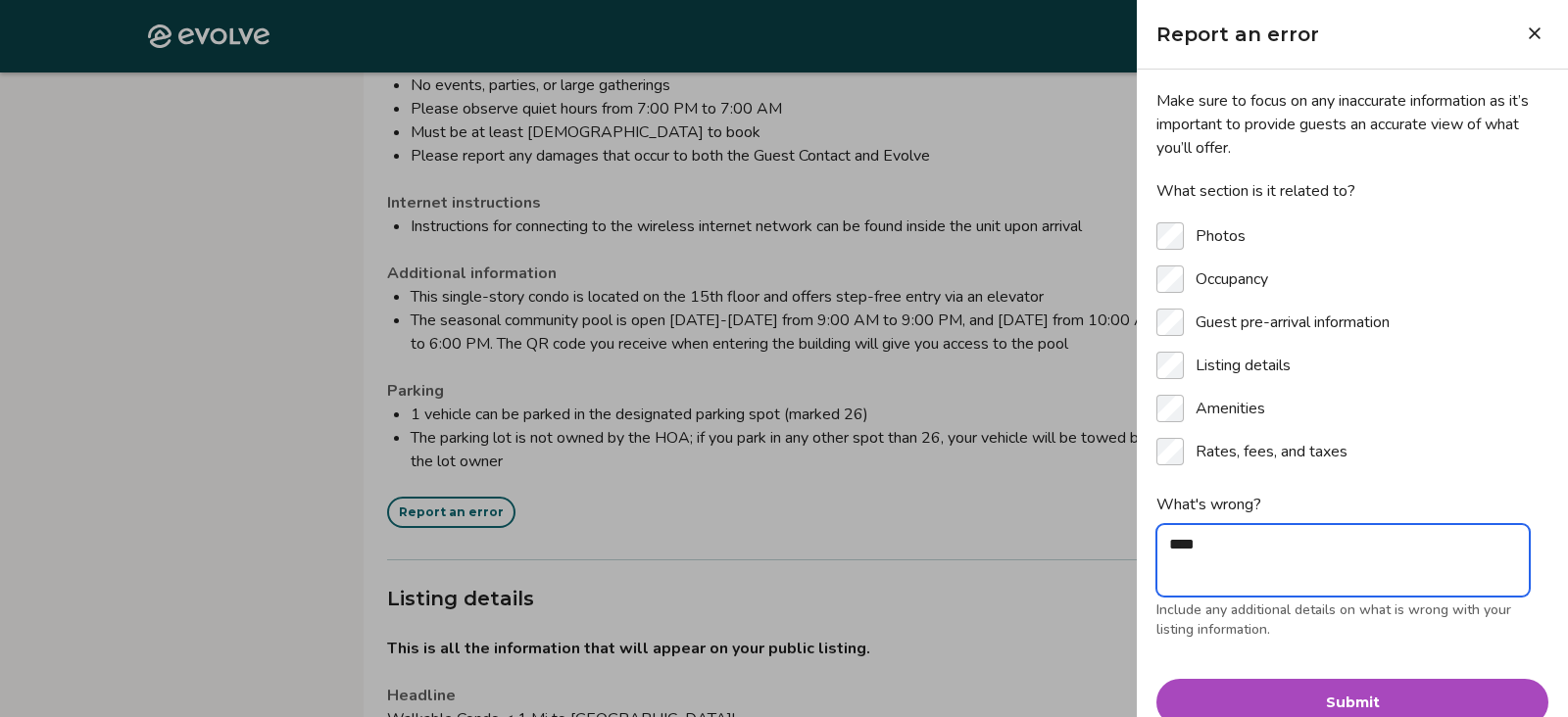 type on "*****" 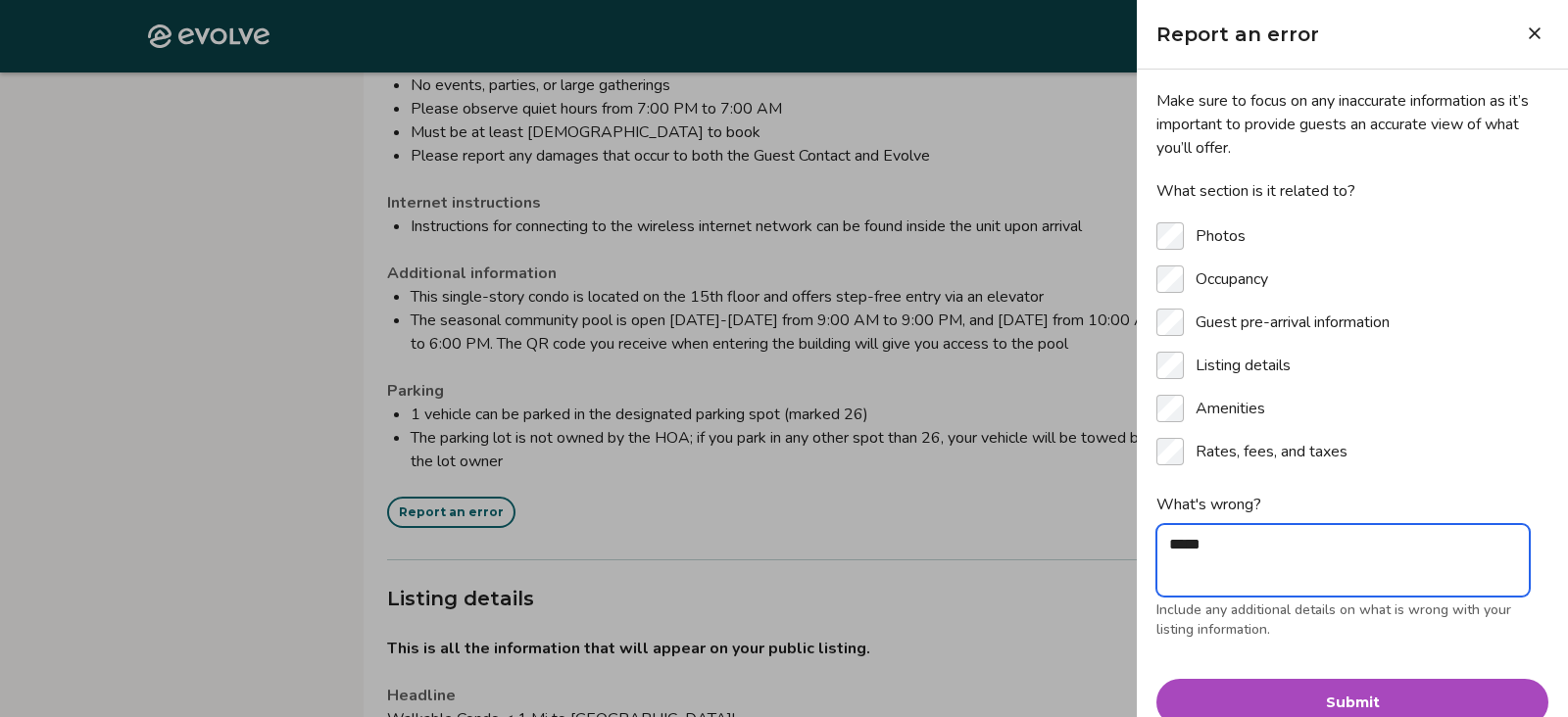 type on "*" 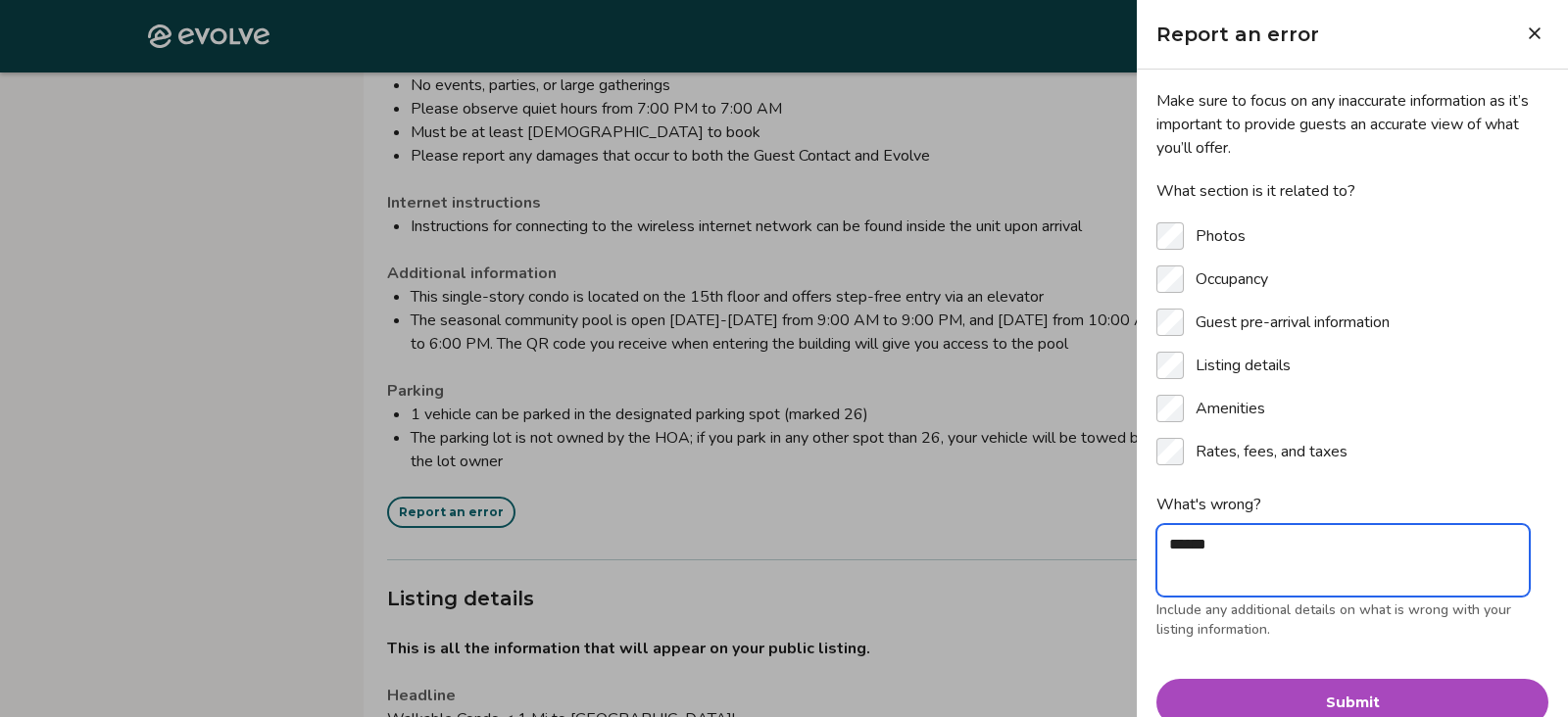 type on "*" 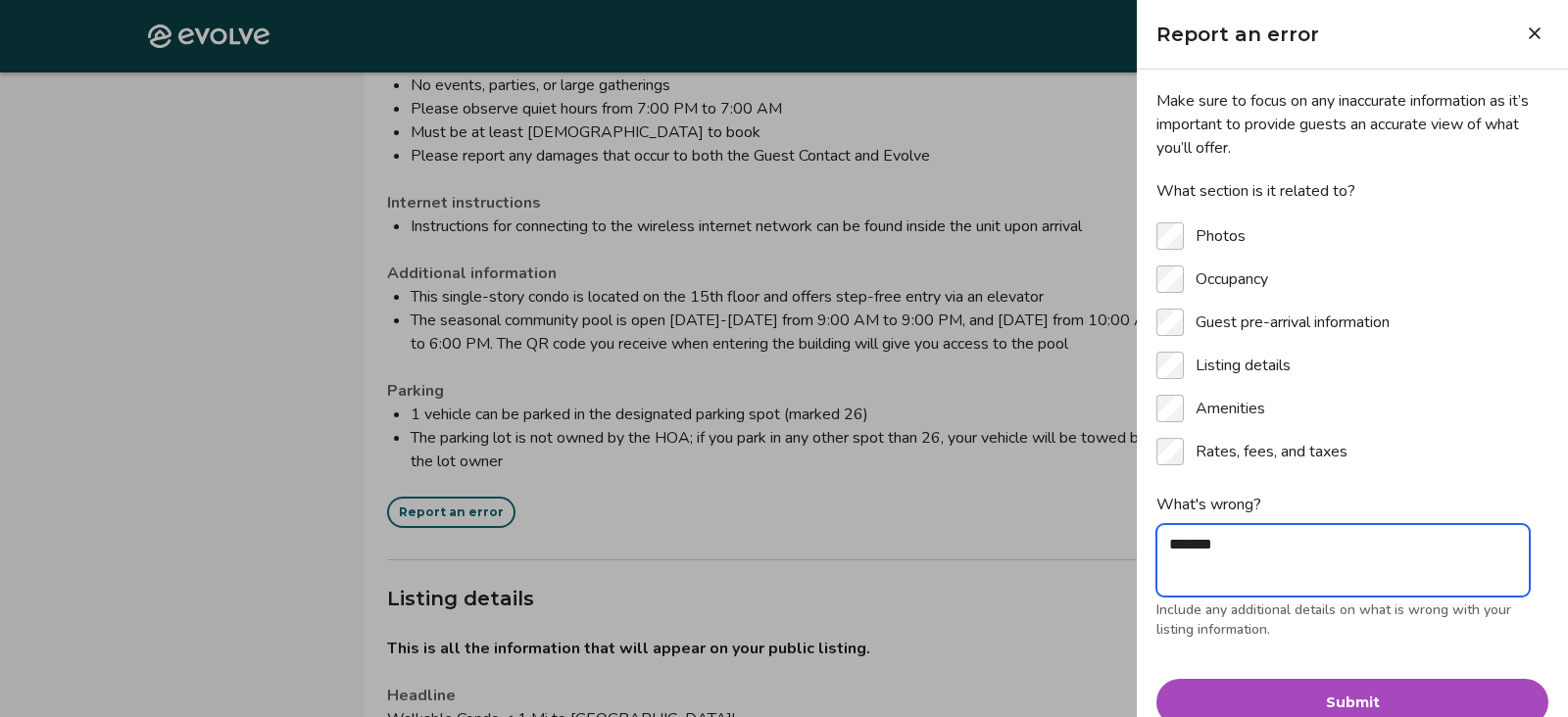 type on "*" 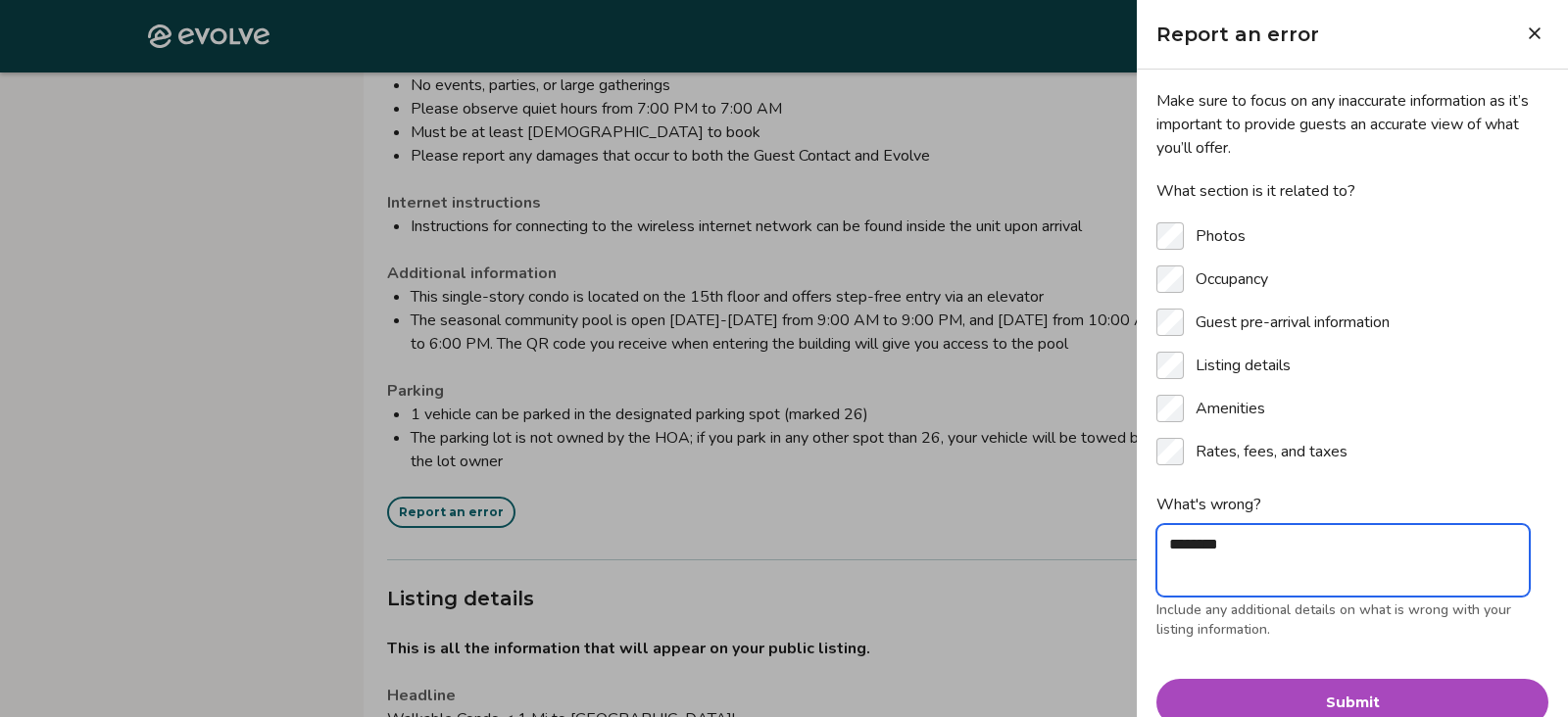 type on "*" 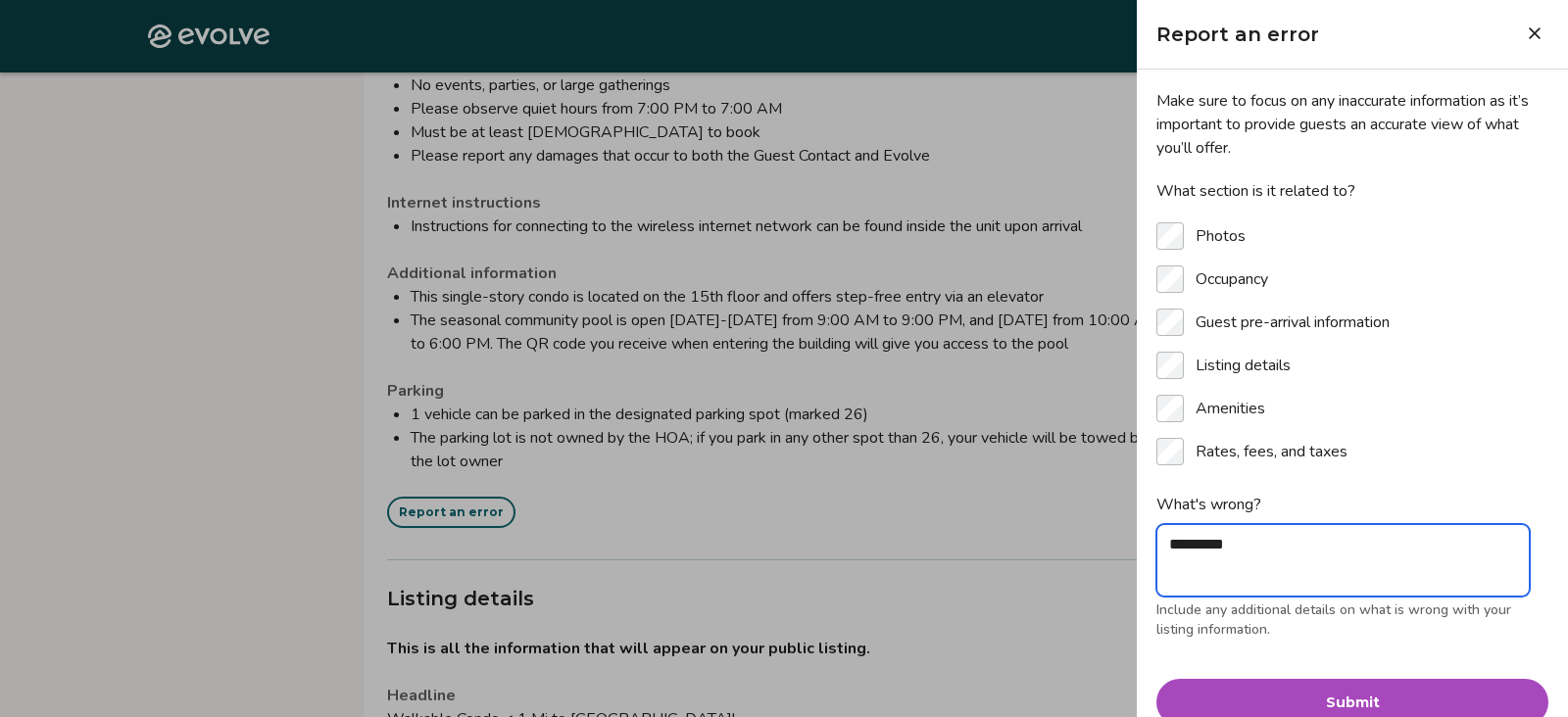 type on "*" 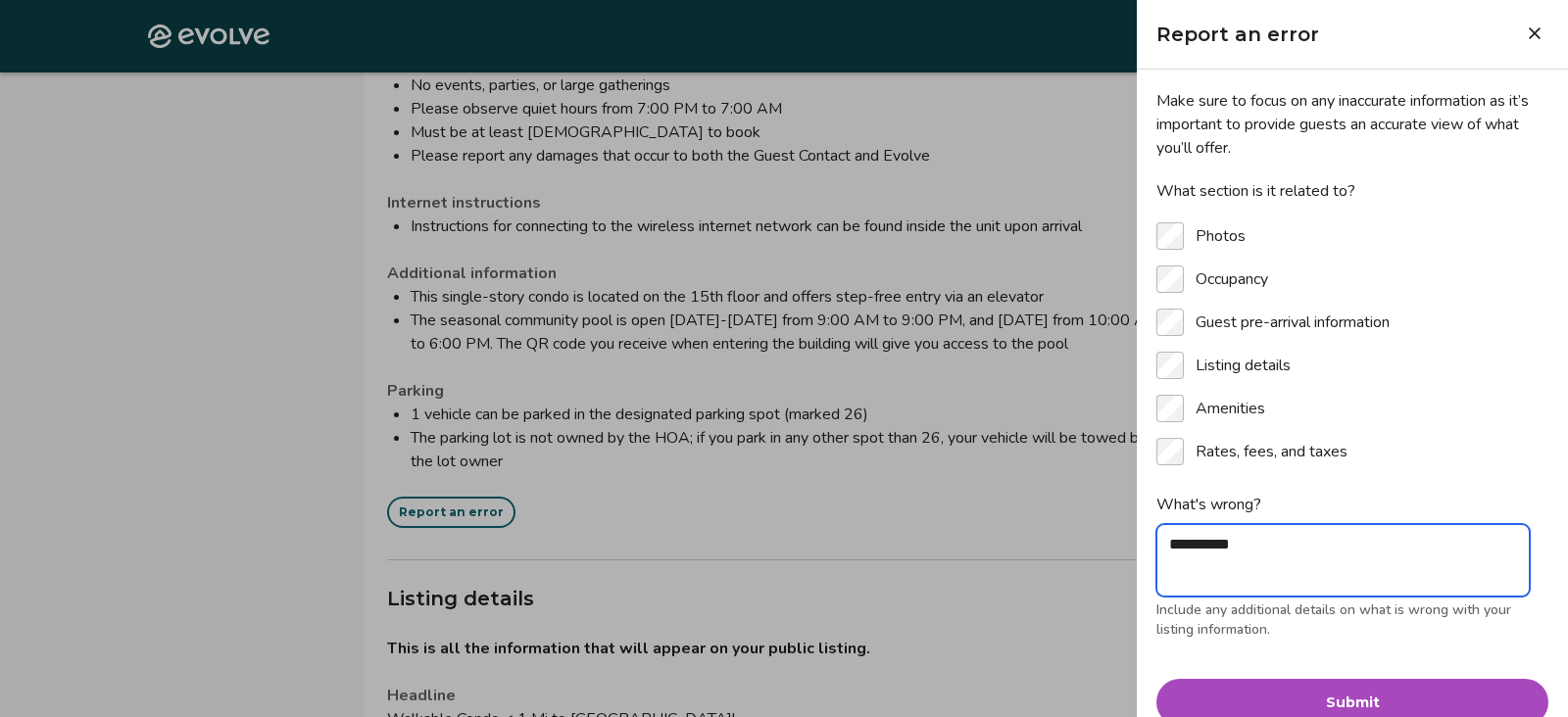 type on "*" 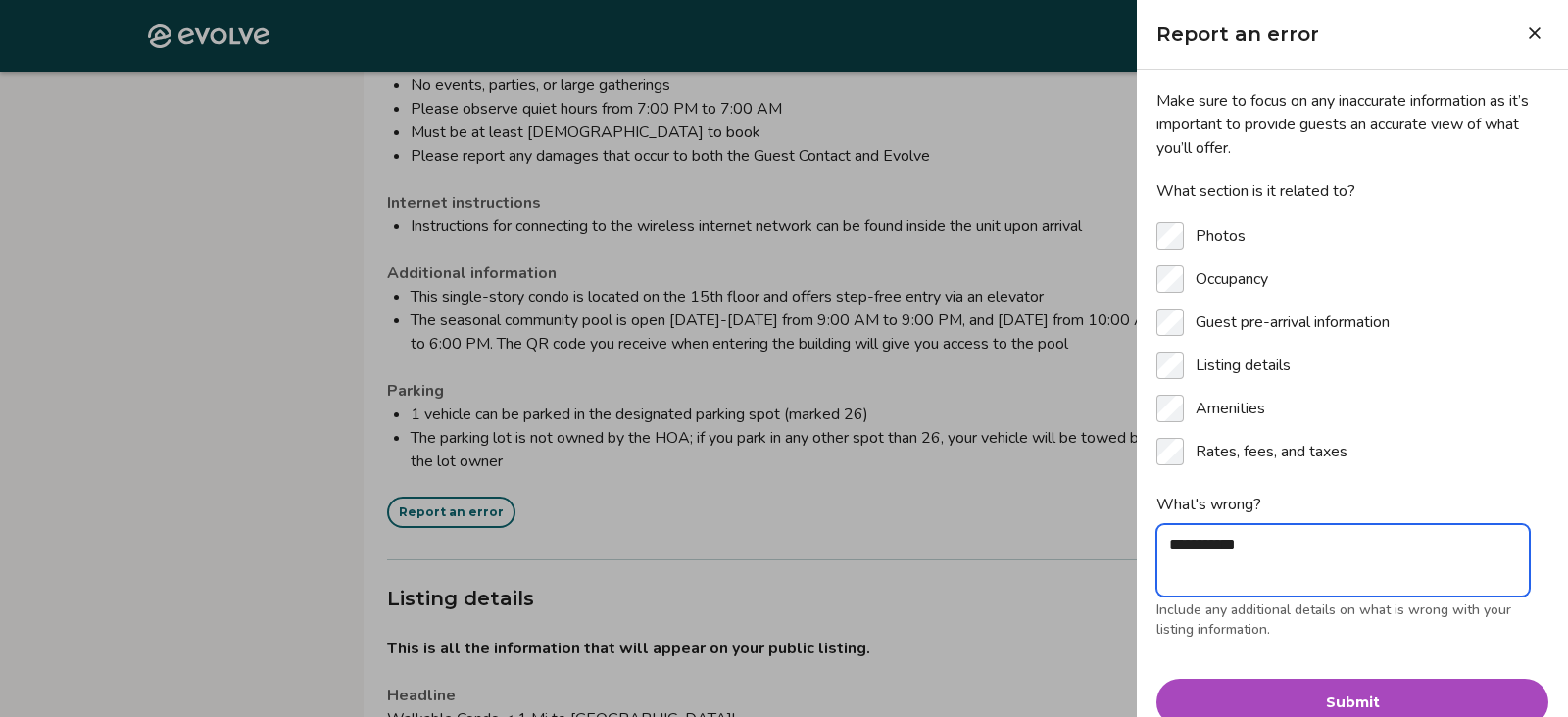 type on "*" 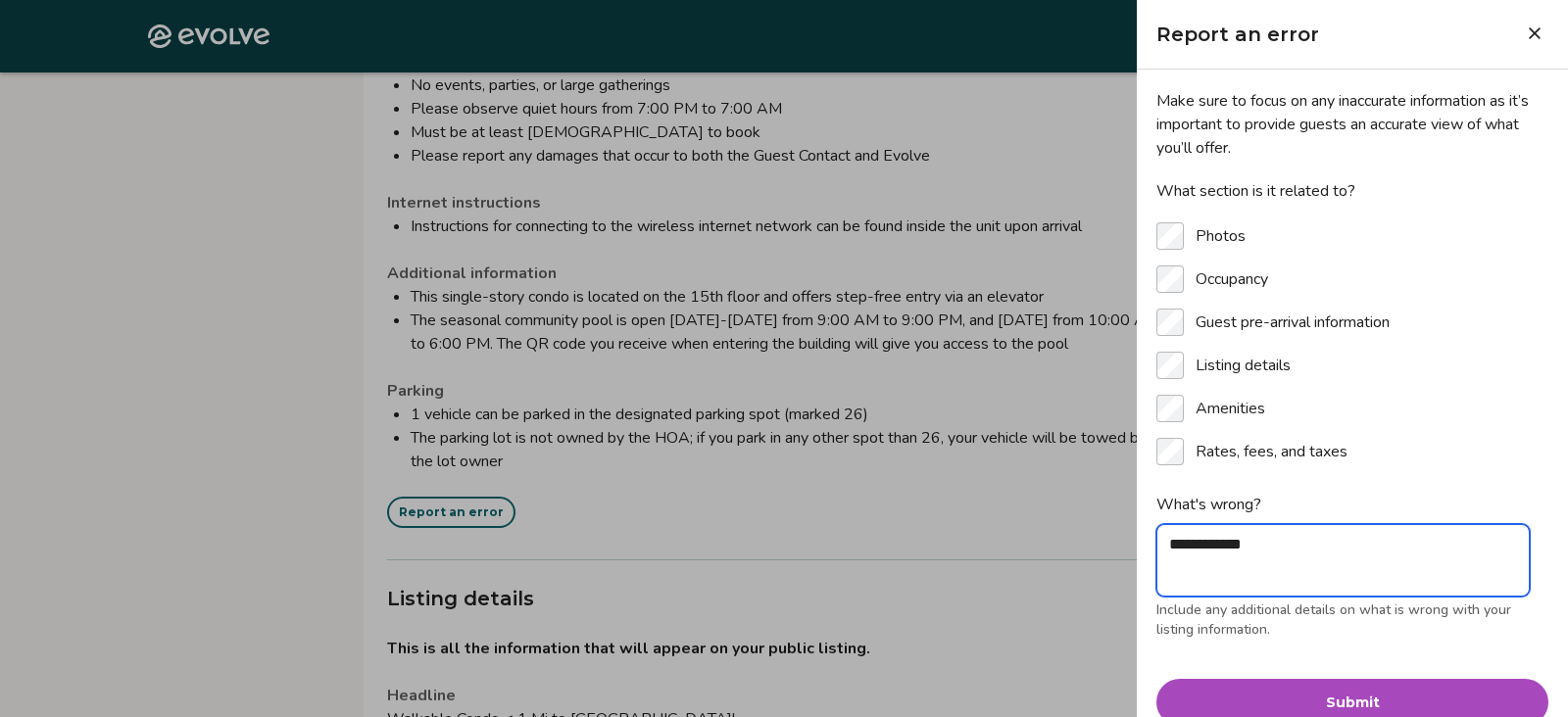 type on "*" 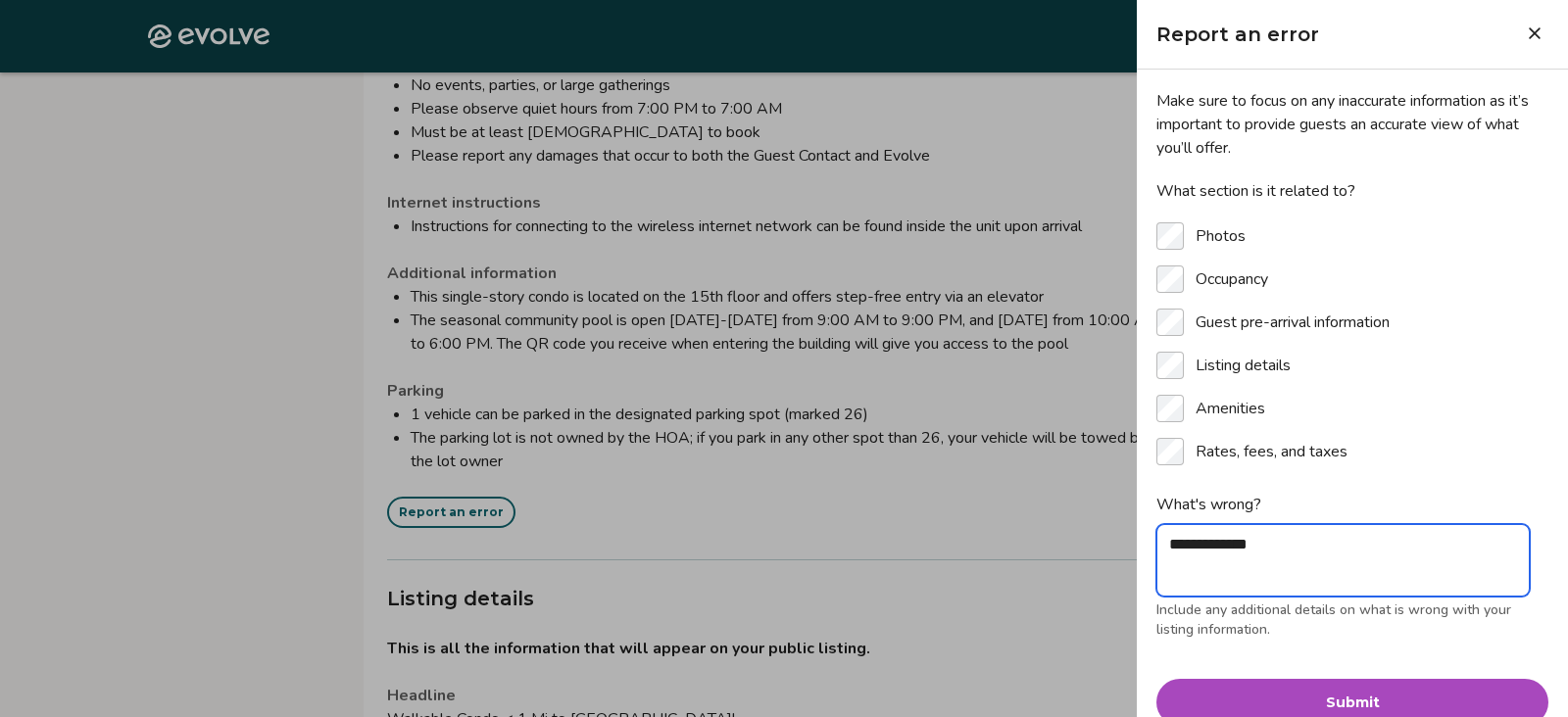 type on "**********" 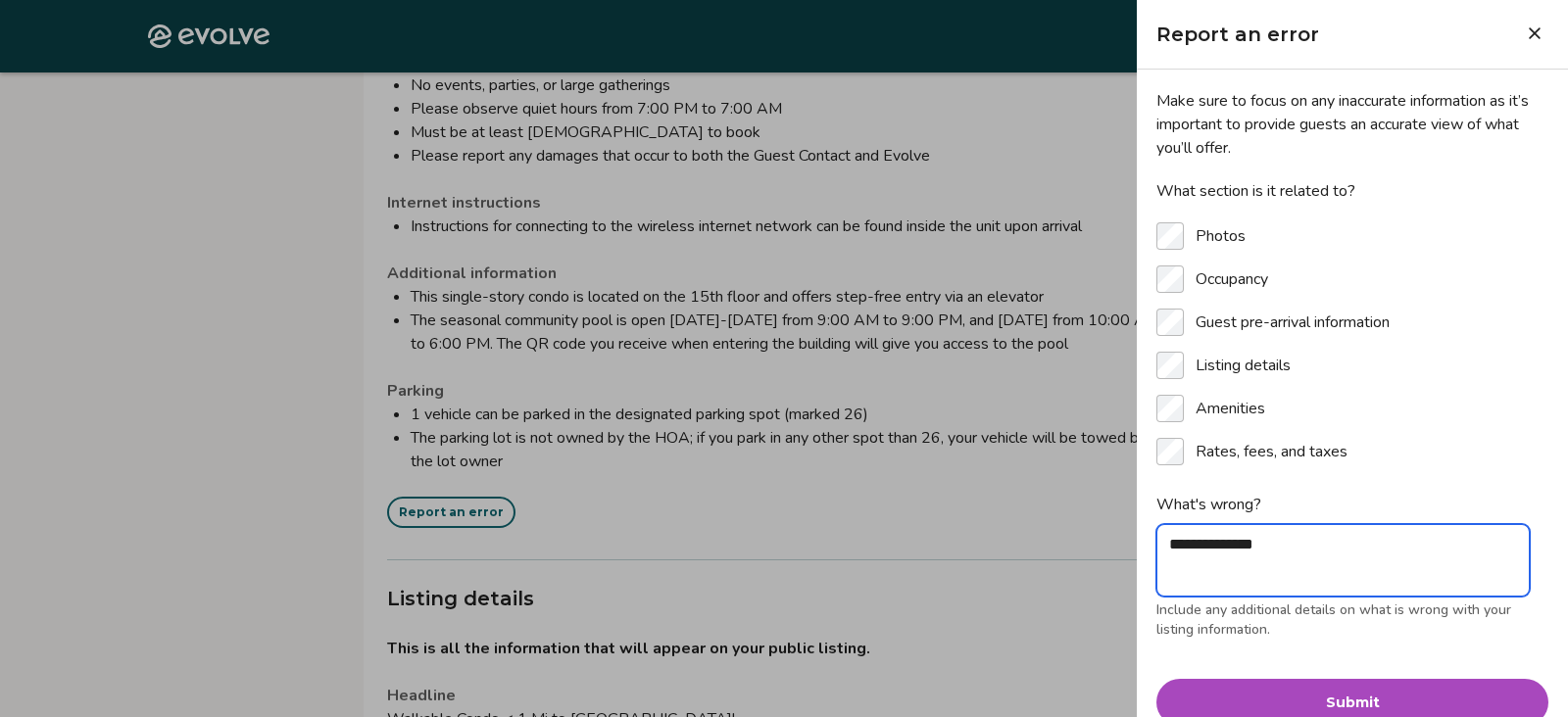 type on "*" 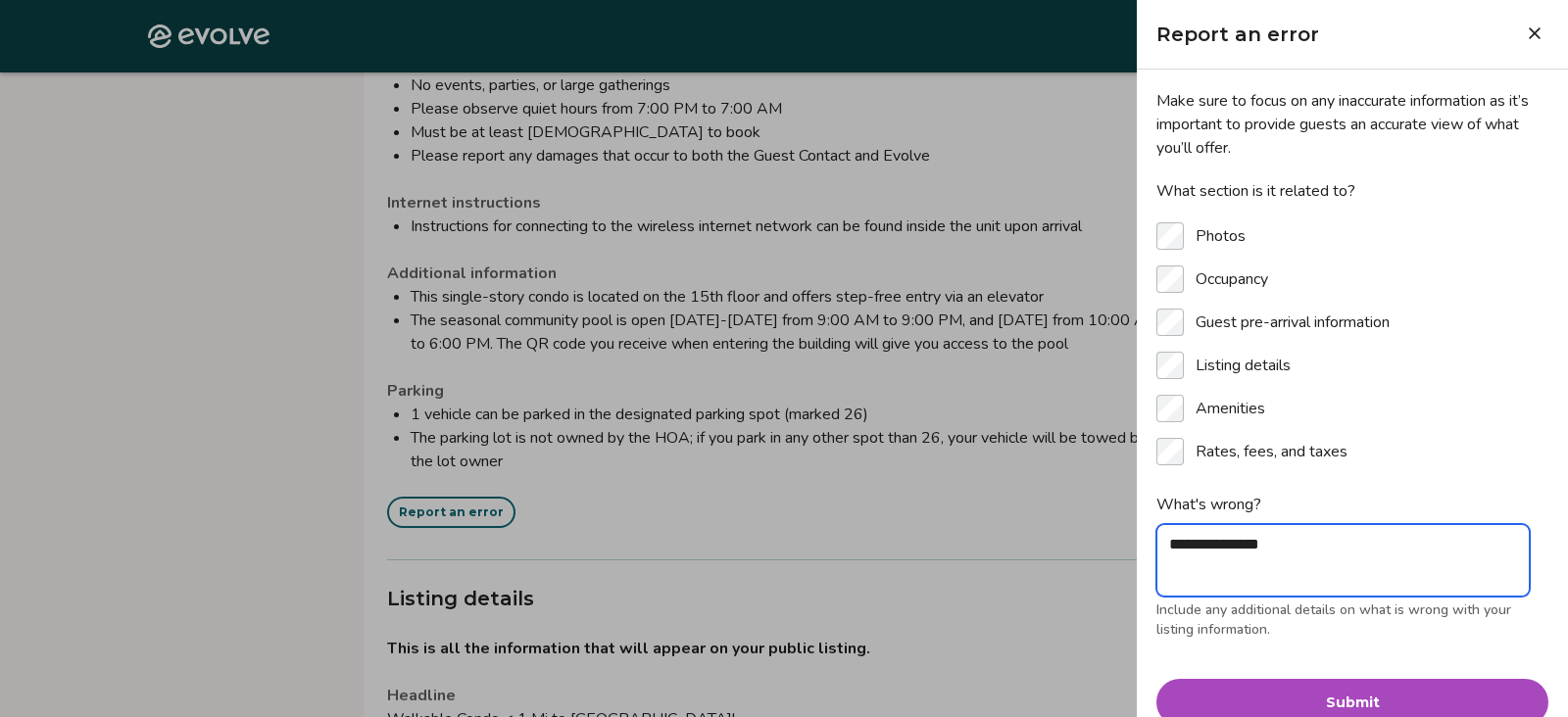type on "*" 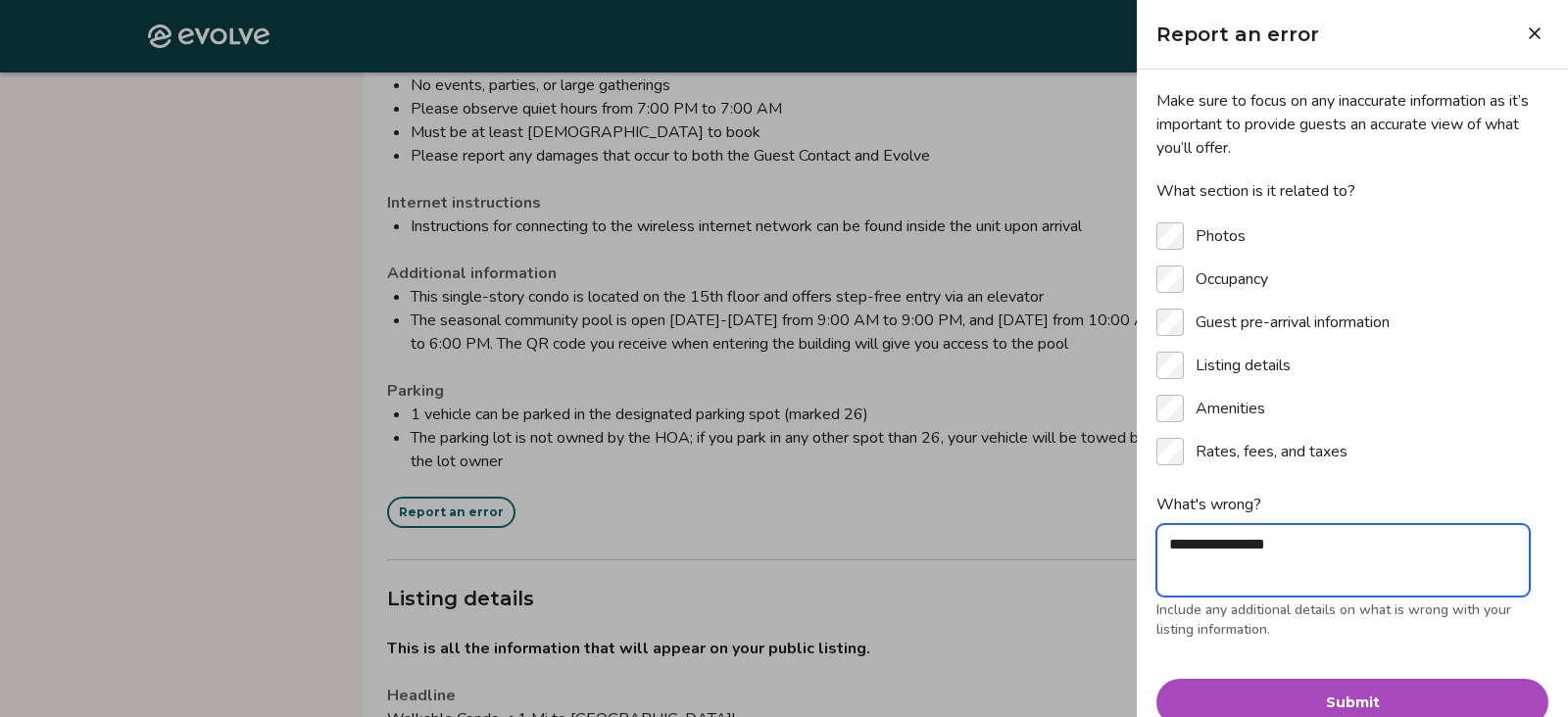type on "*" 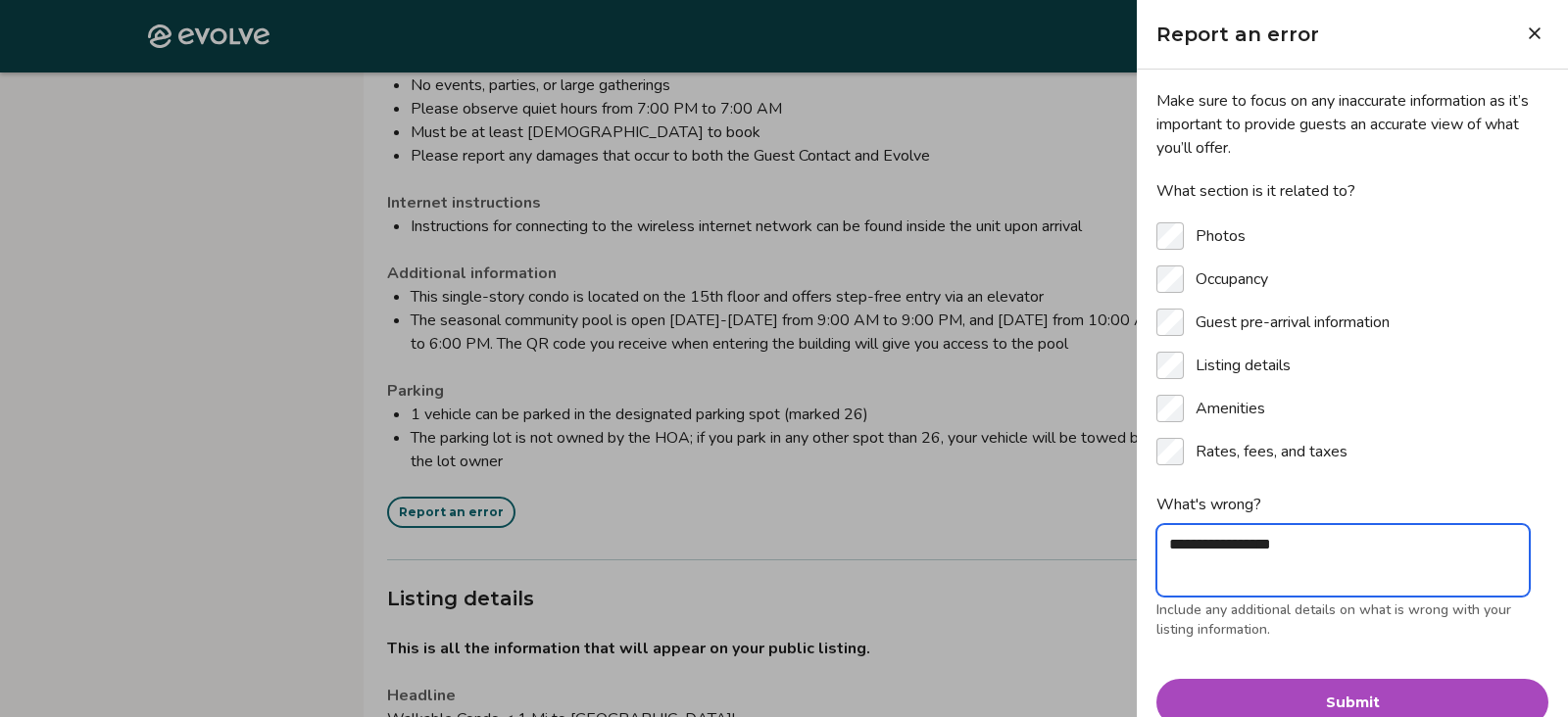 type on "*" 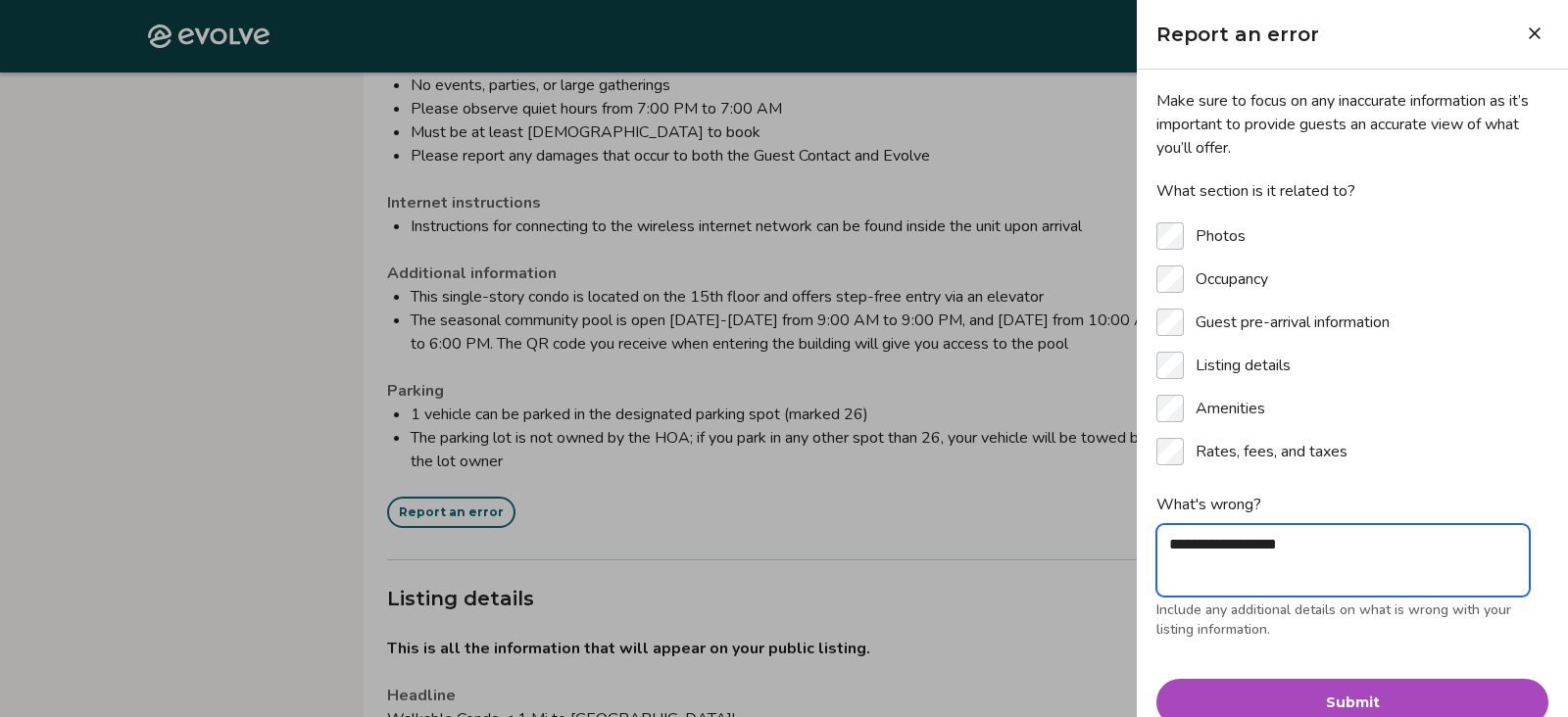 type on "*" 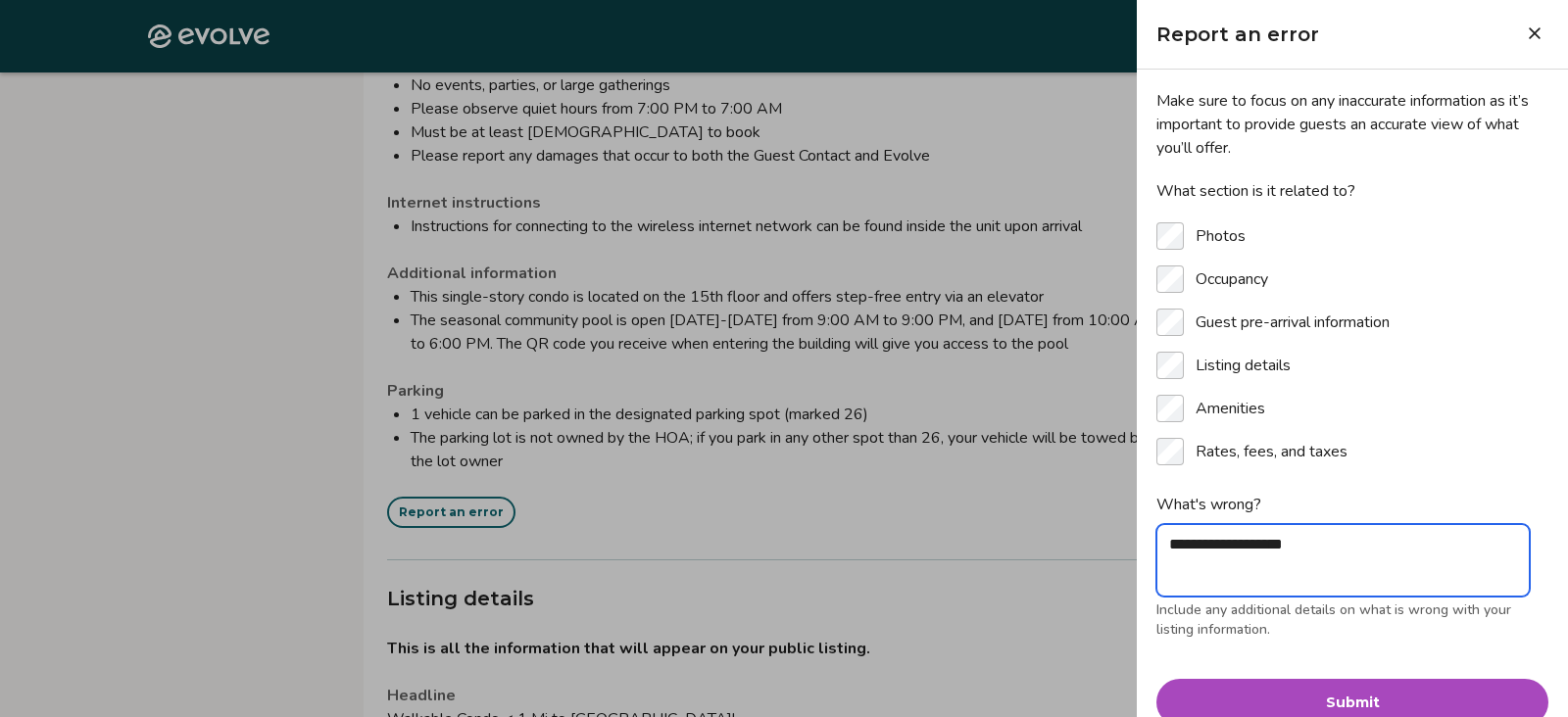 type on "*" 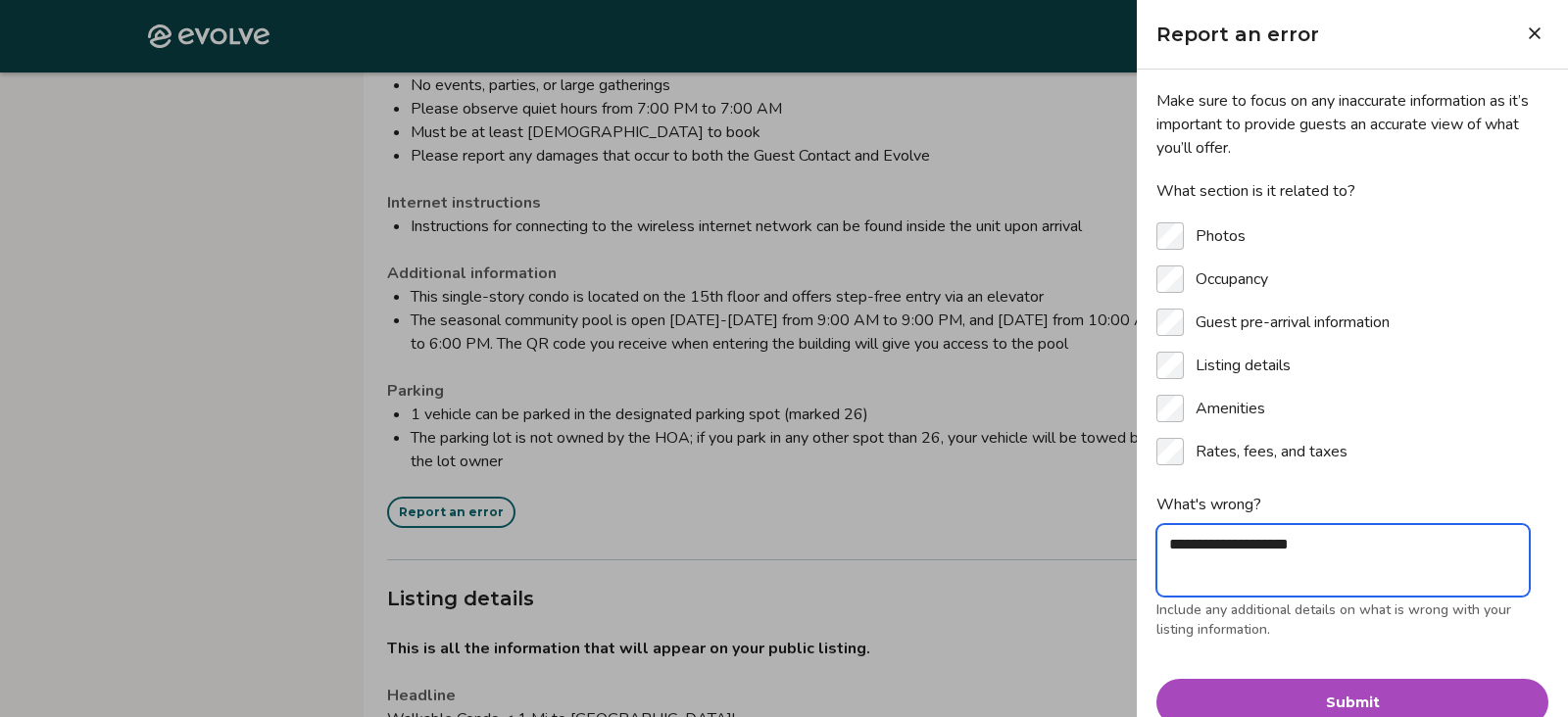 type on "*" 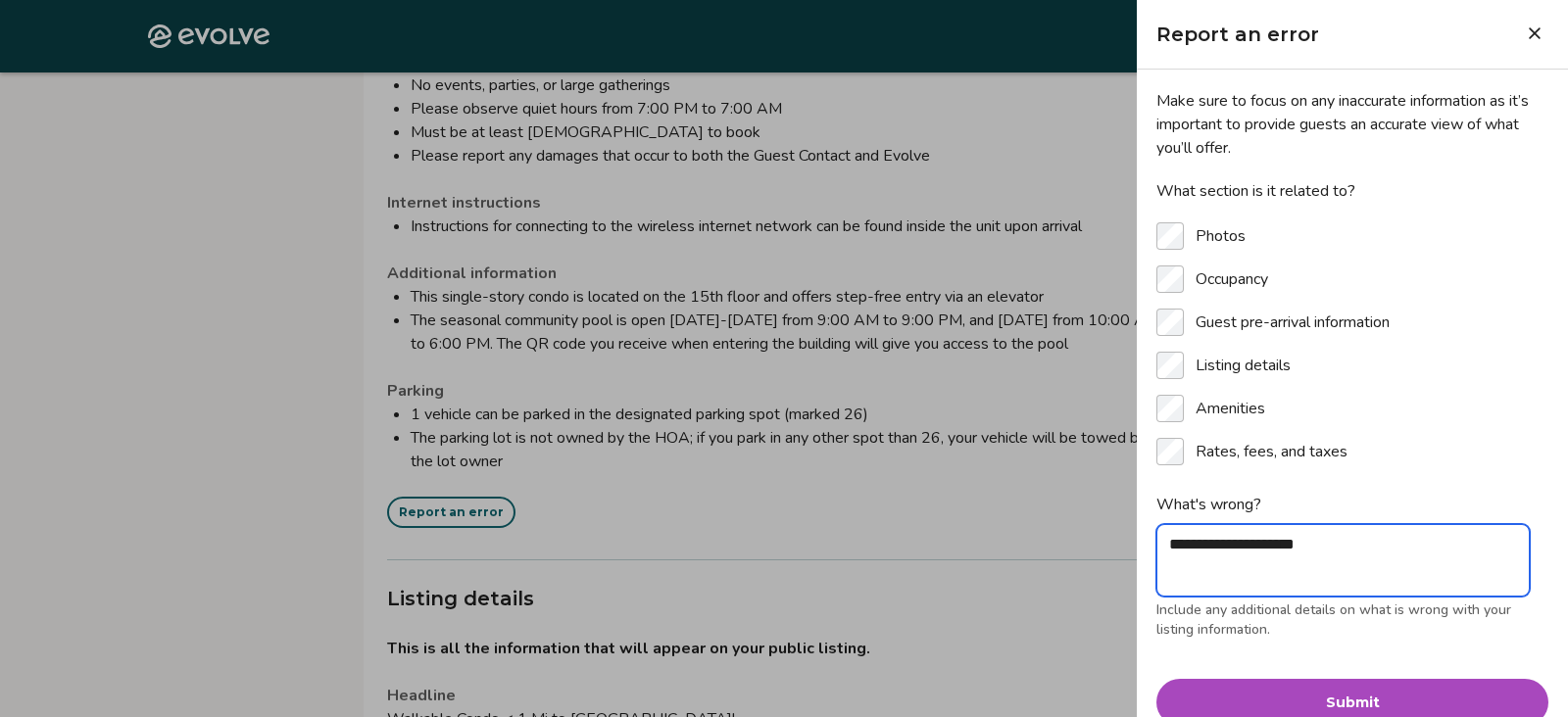 type on "*" 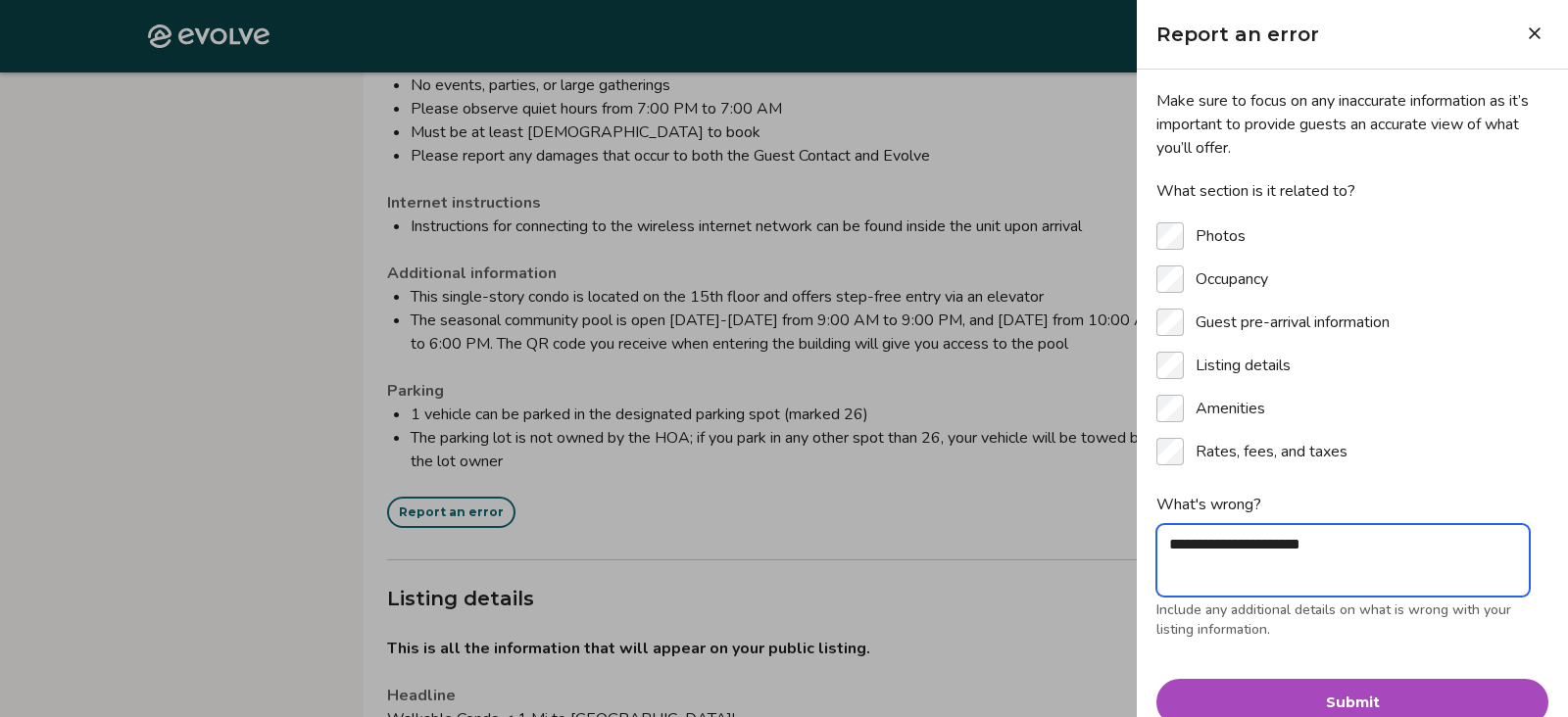 type on "*" 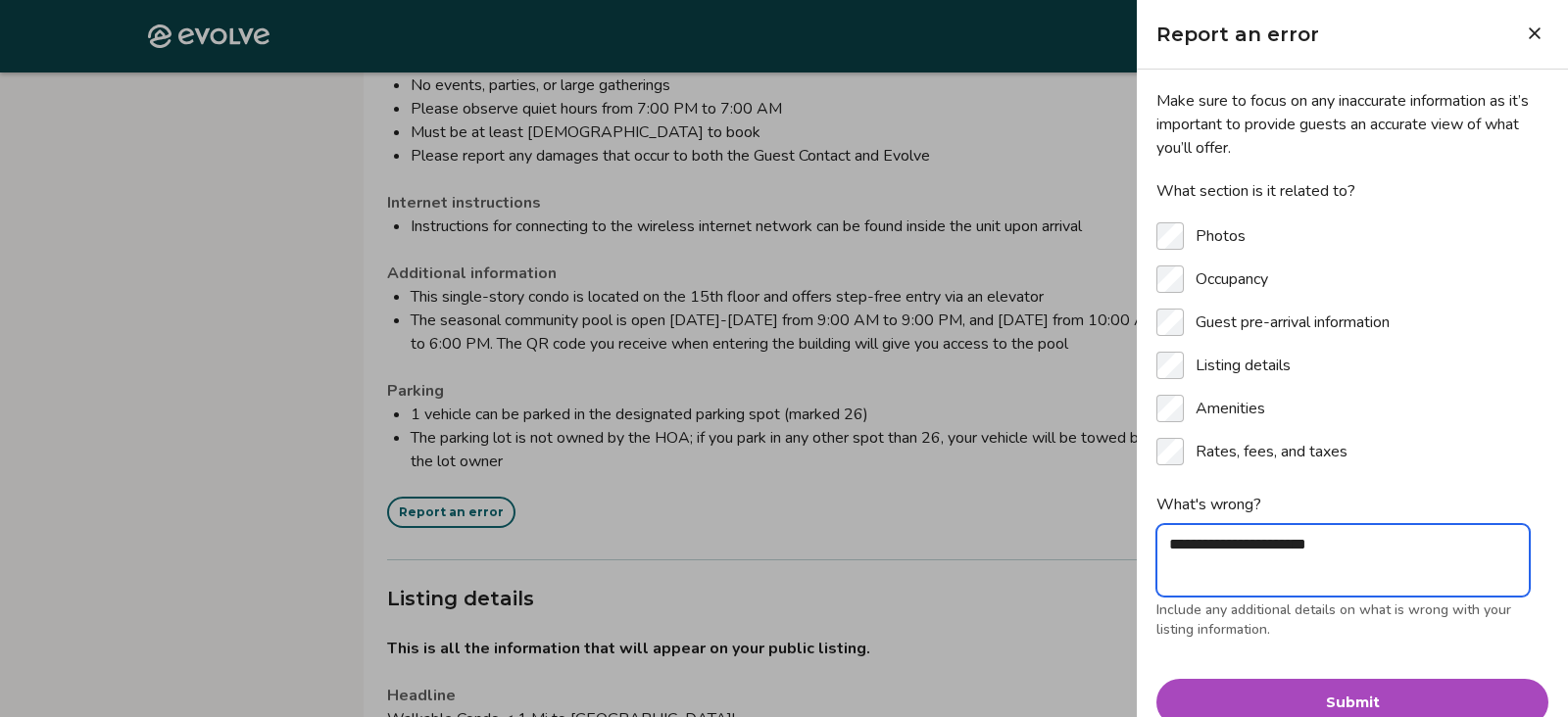 type on "*" 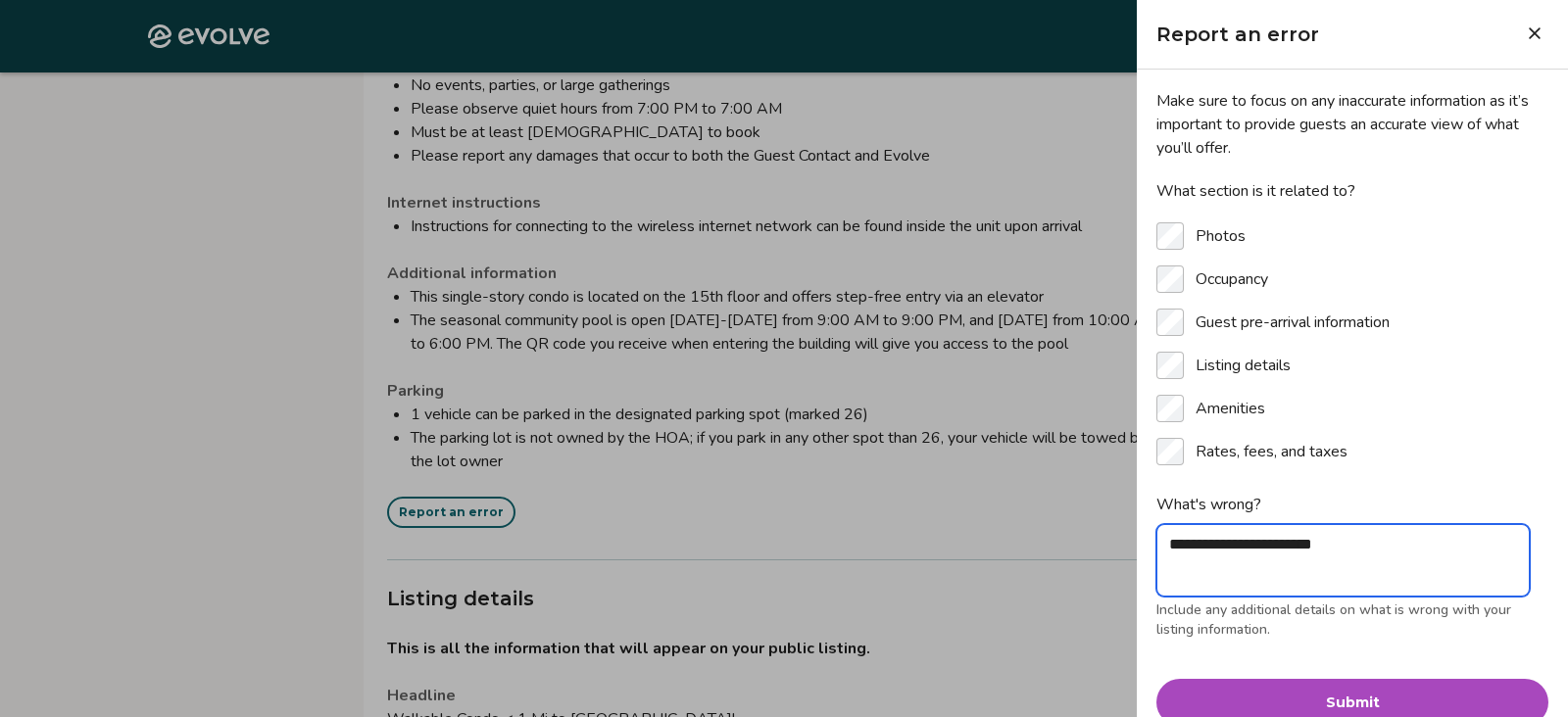 type on "*" 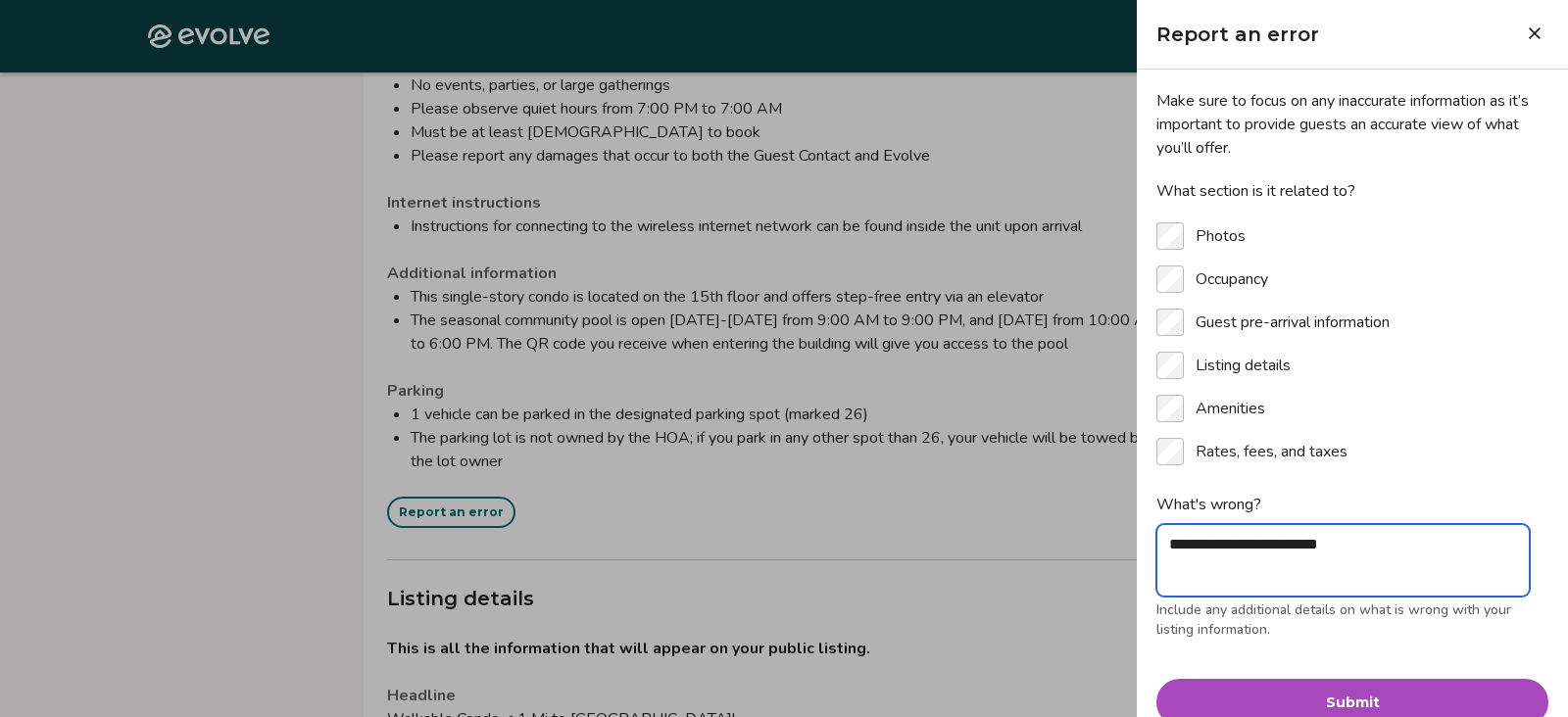 type on "*" 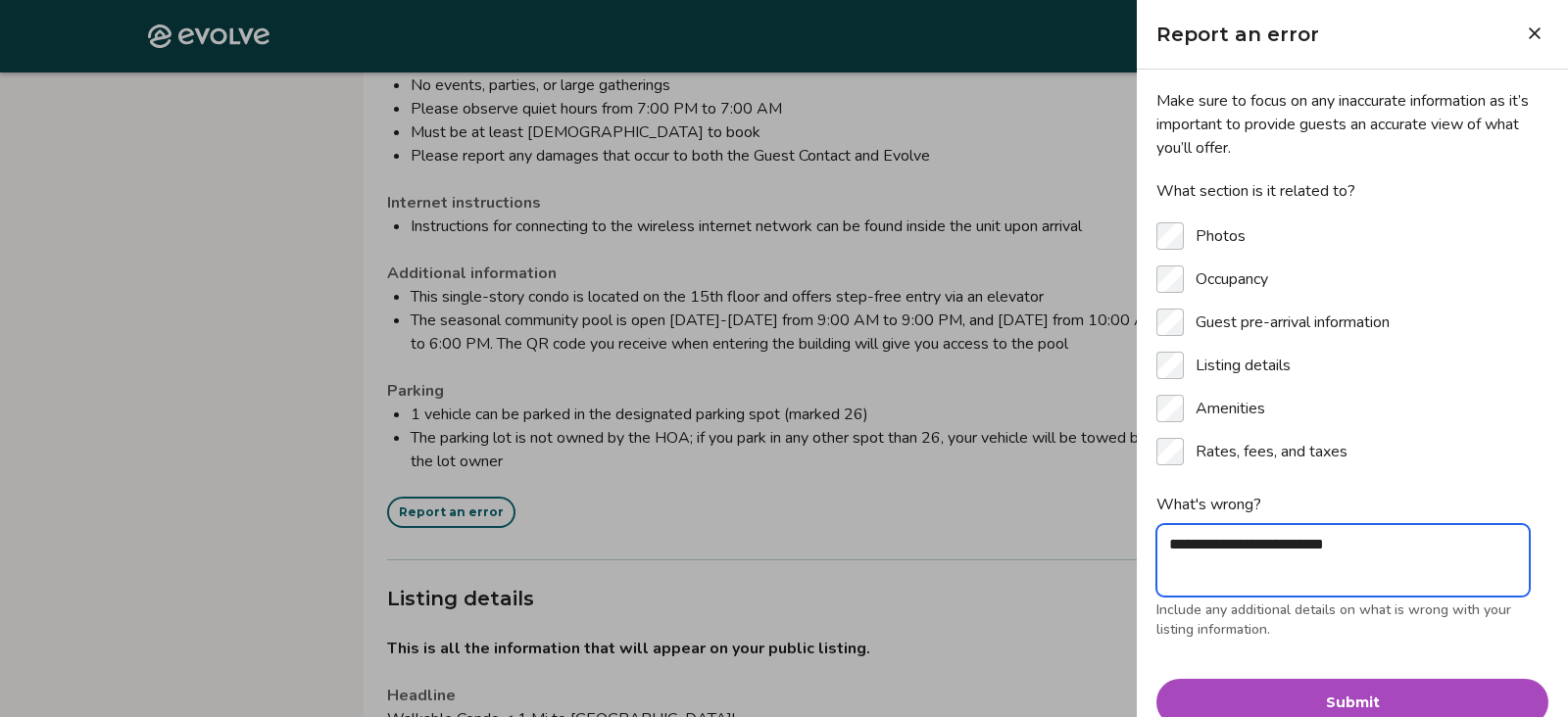type on "*" 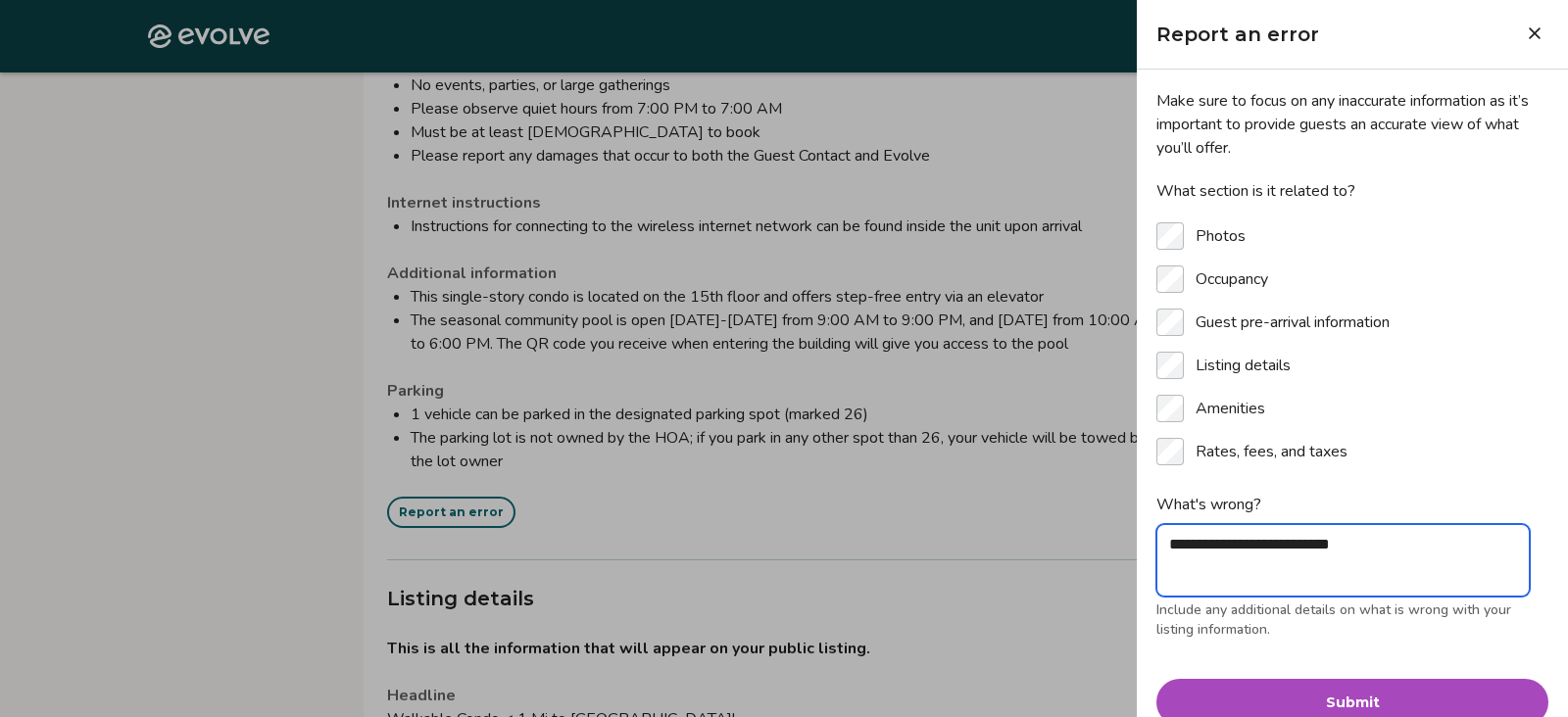 type on "*" 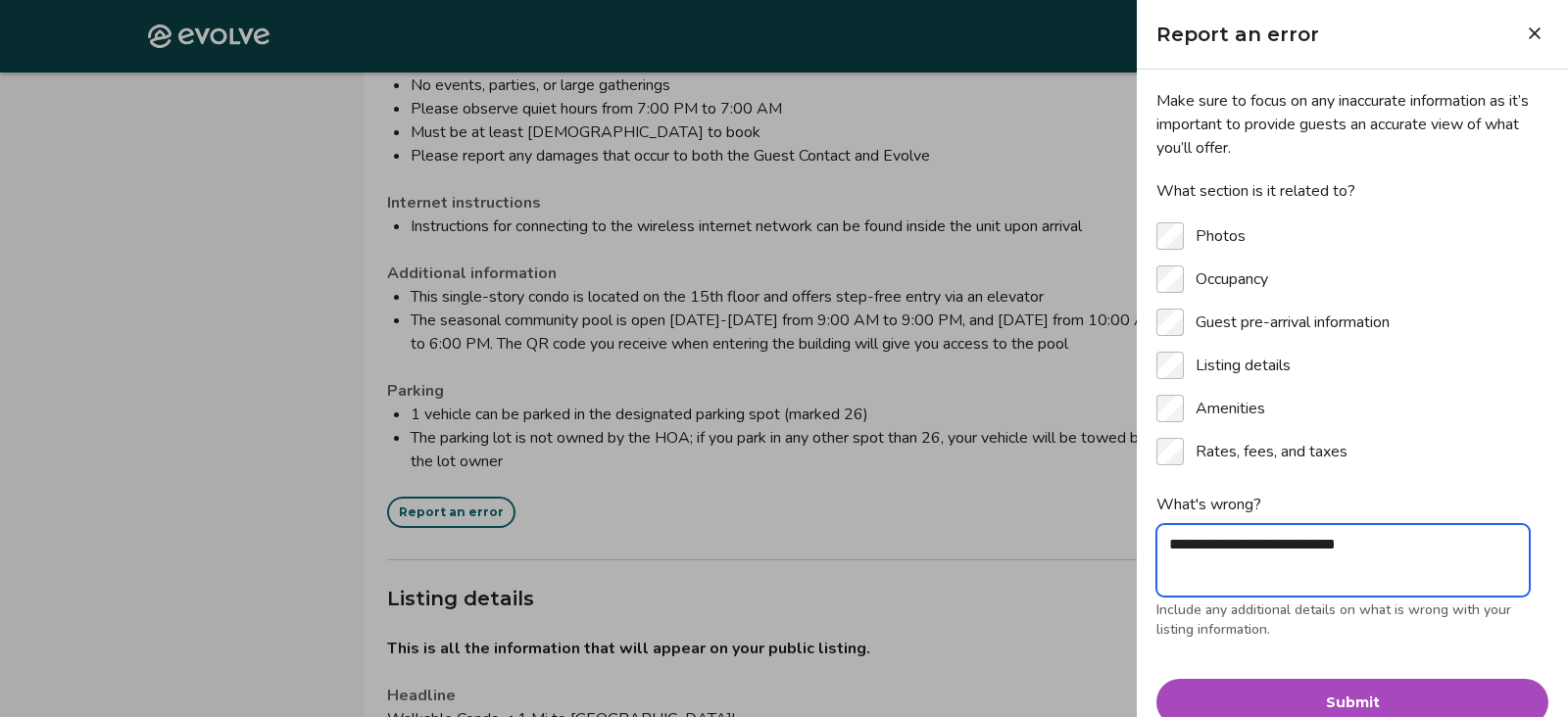 type on "*" 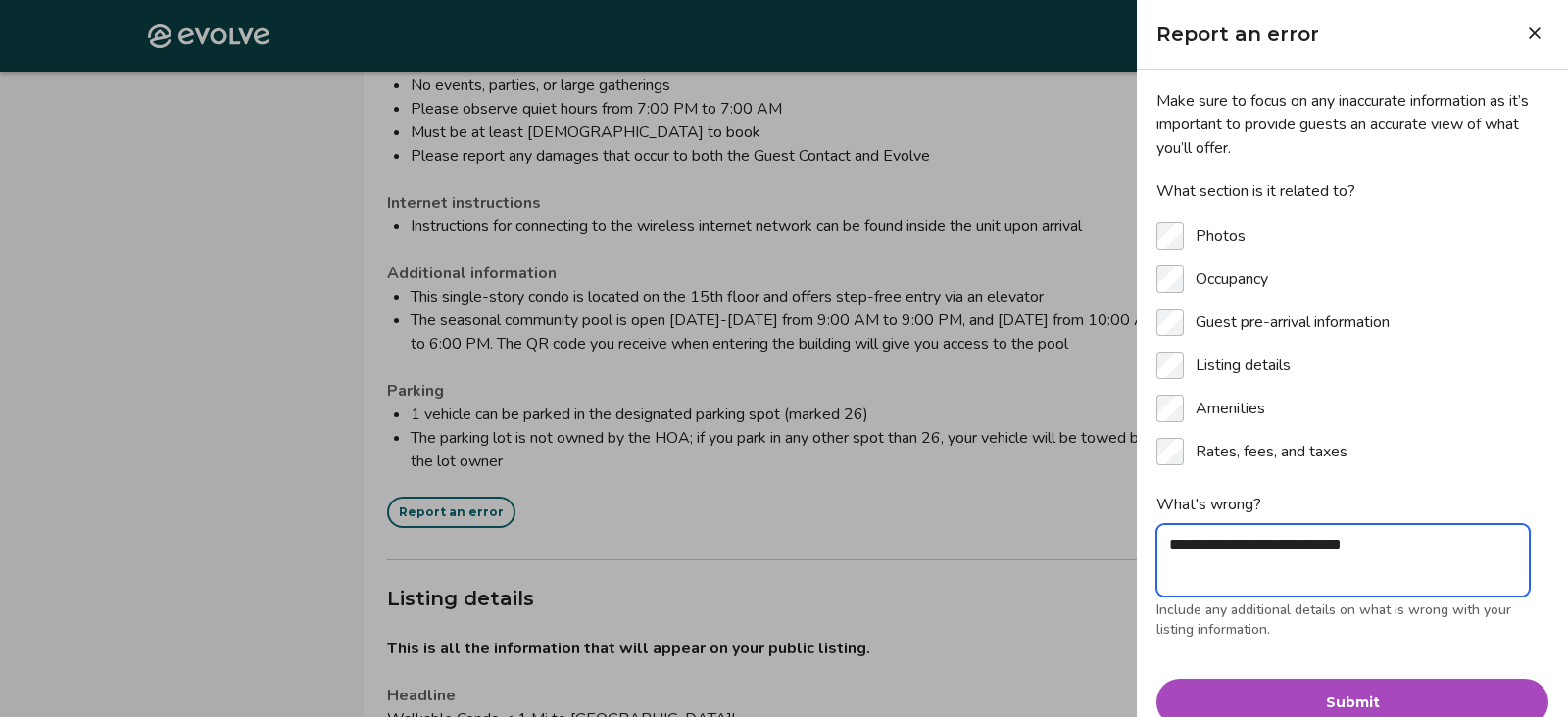 type on "*" 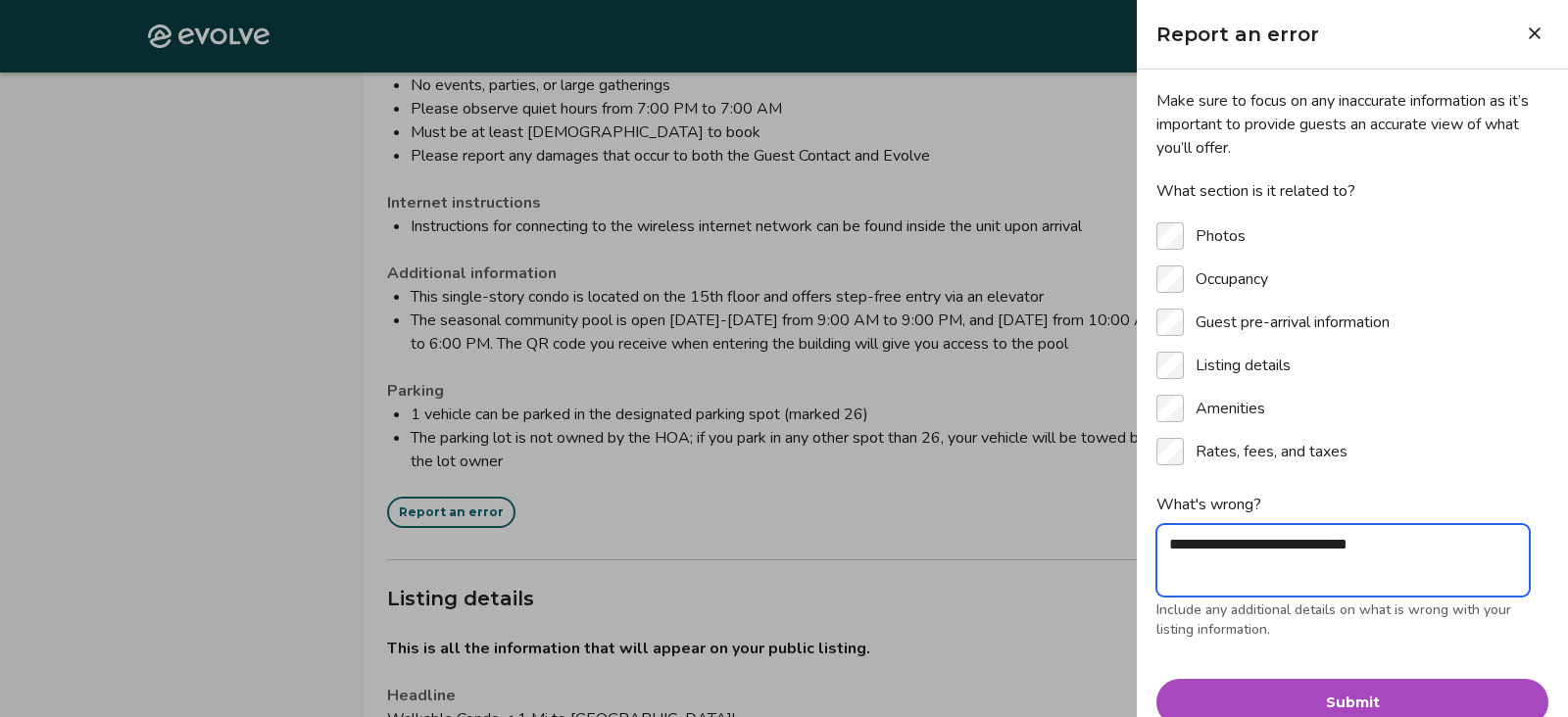 type on "*" 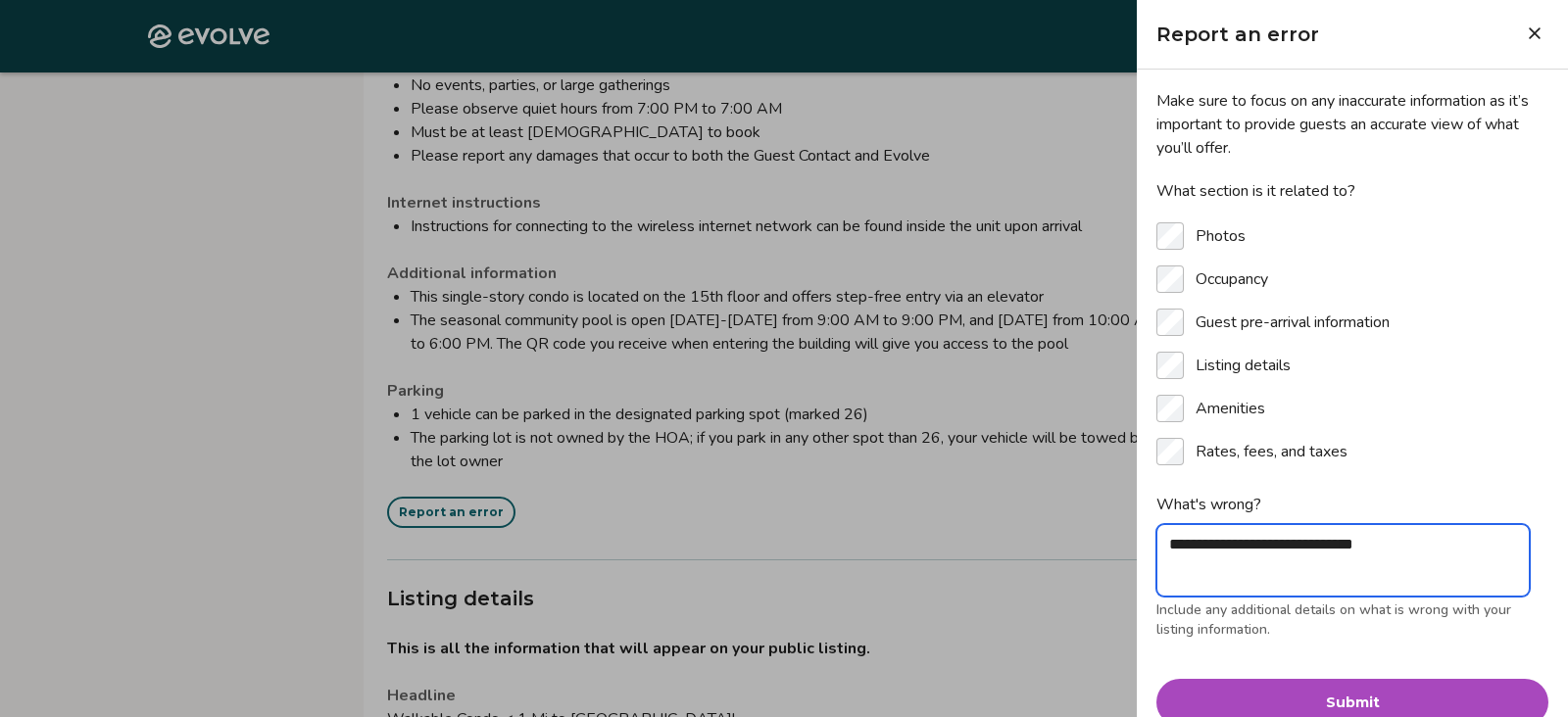 type on "*" 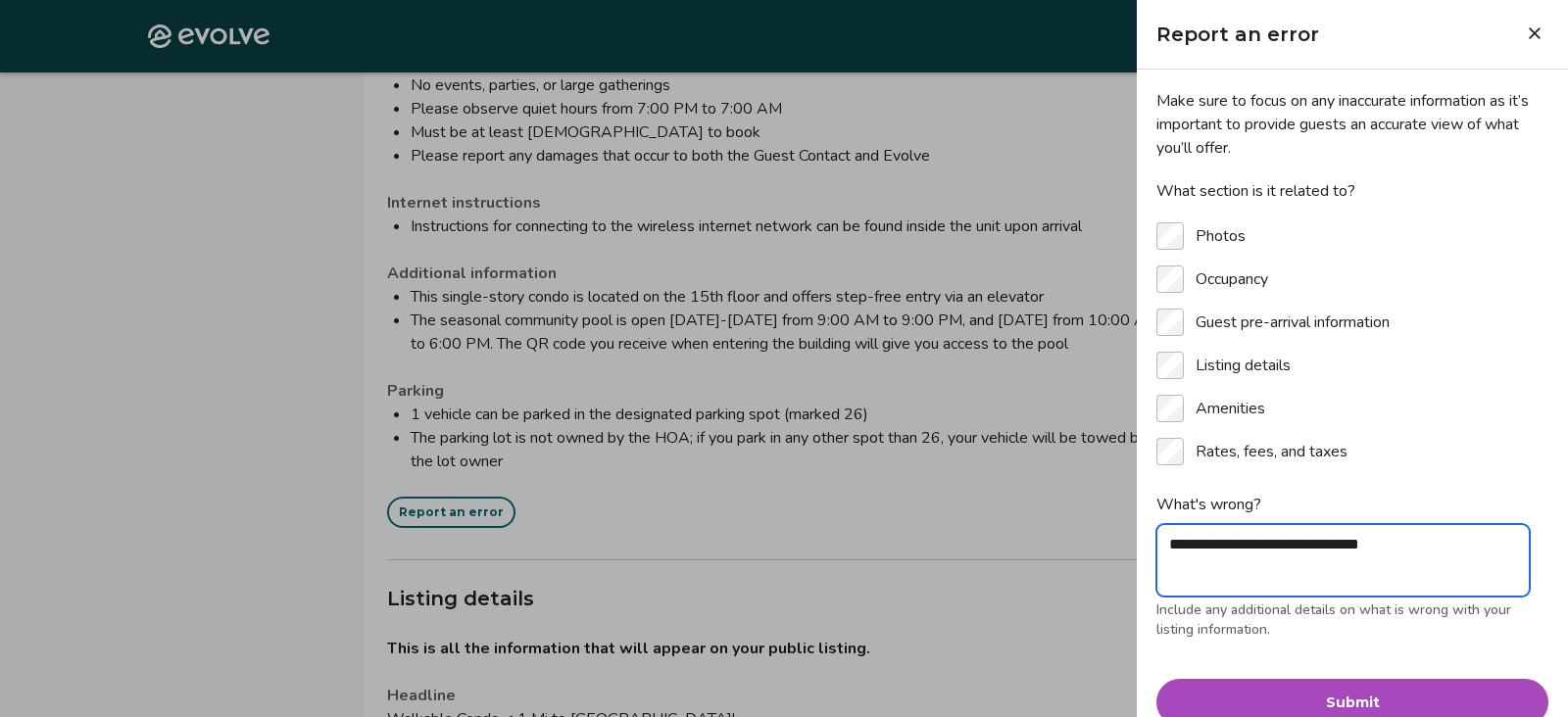 type on "*" 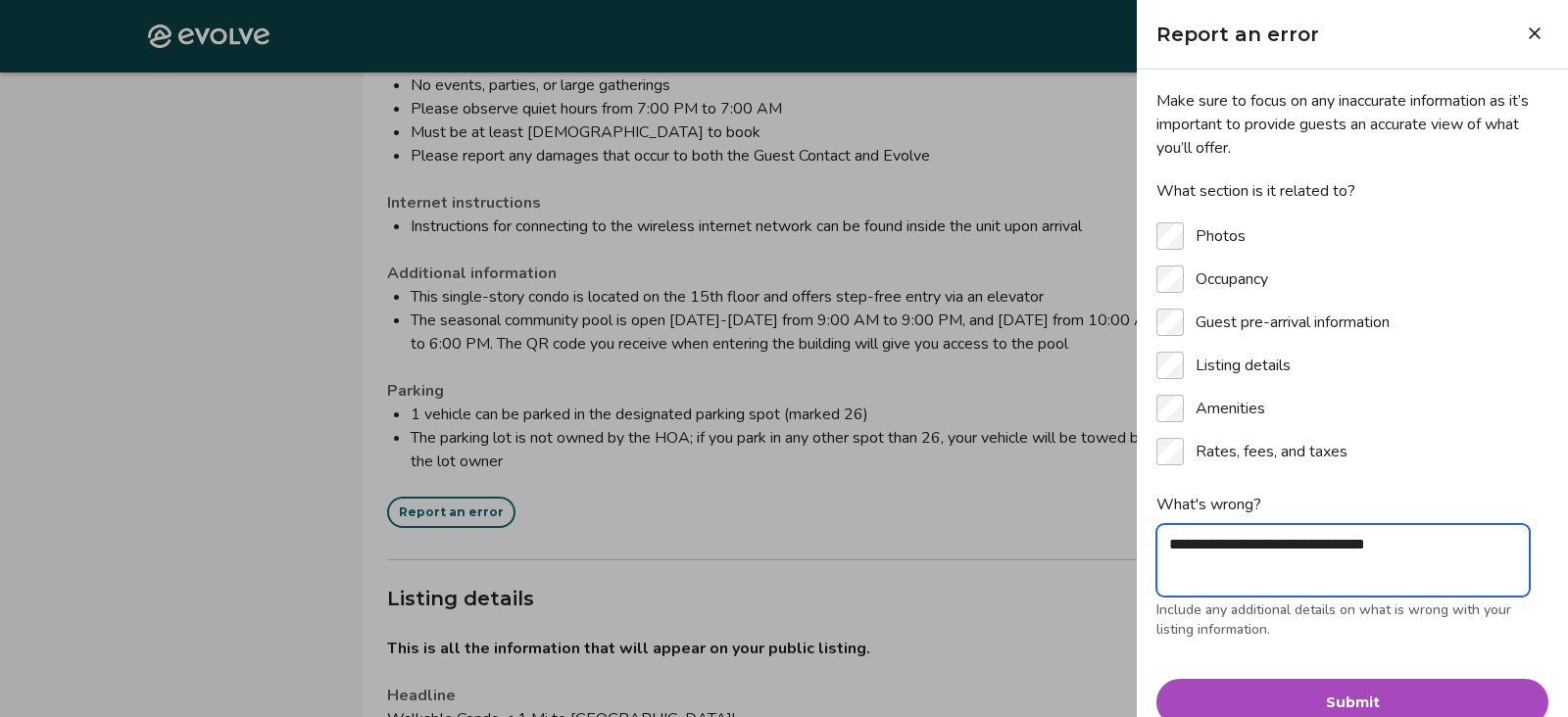 type on "*" 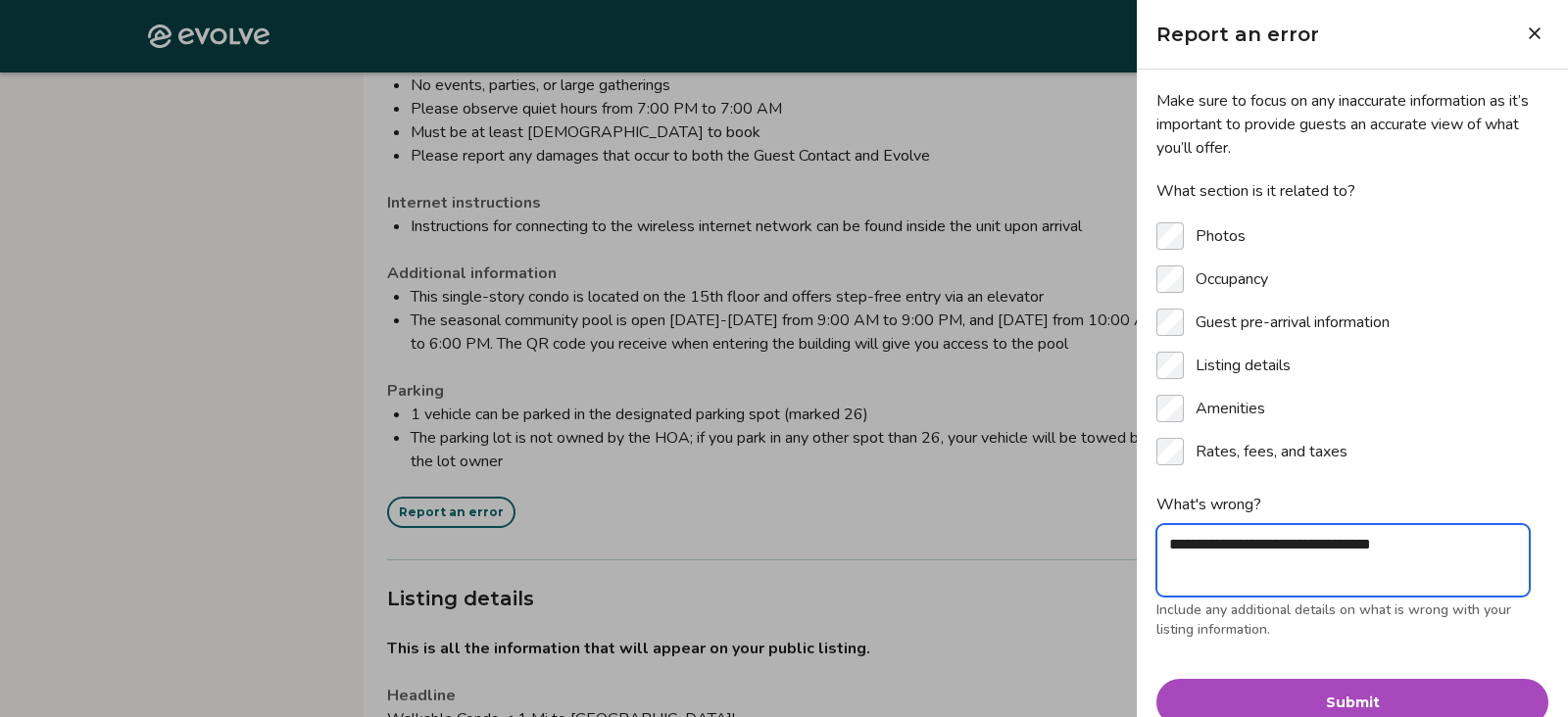 type on "*" 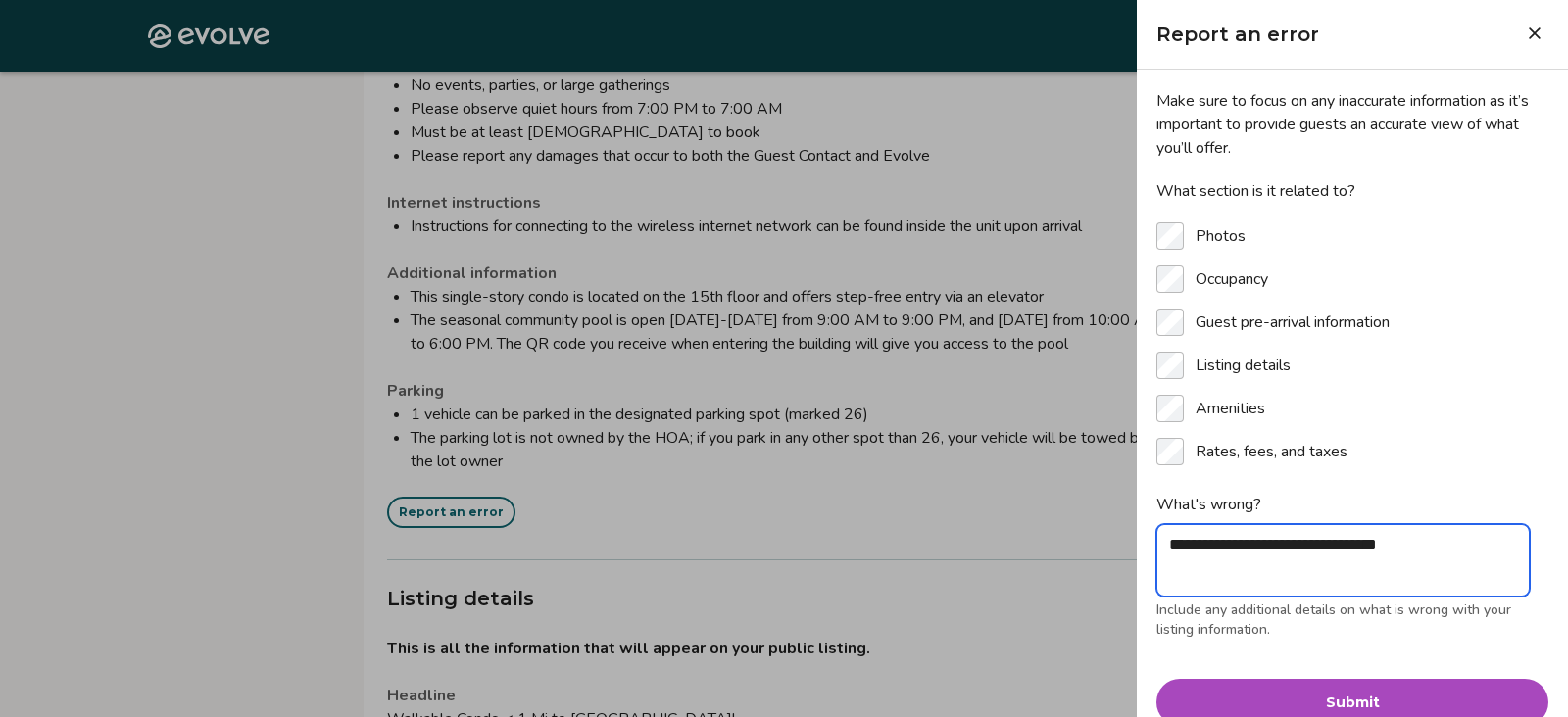 type on "*" 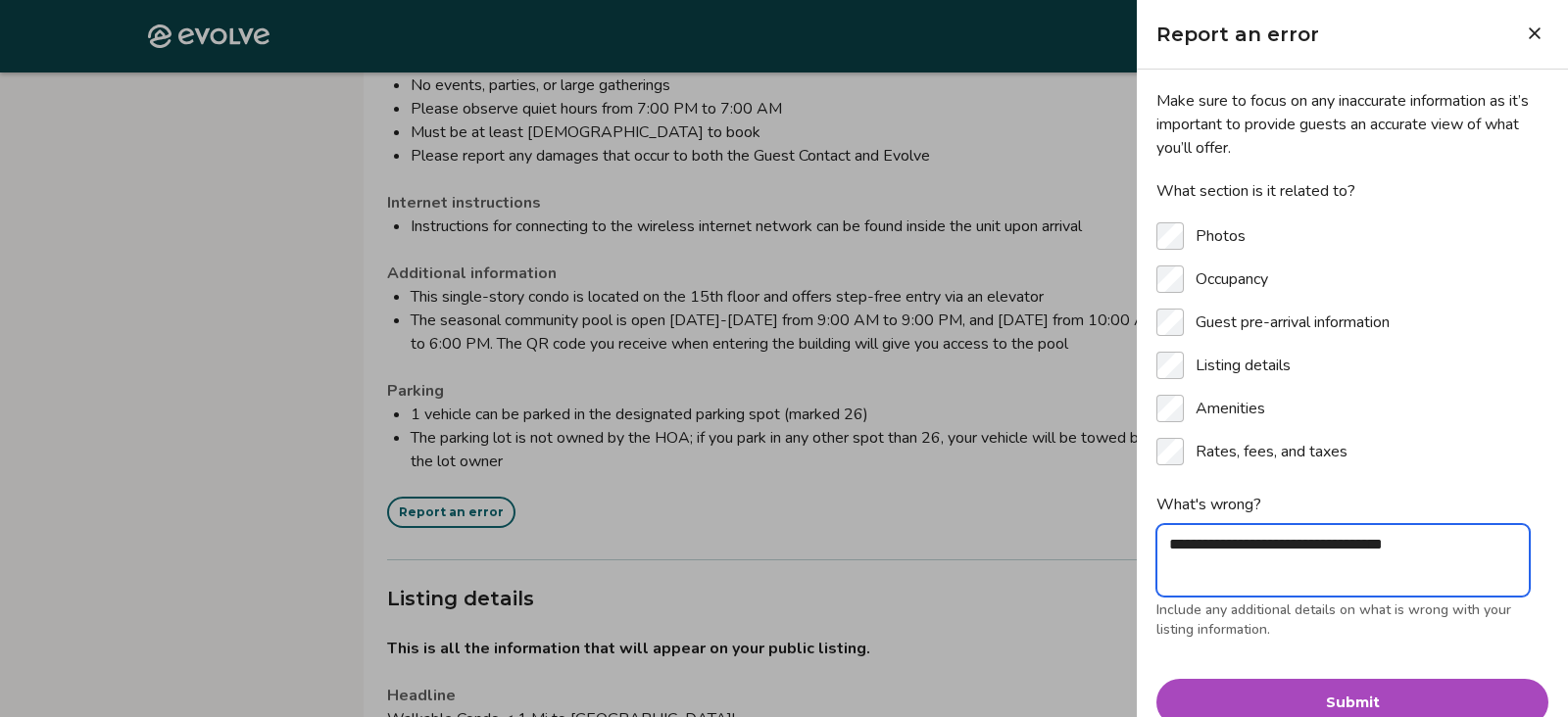 type on "*" 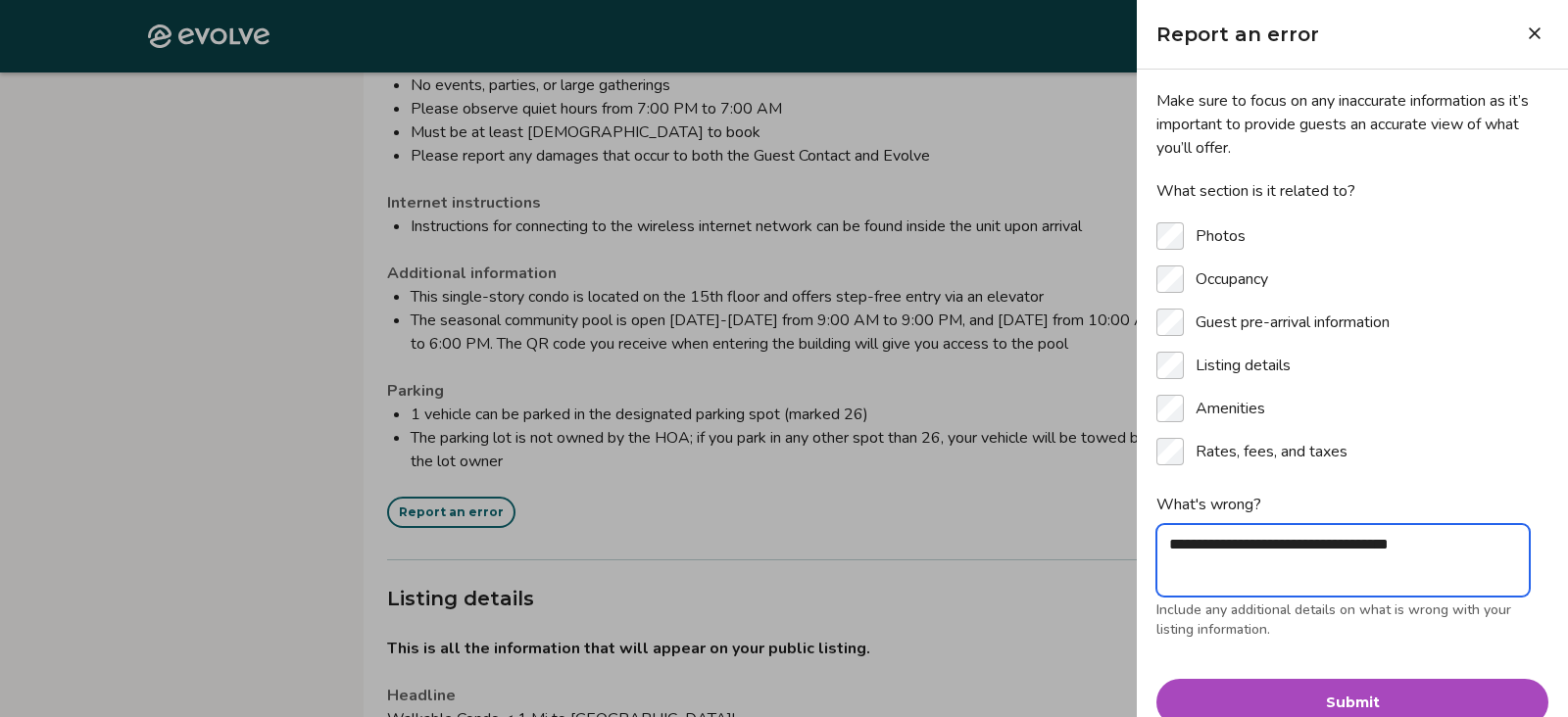 type on "*" 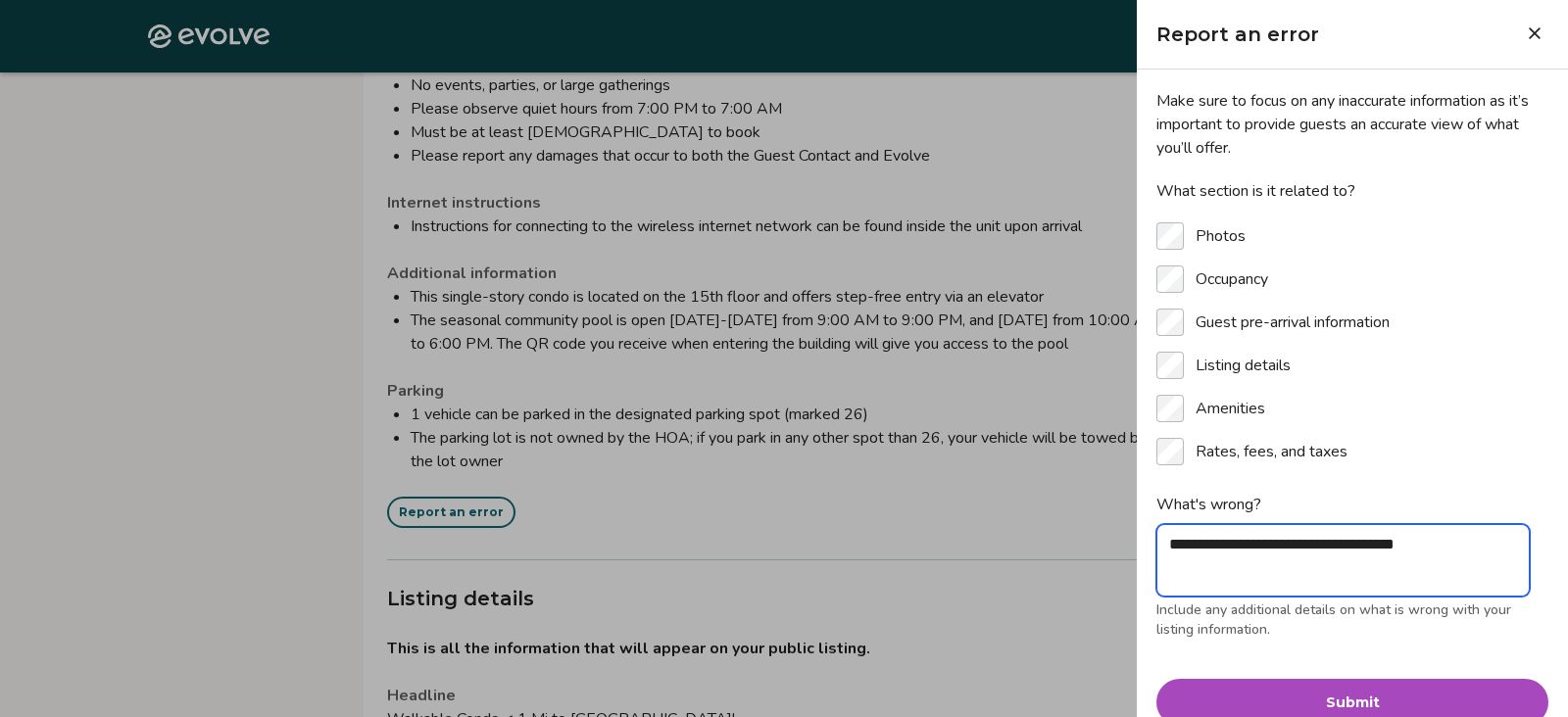type on "**********" 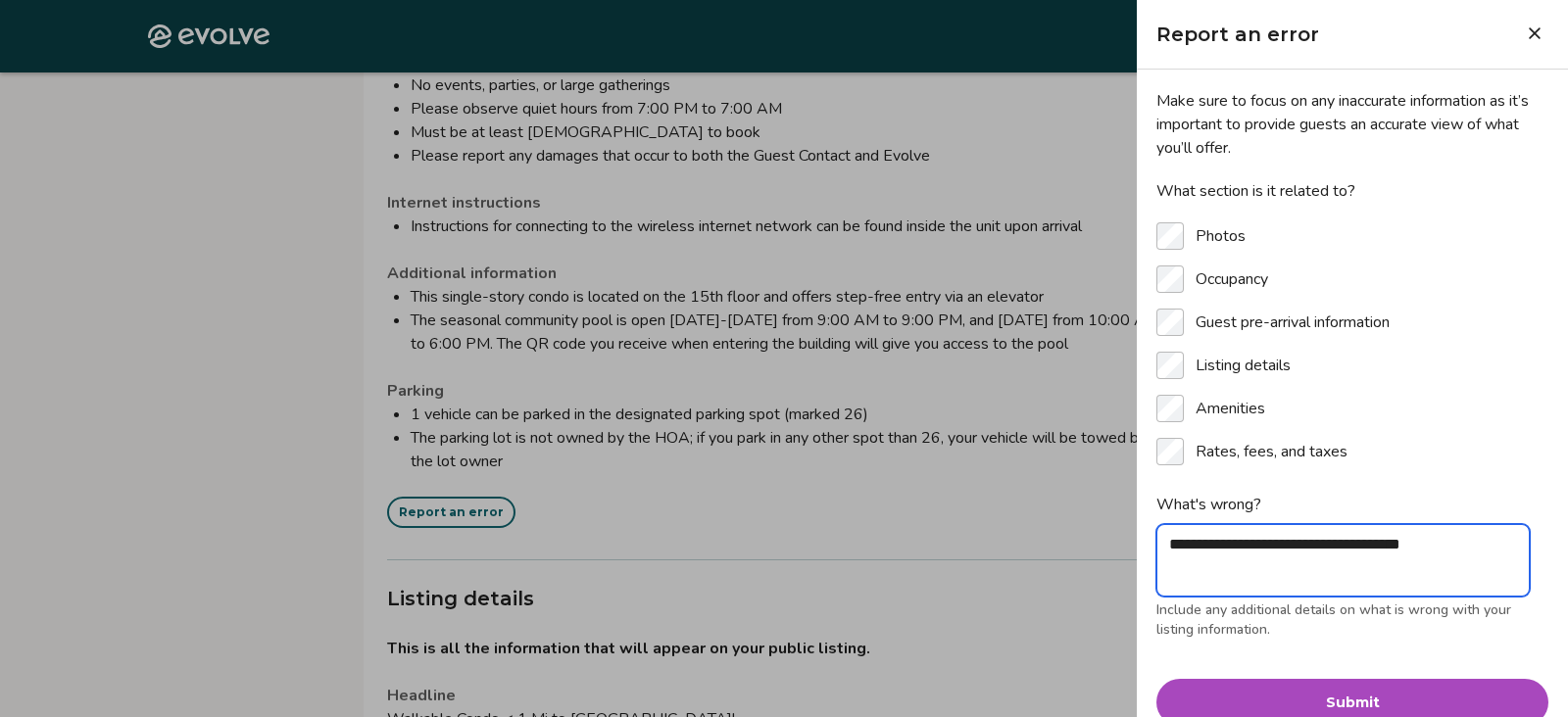type on "*" 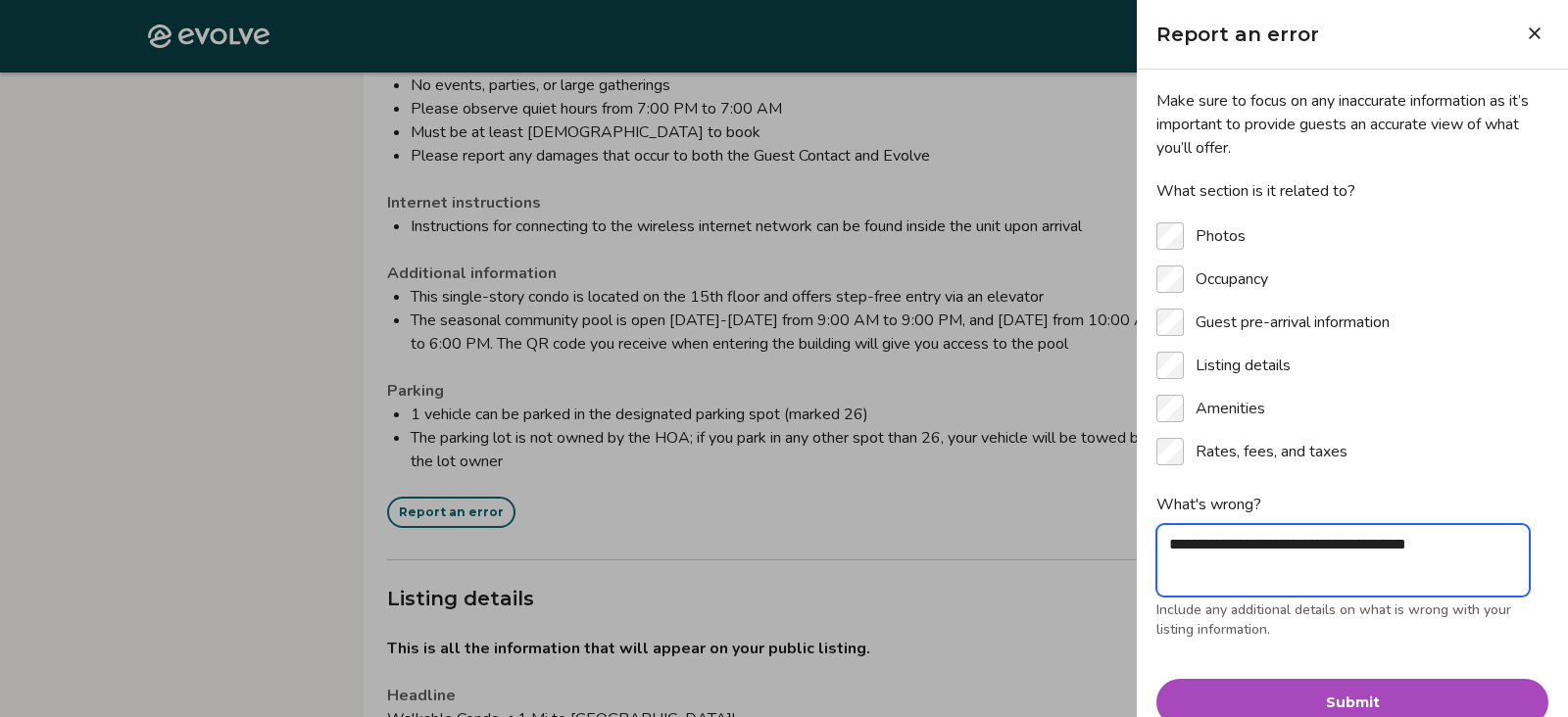 type on "*" 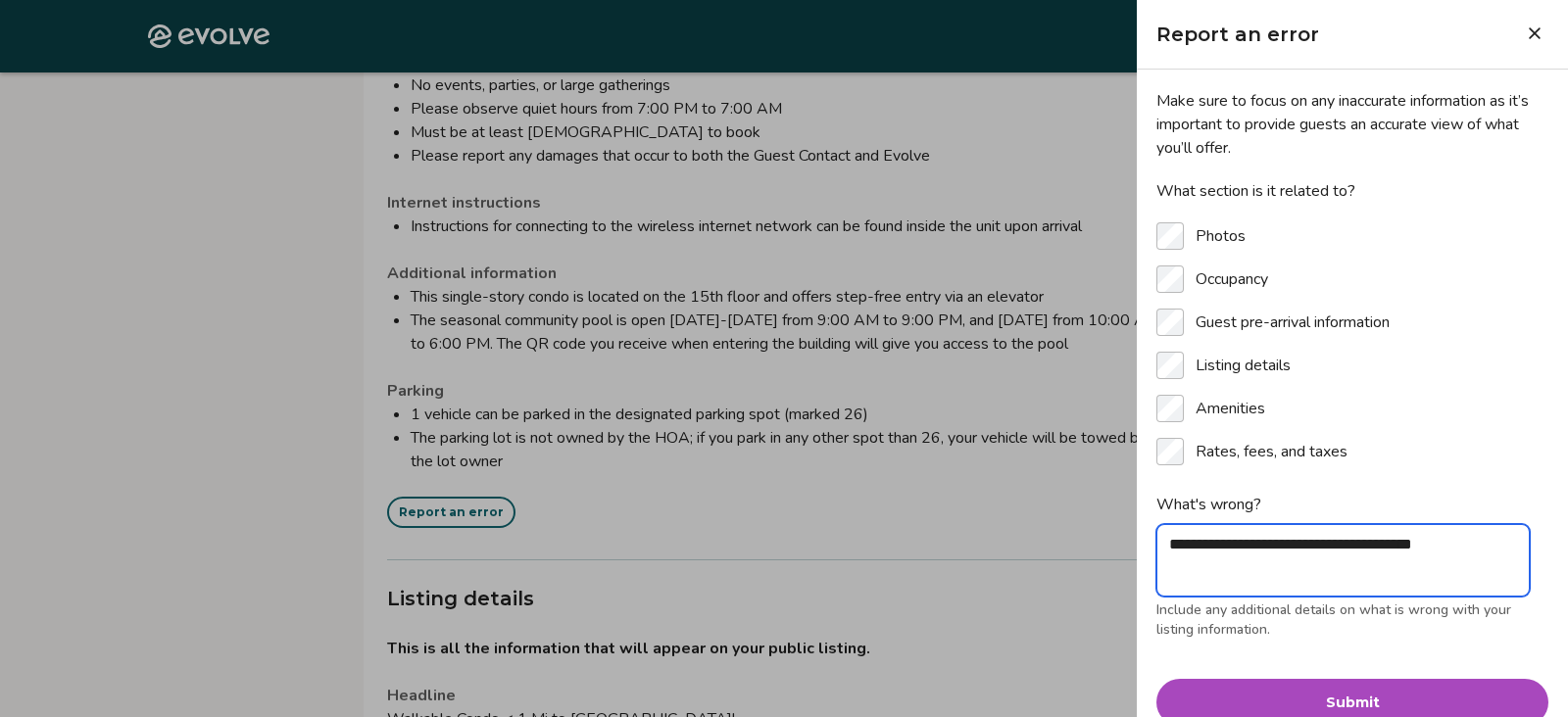 type on "*" 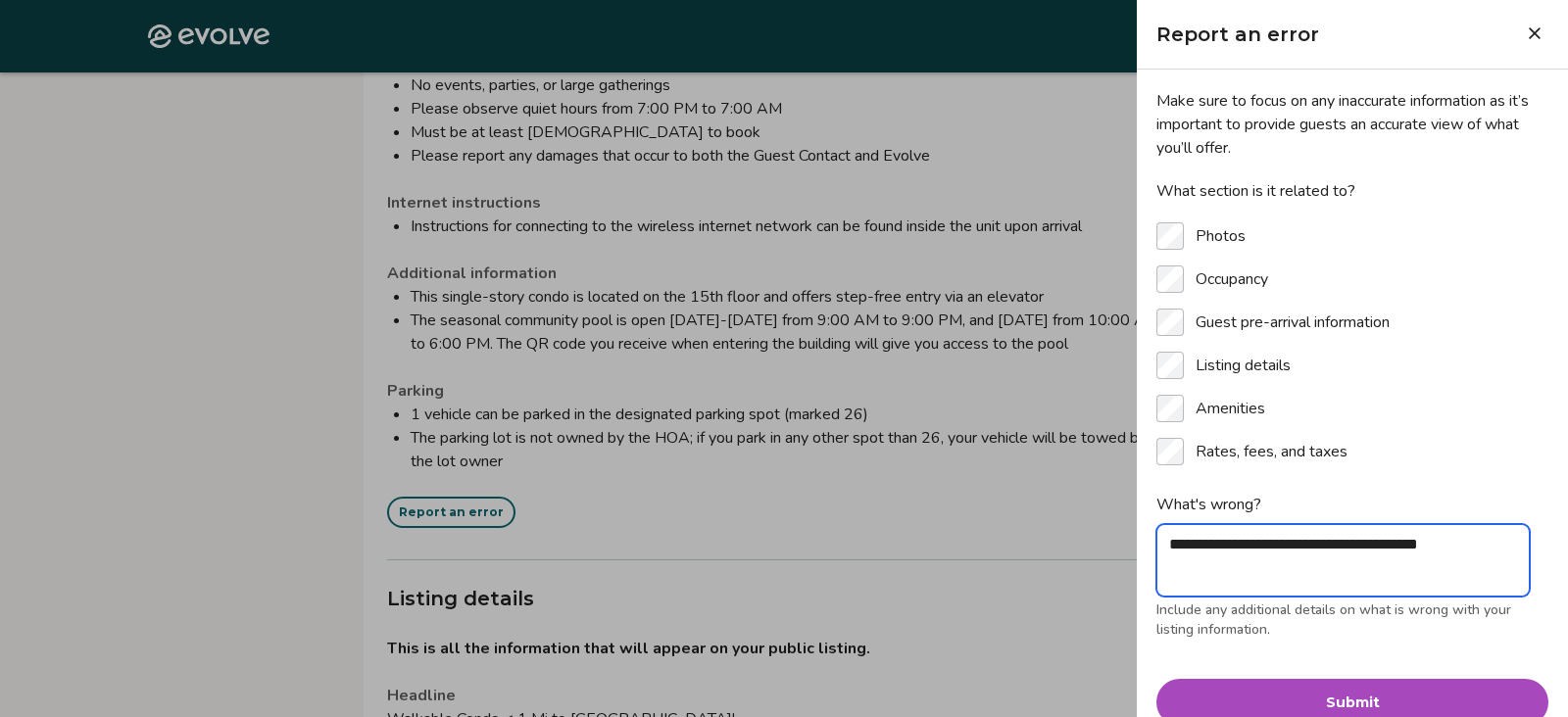 type on "**********" 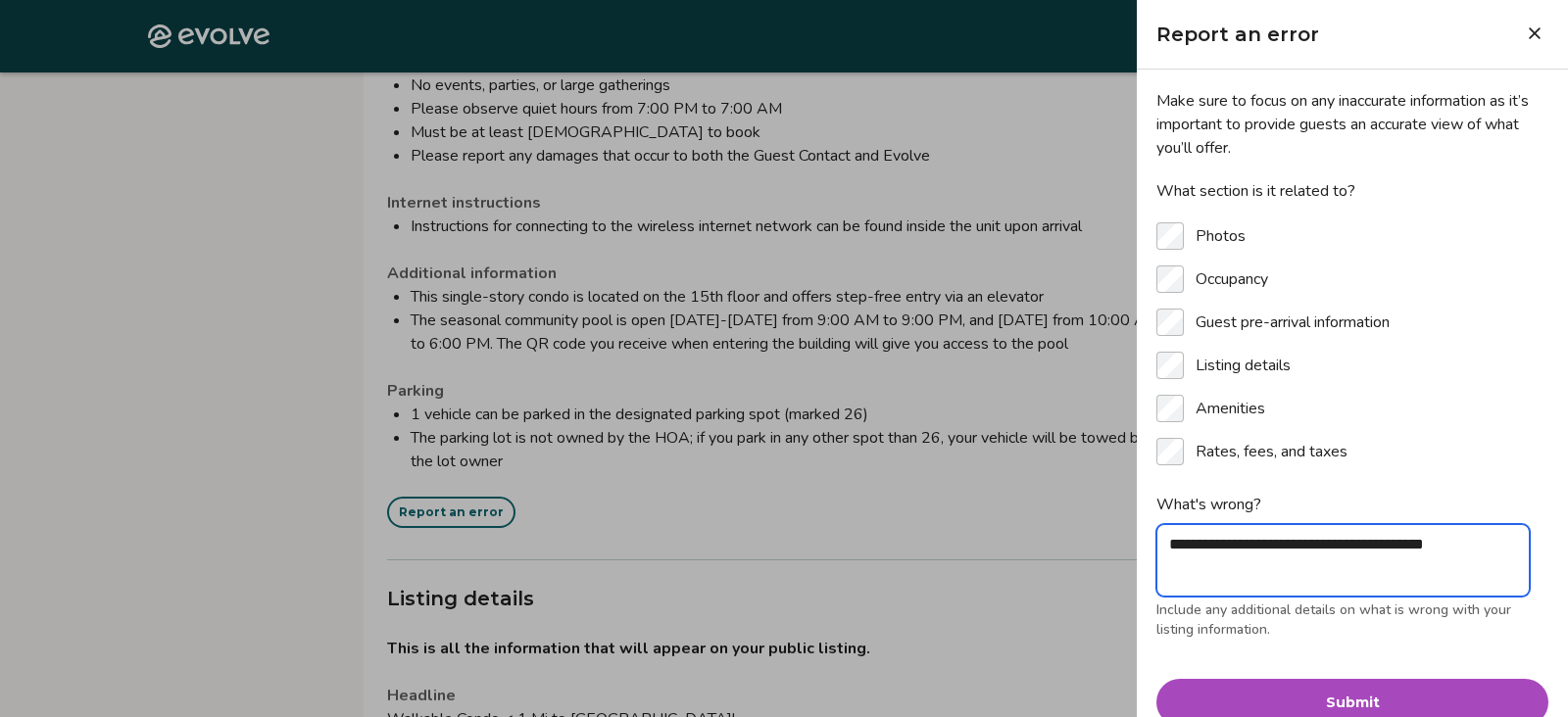 type on "*" 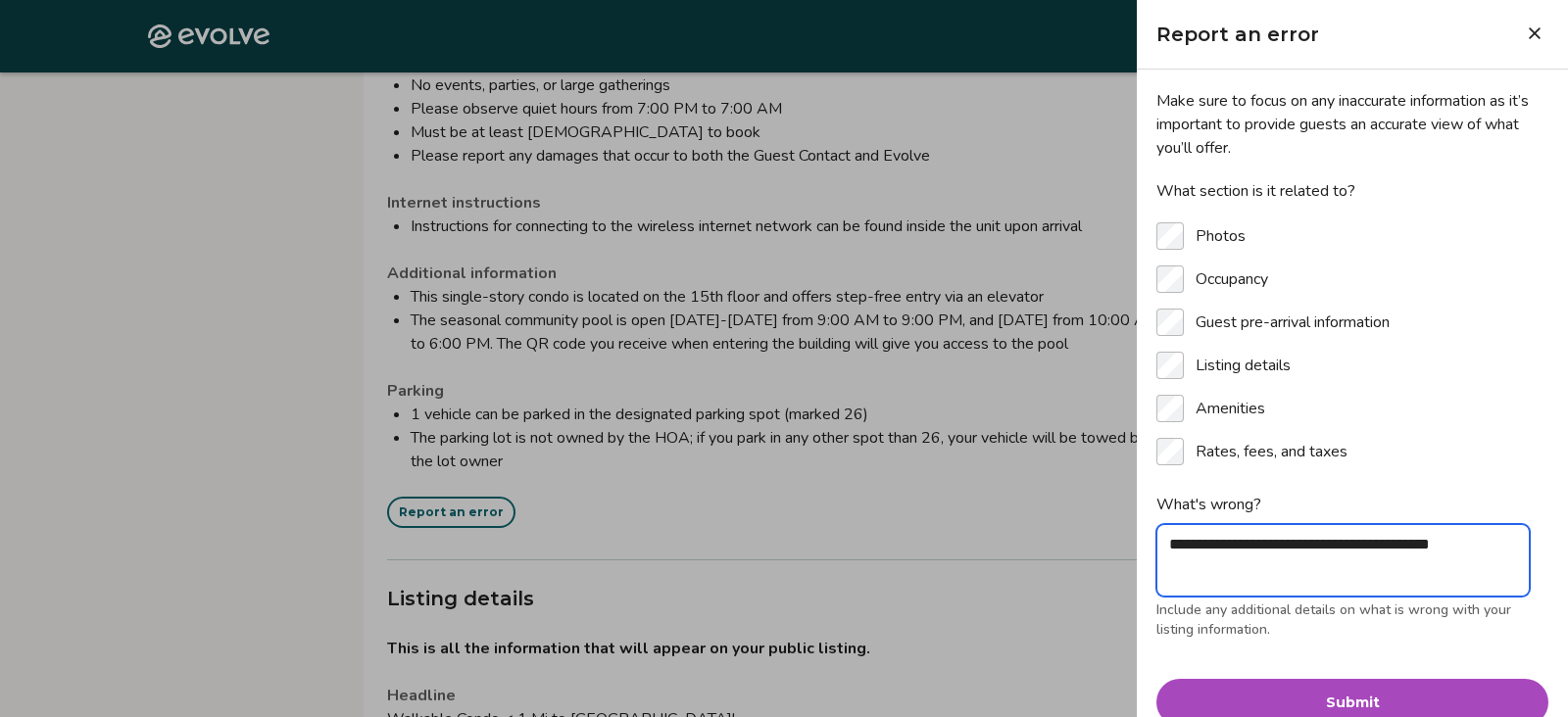 type on "*" 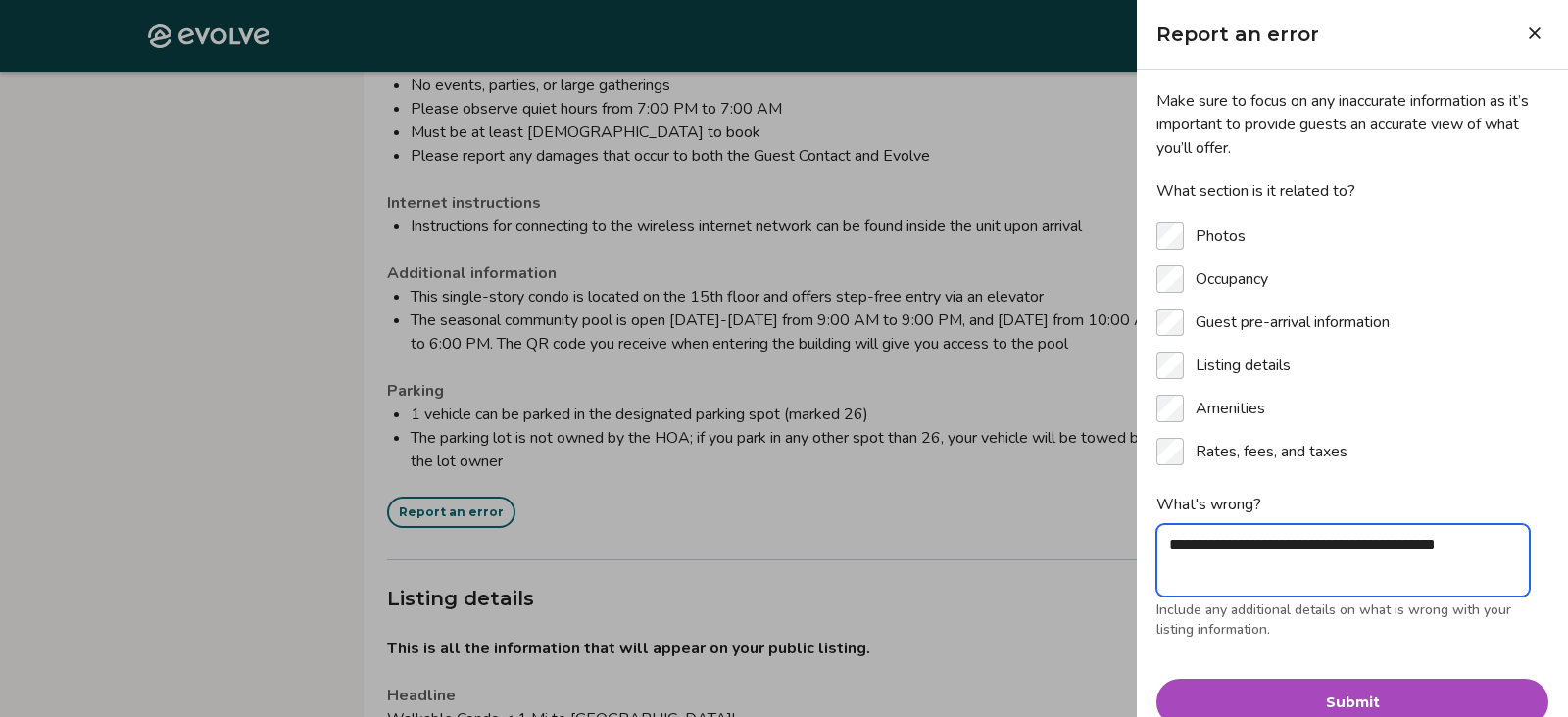 type on "*" 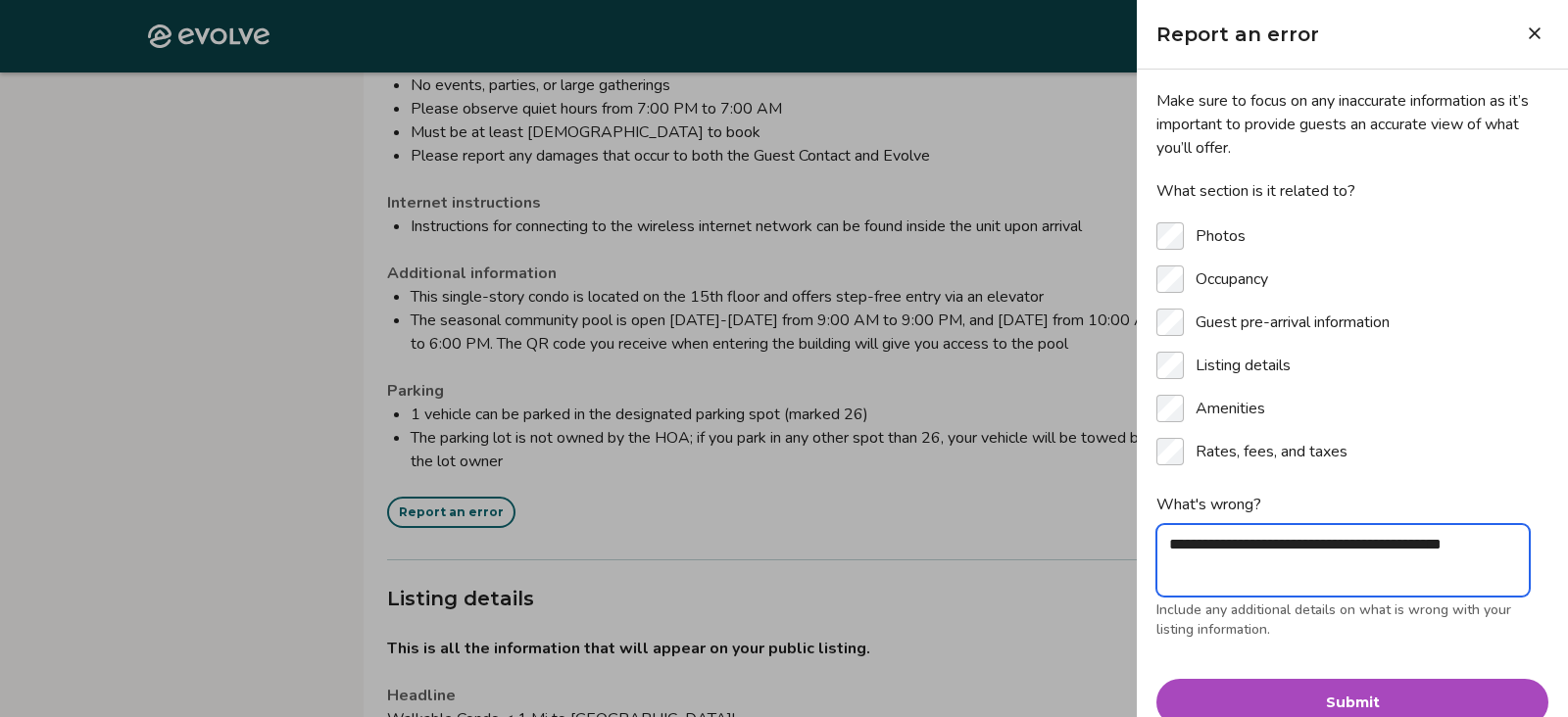 type on "*" 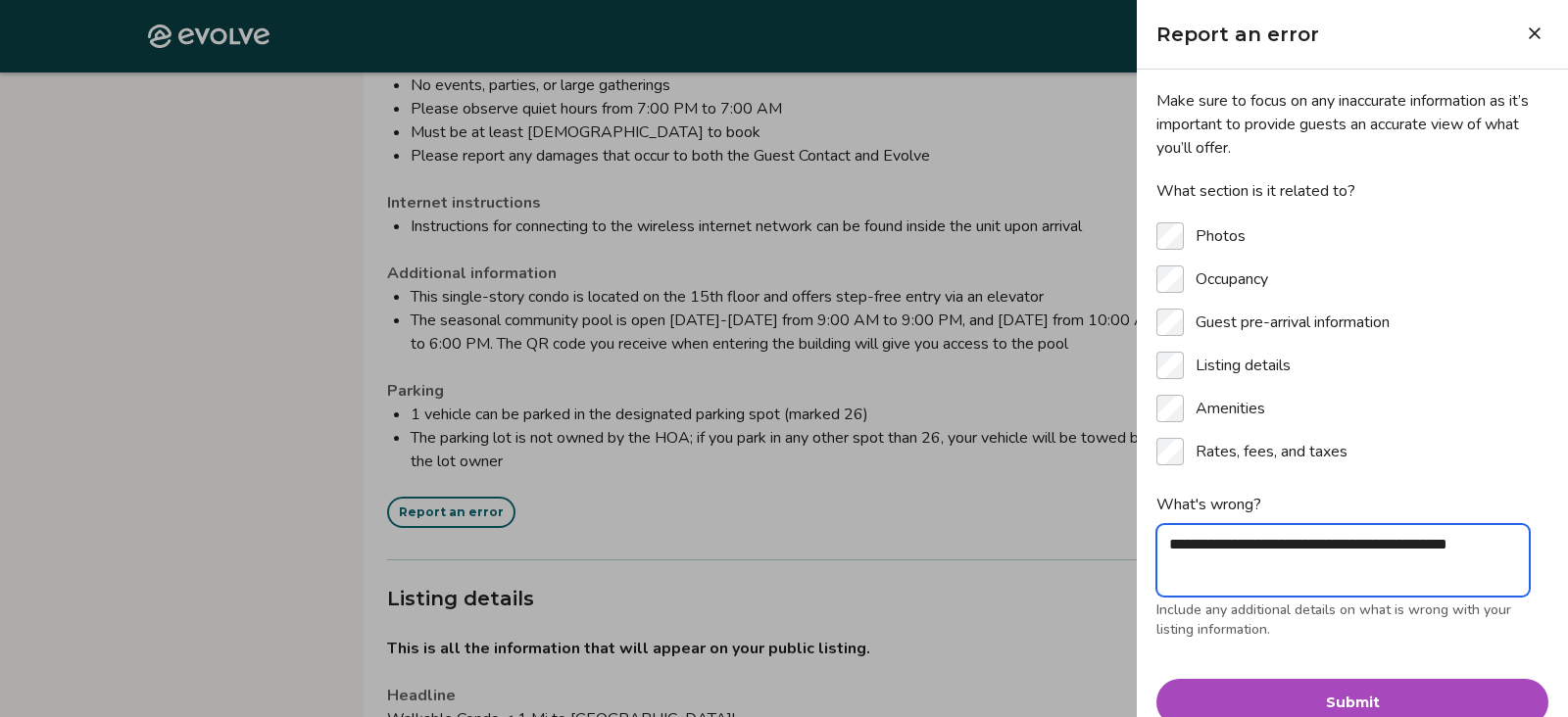 type on "*" 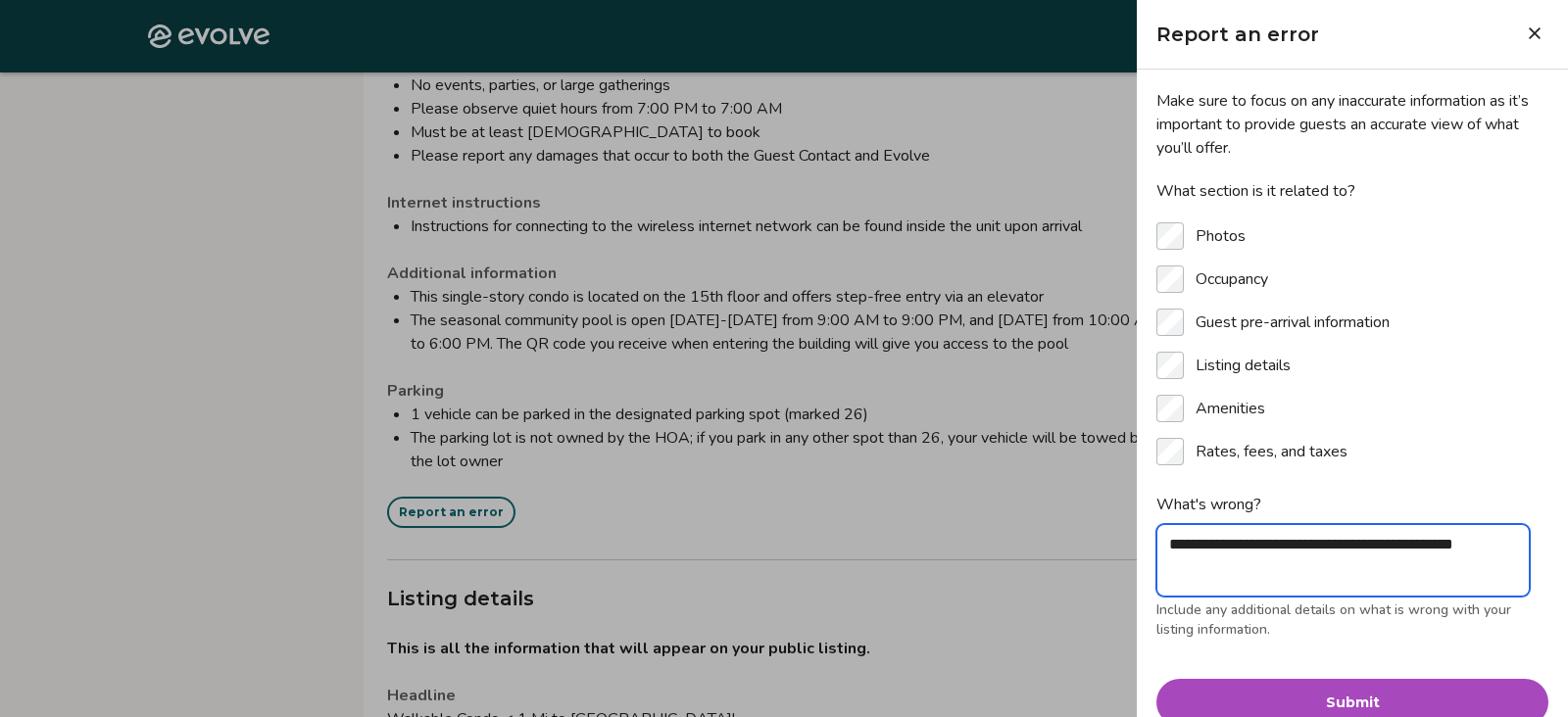 type on "*" 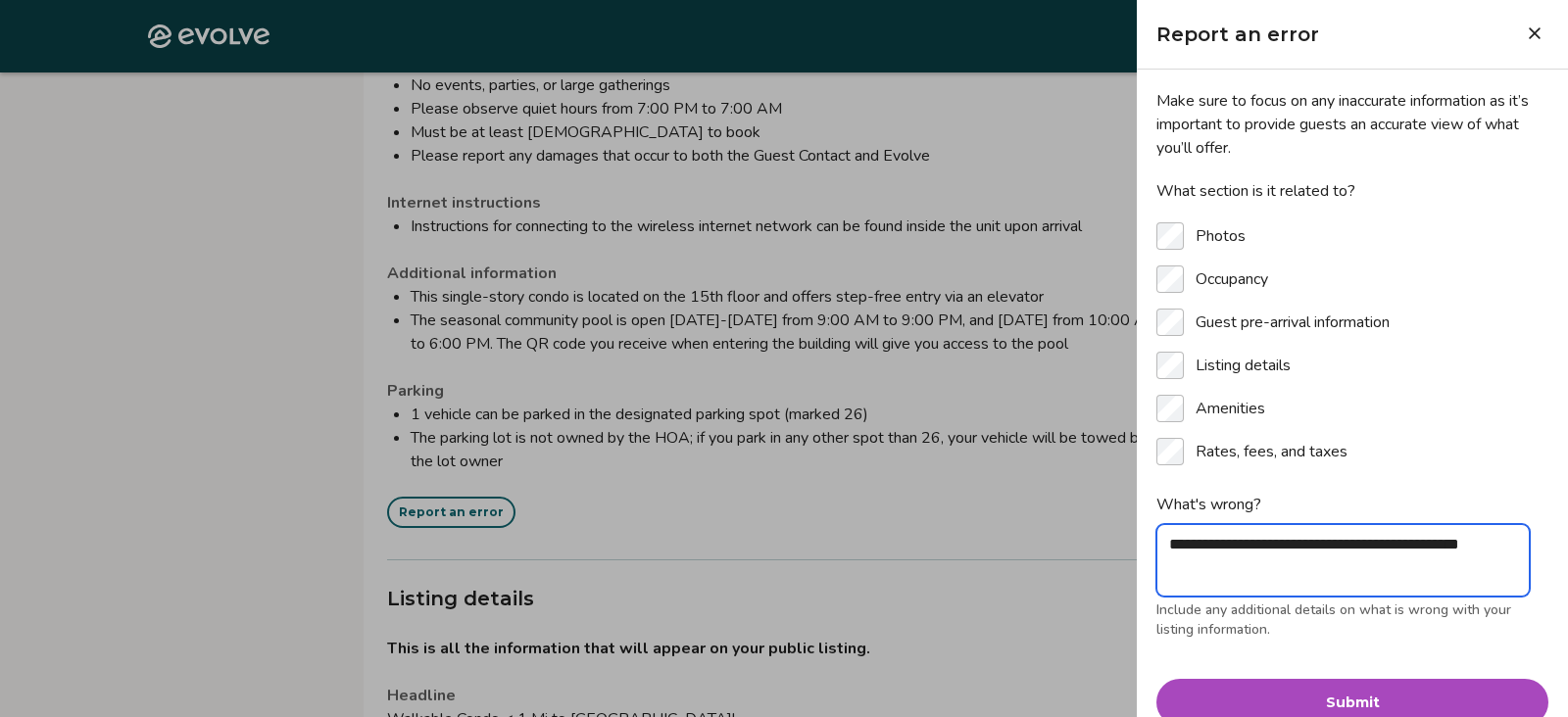 type on "*" 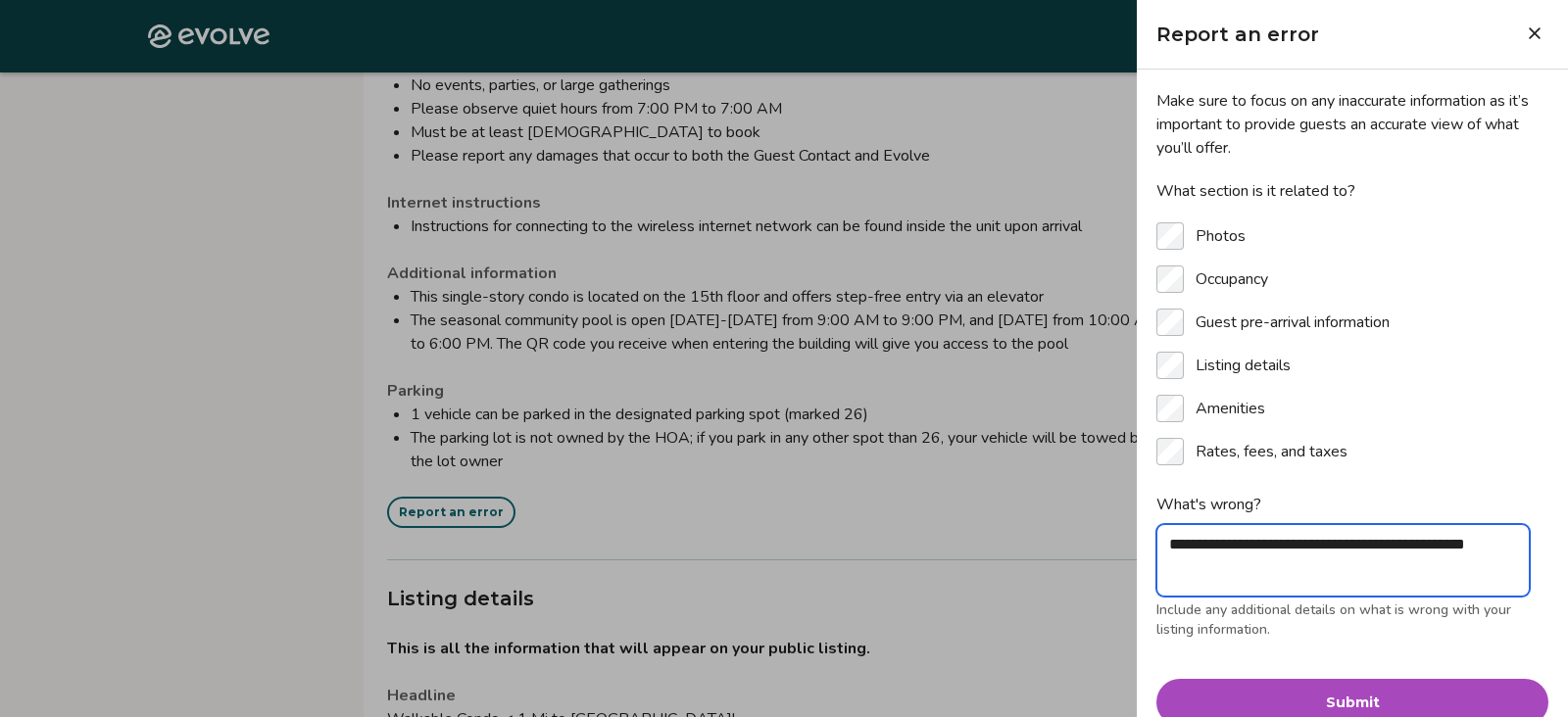 type on "*" 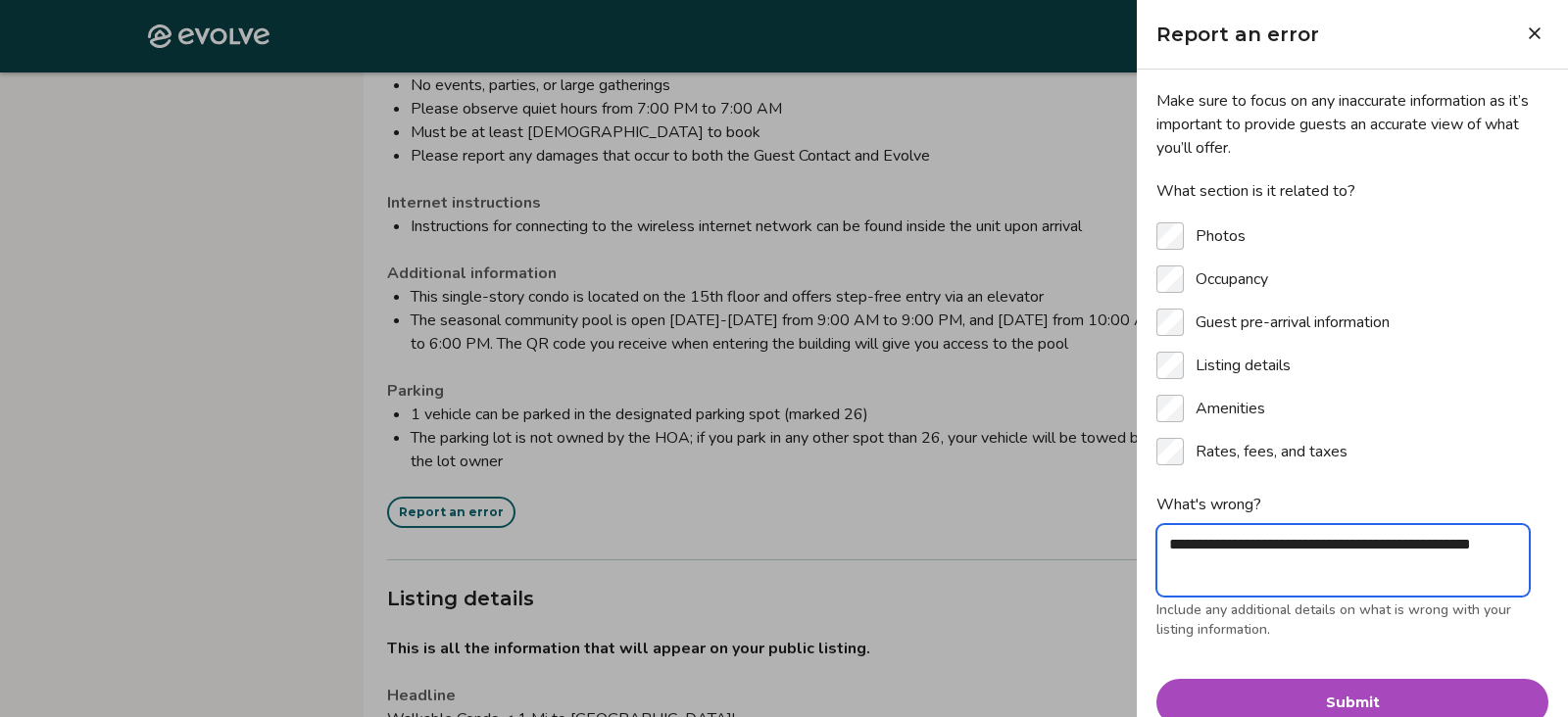 type on "*" 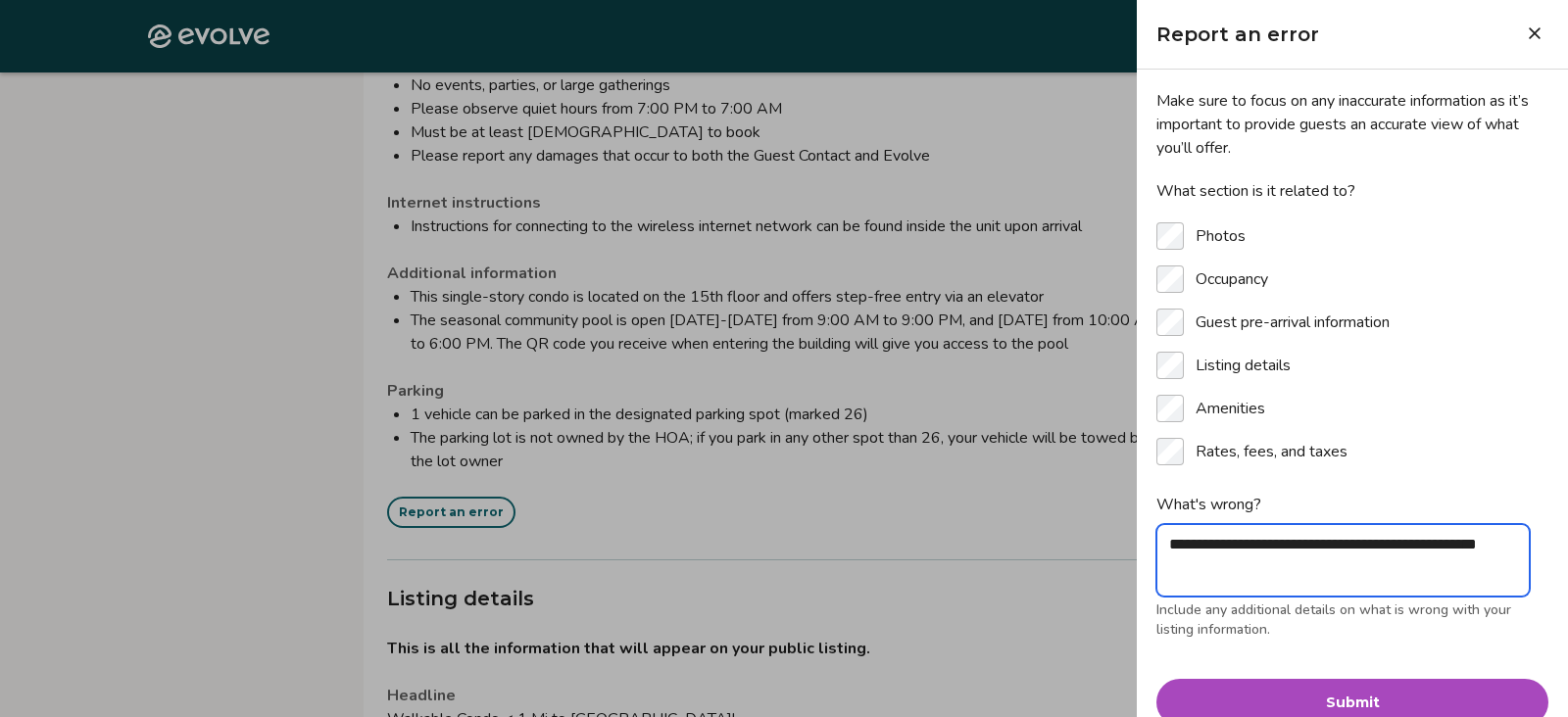 type on "*" 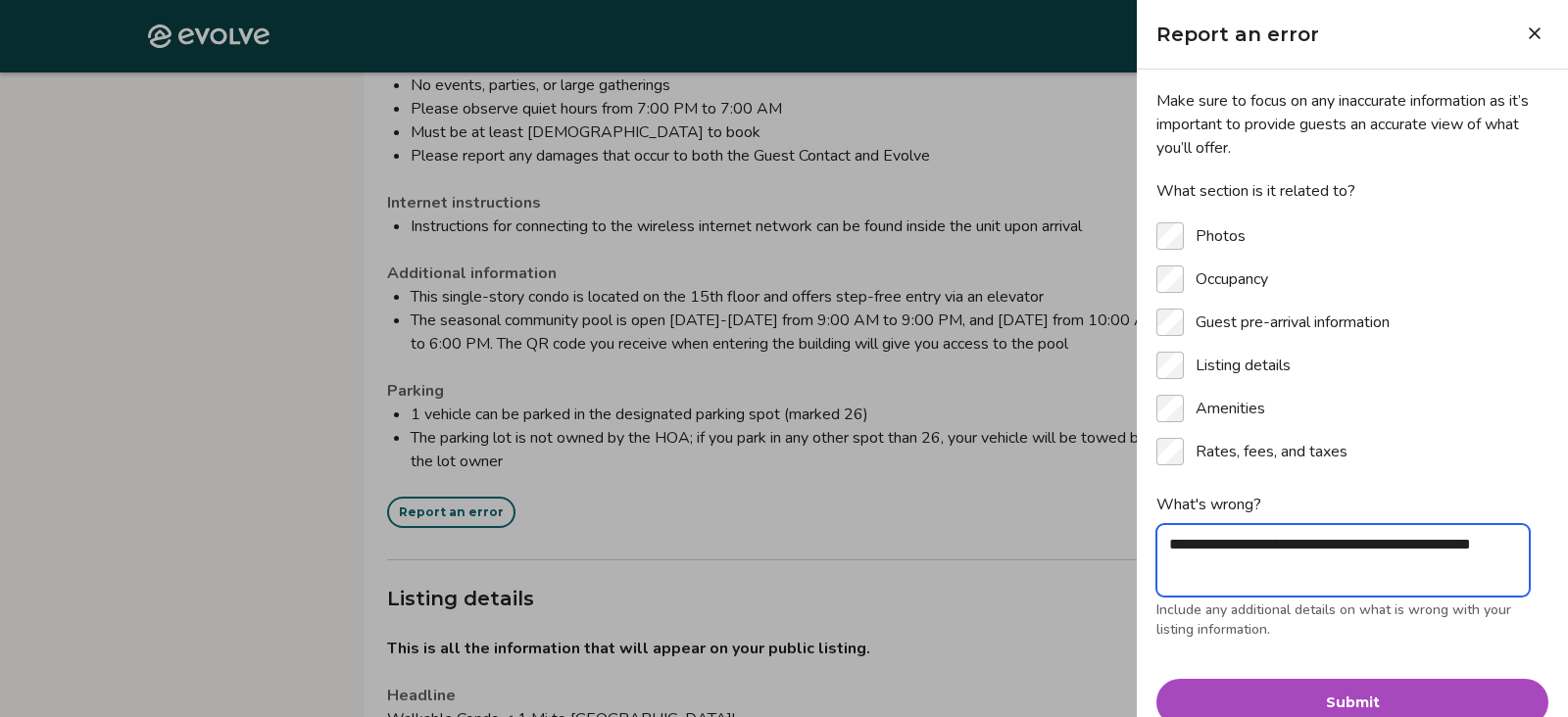 type on "*" 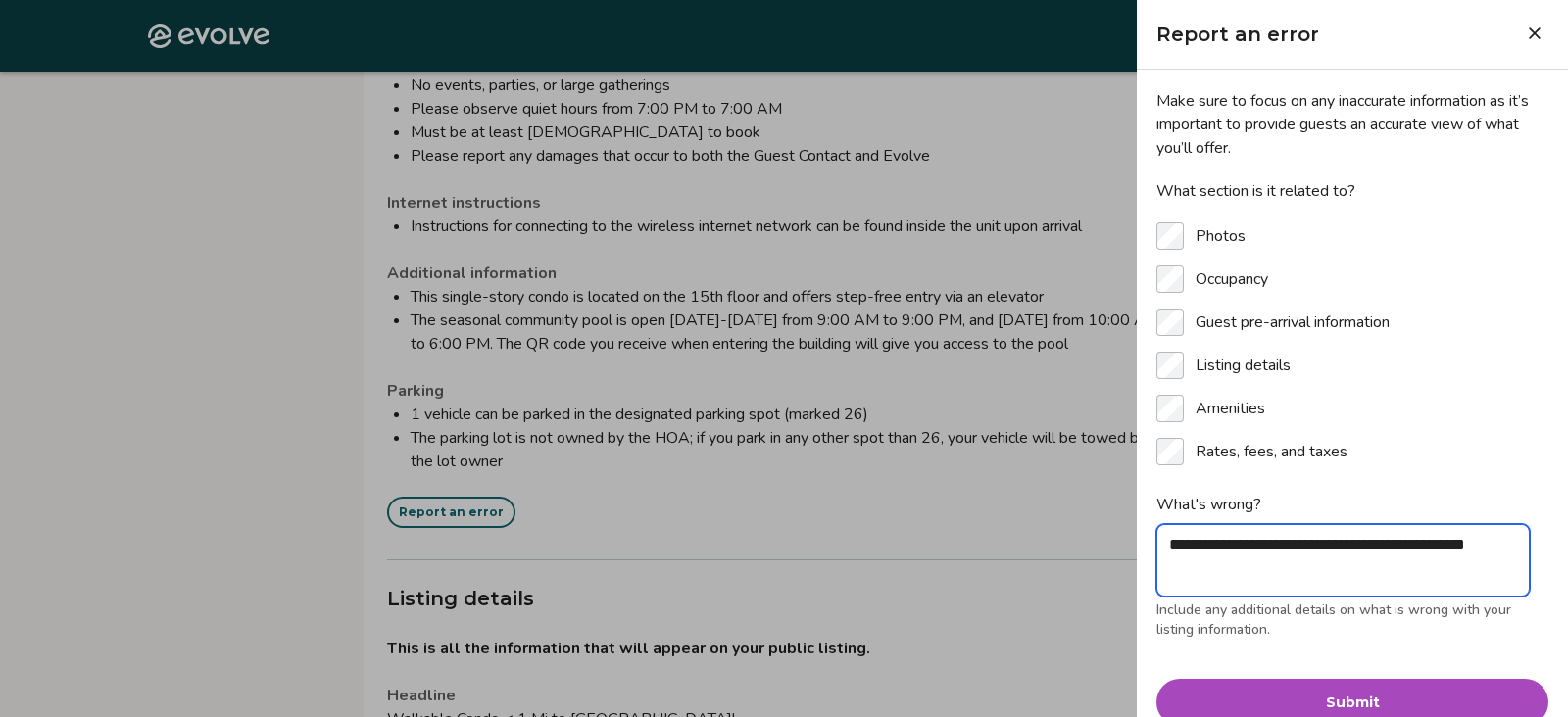 type on "*" 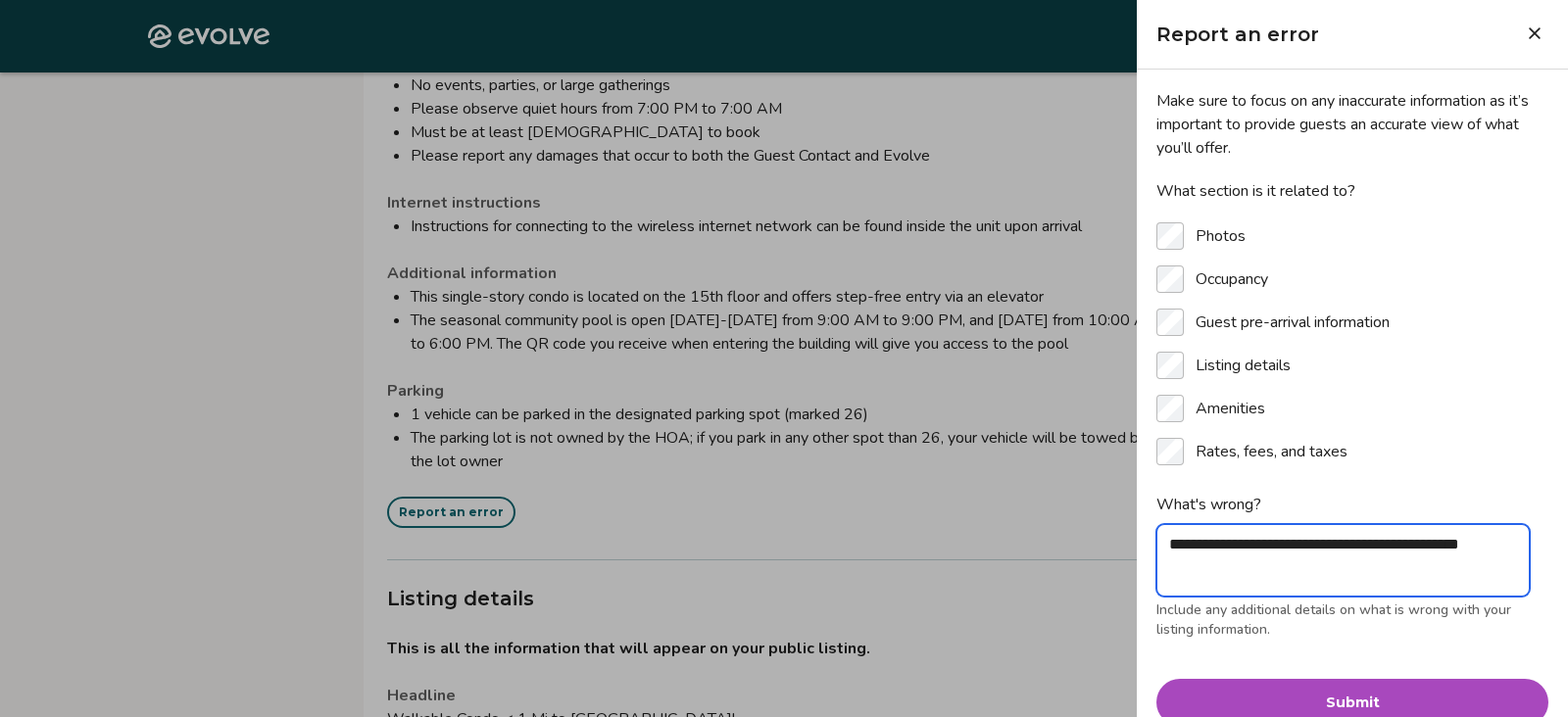 type on "*" 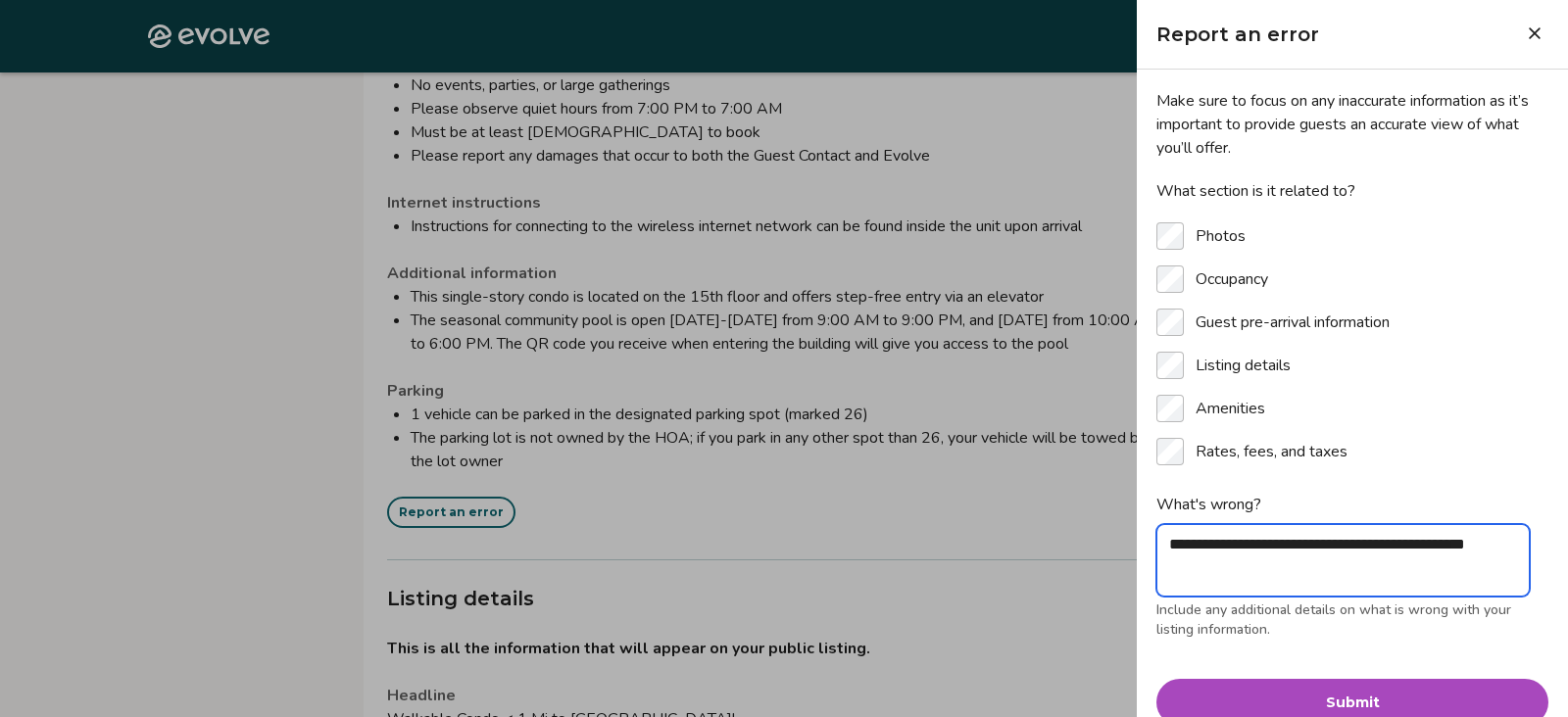 type on "*" 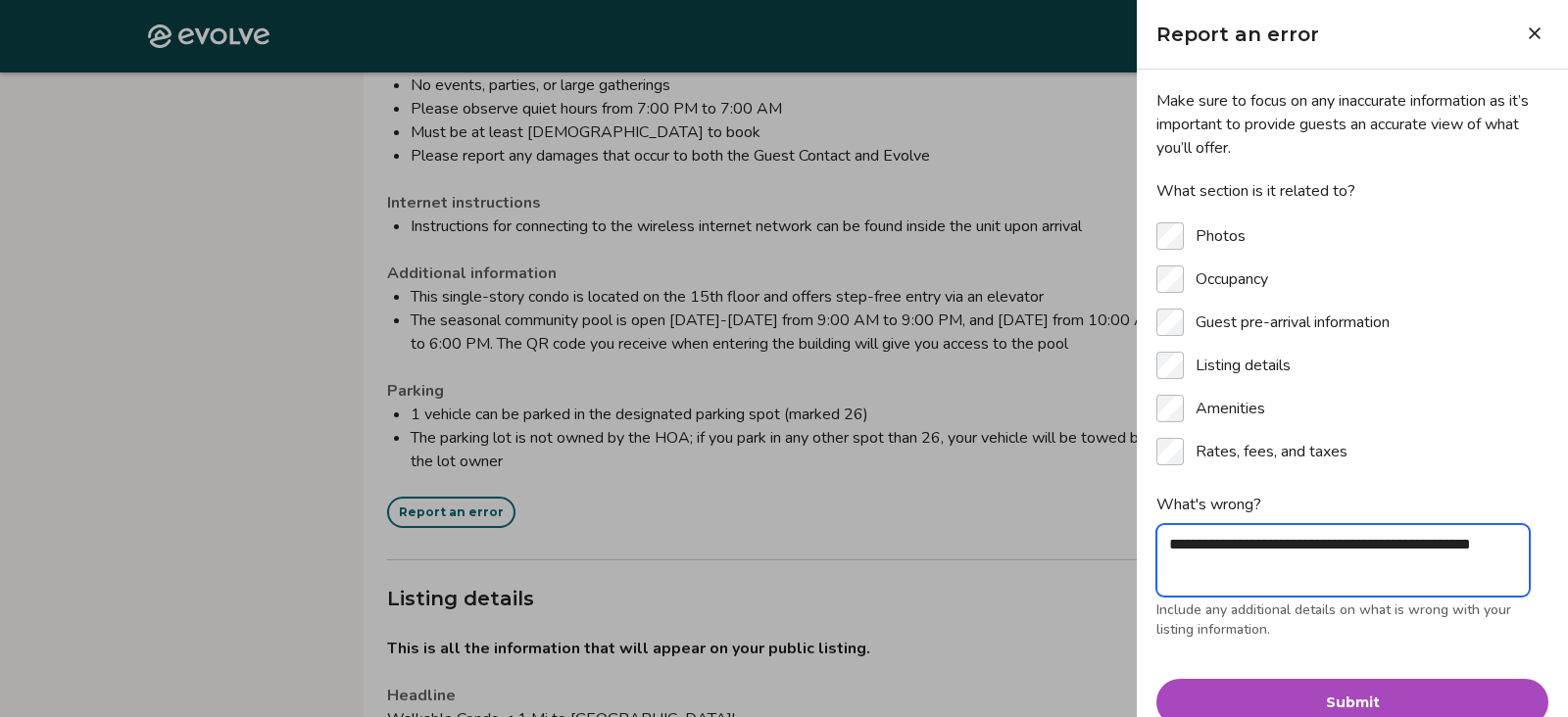 type on "*" 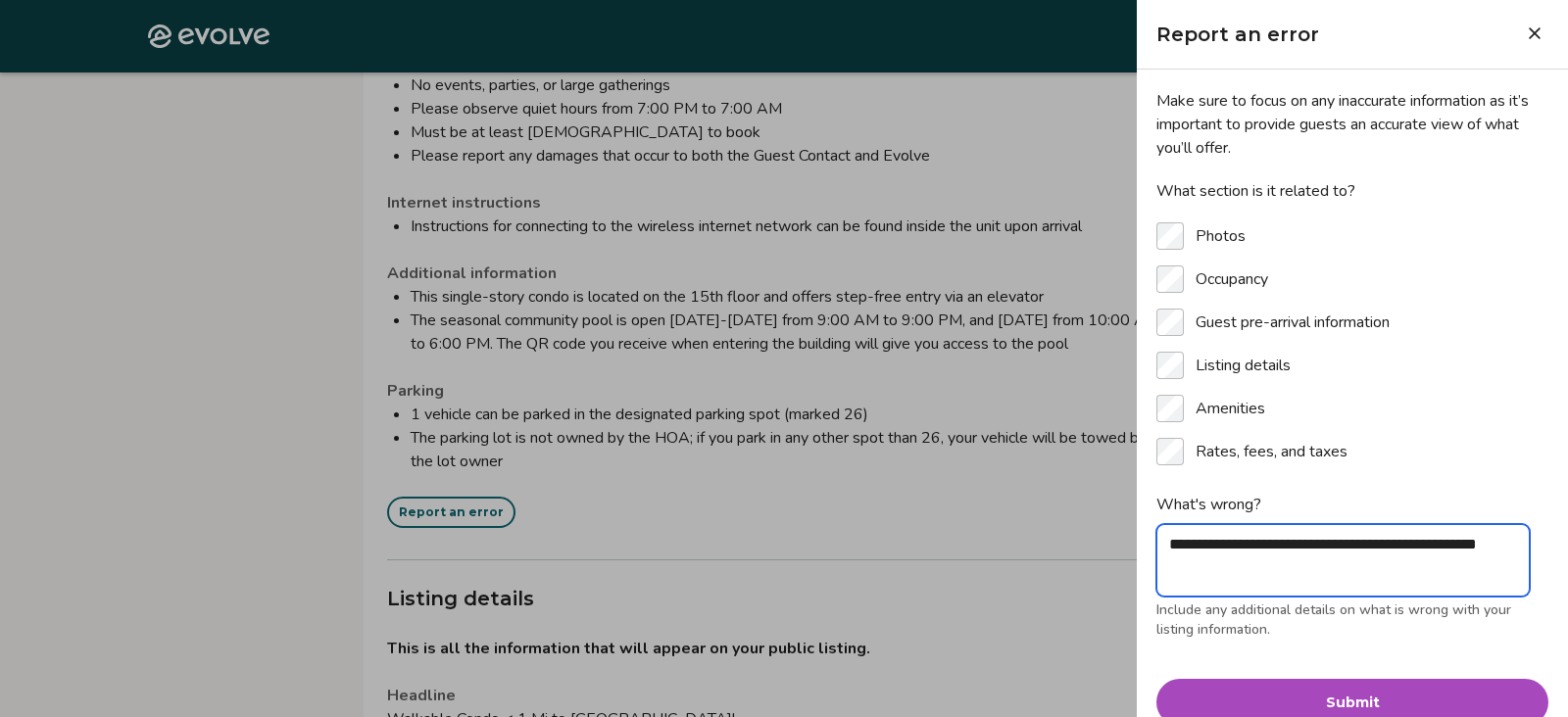 type on "*" 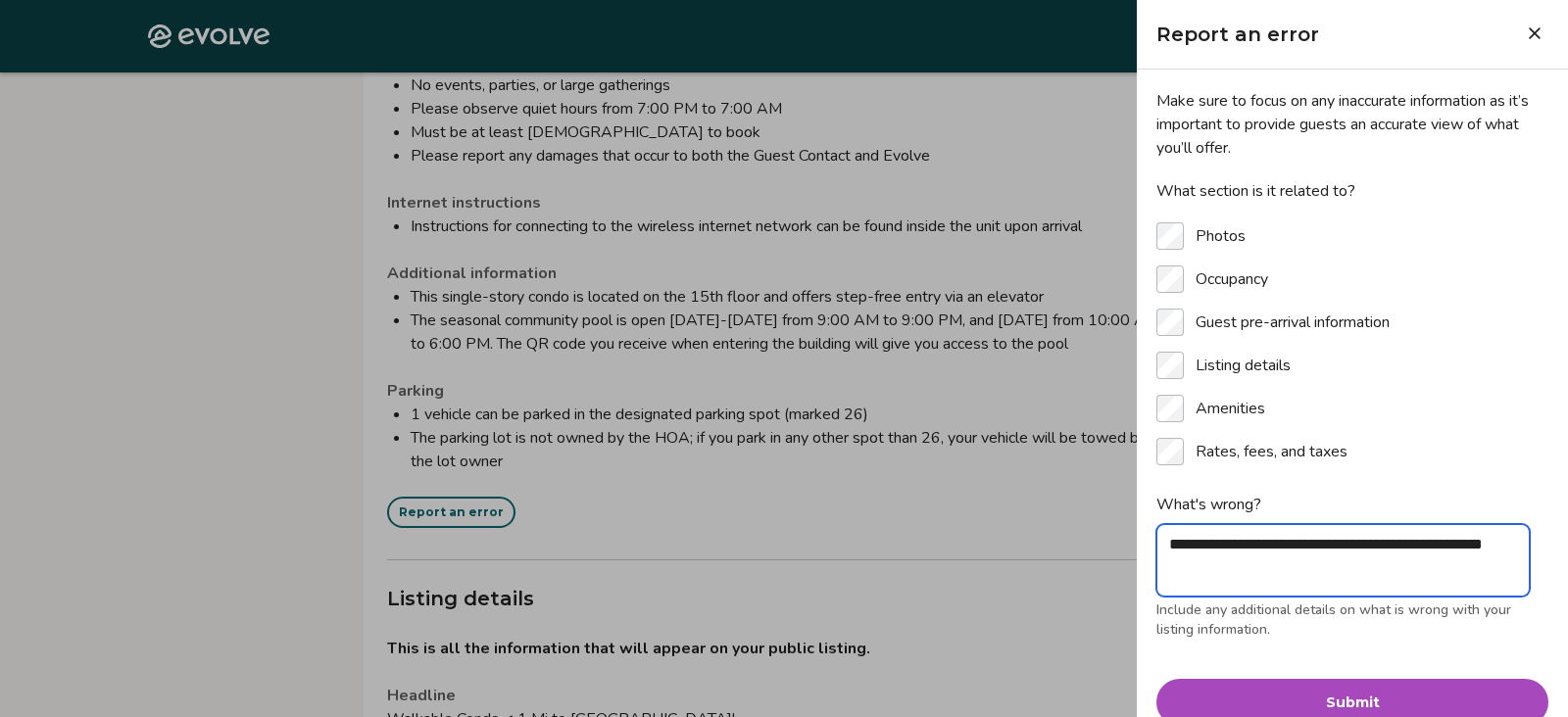 type on "*" 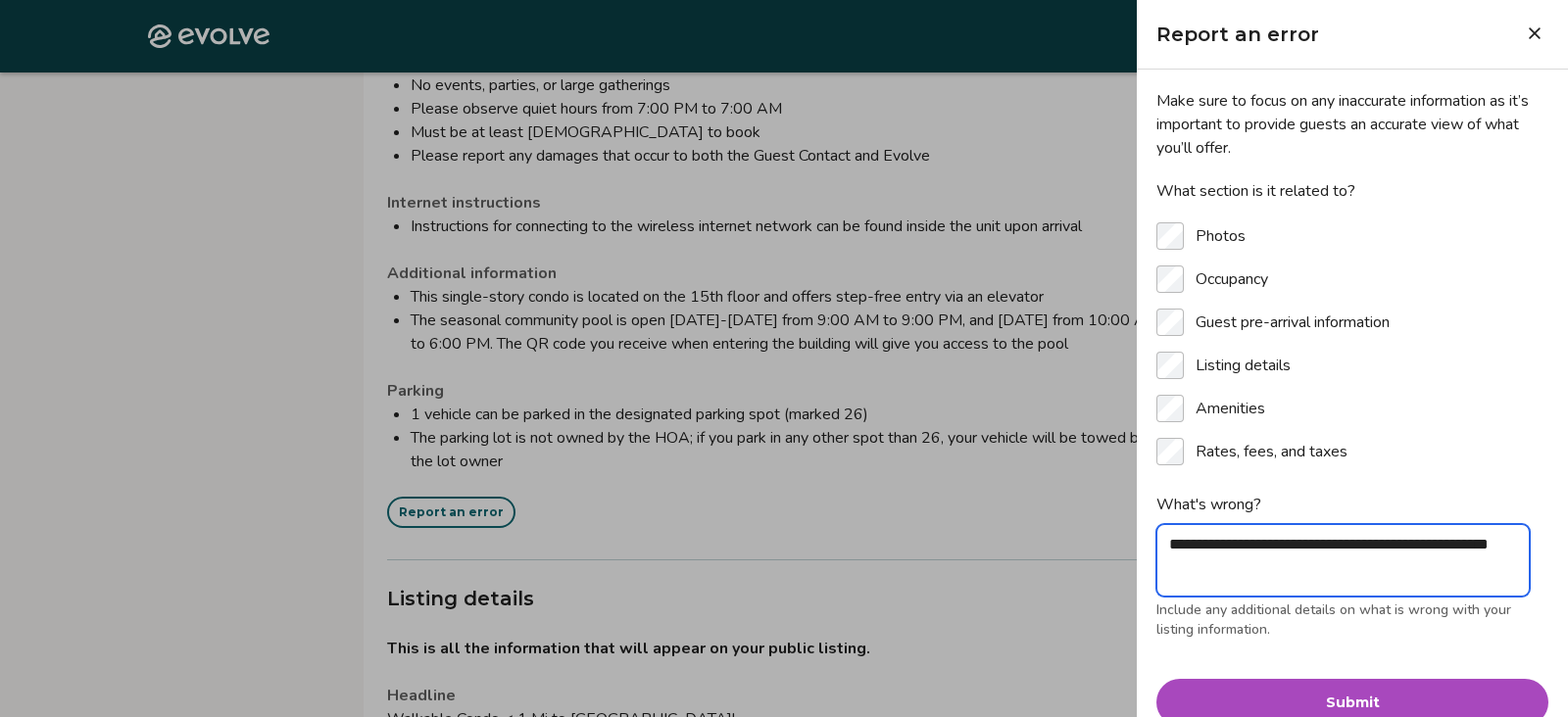 type on "*" 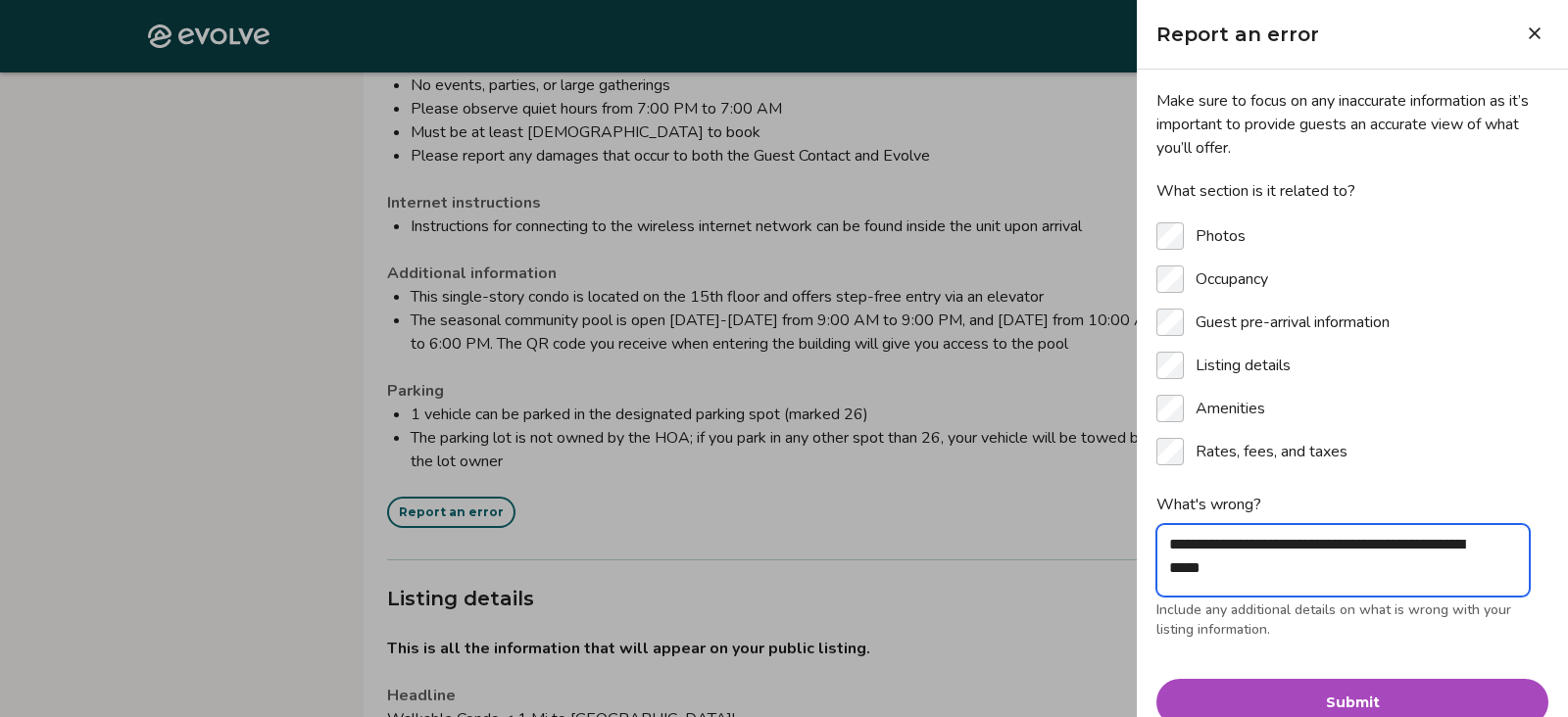 type on "*" 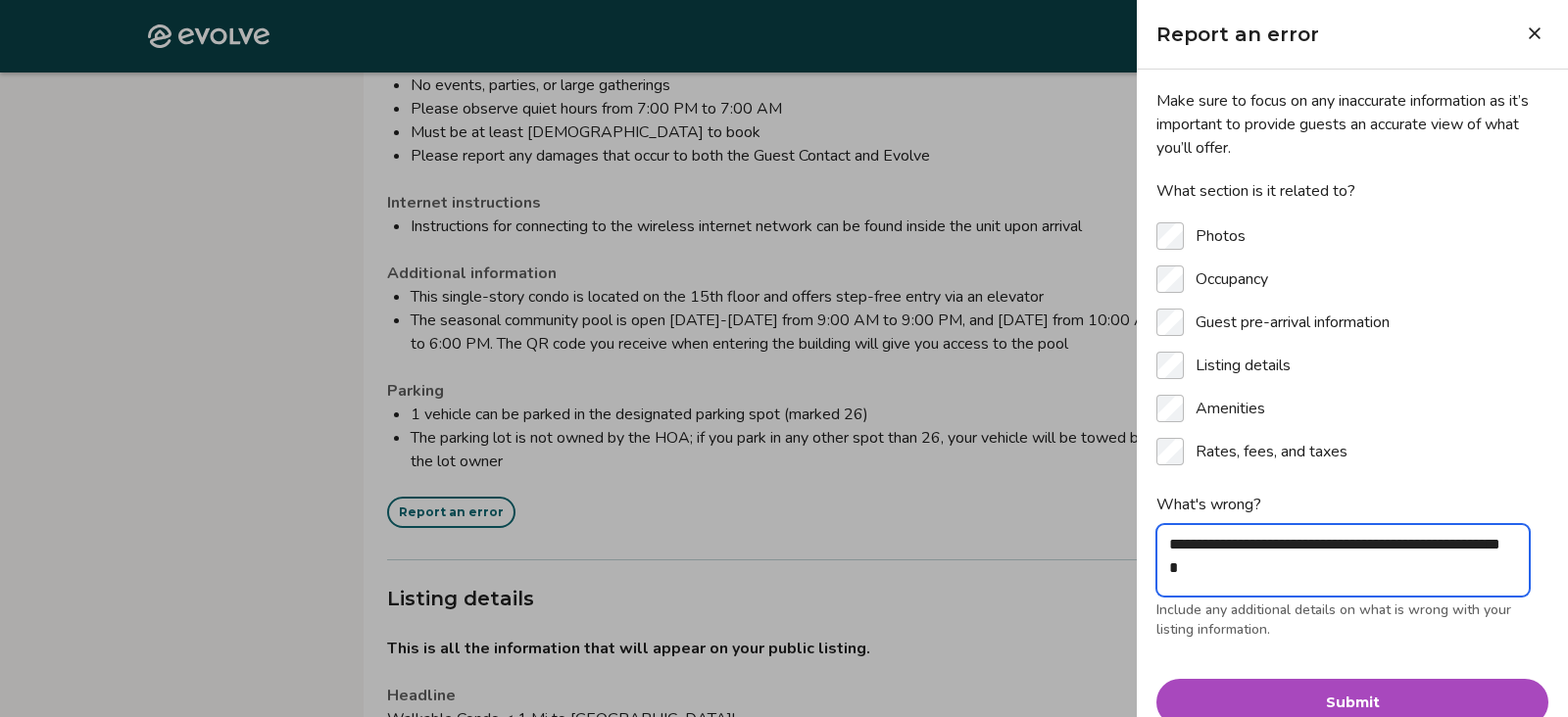 type on "*" 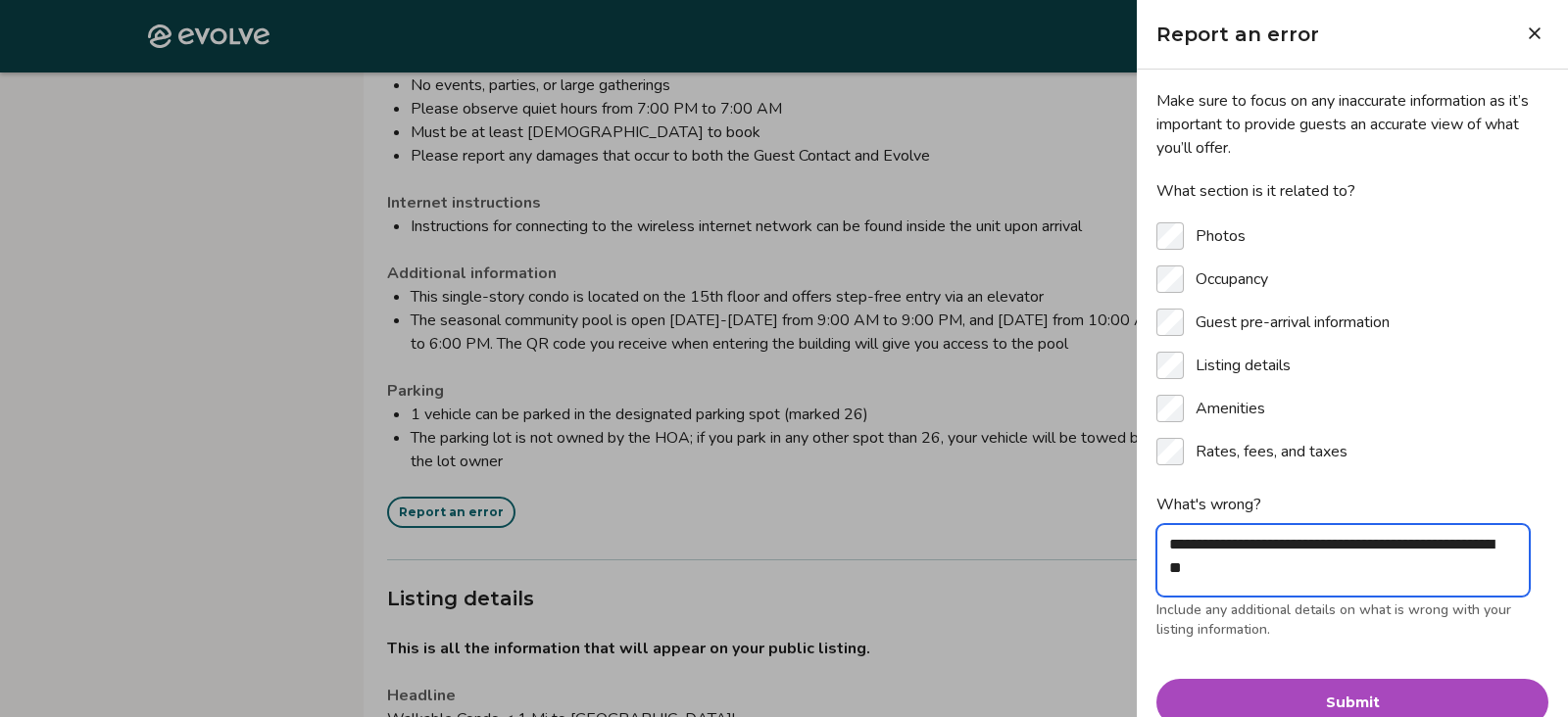 type on "*" 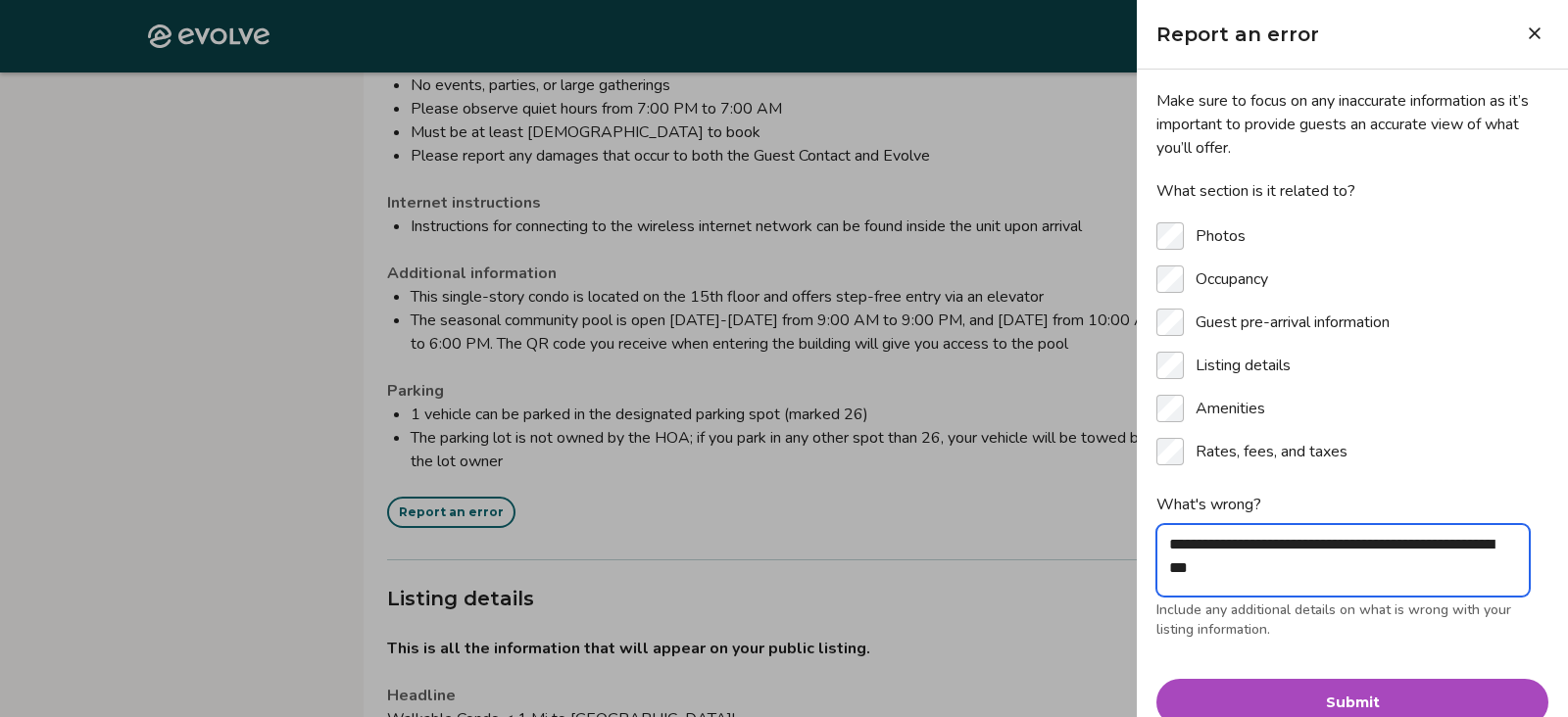 type on "*" 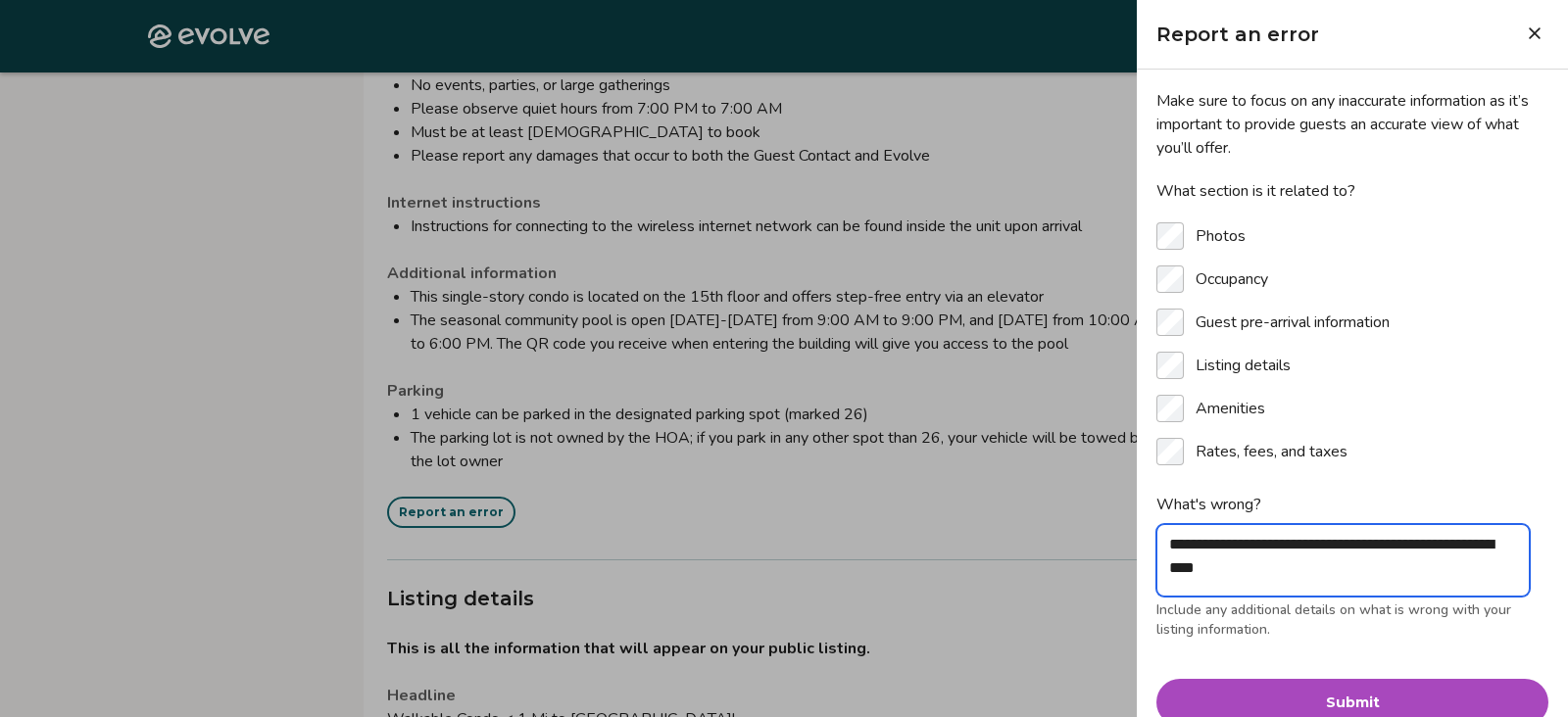type on "*" 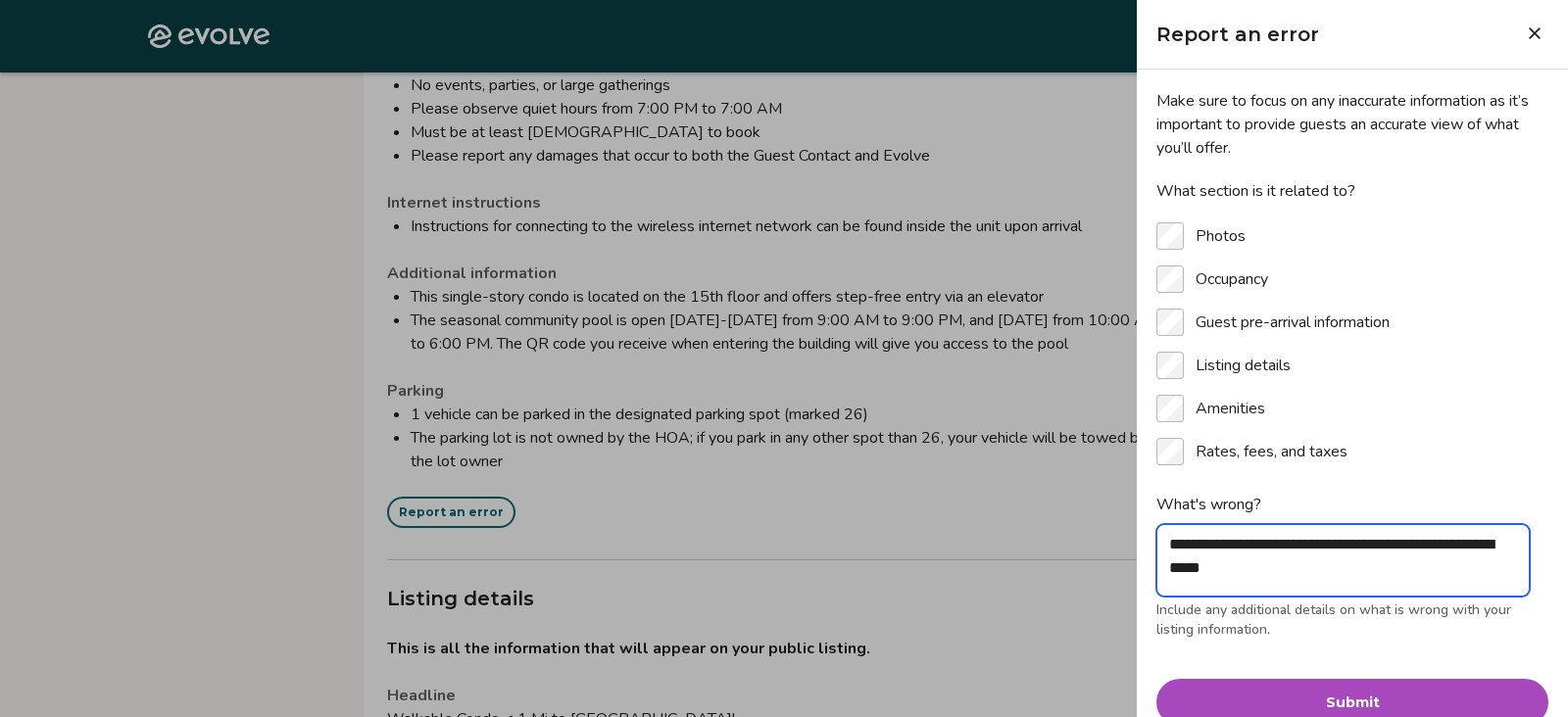 type on "*" 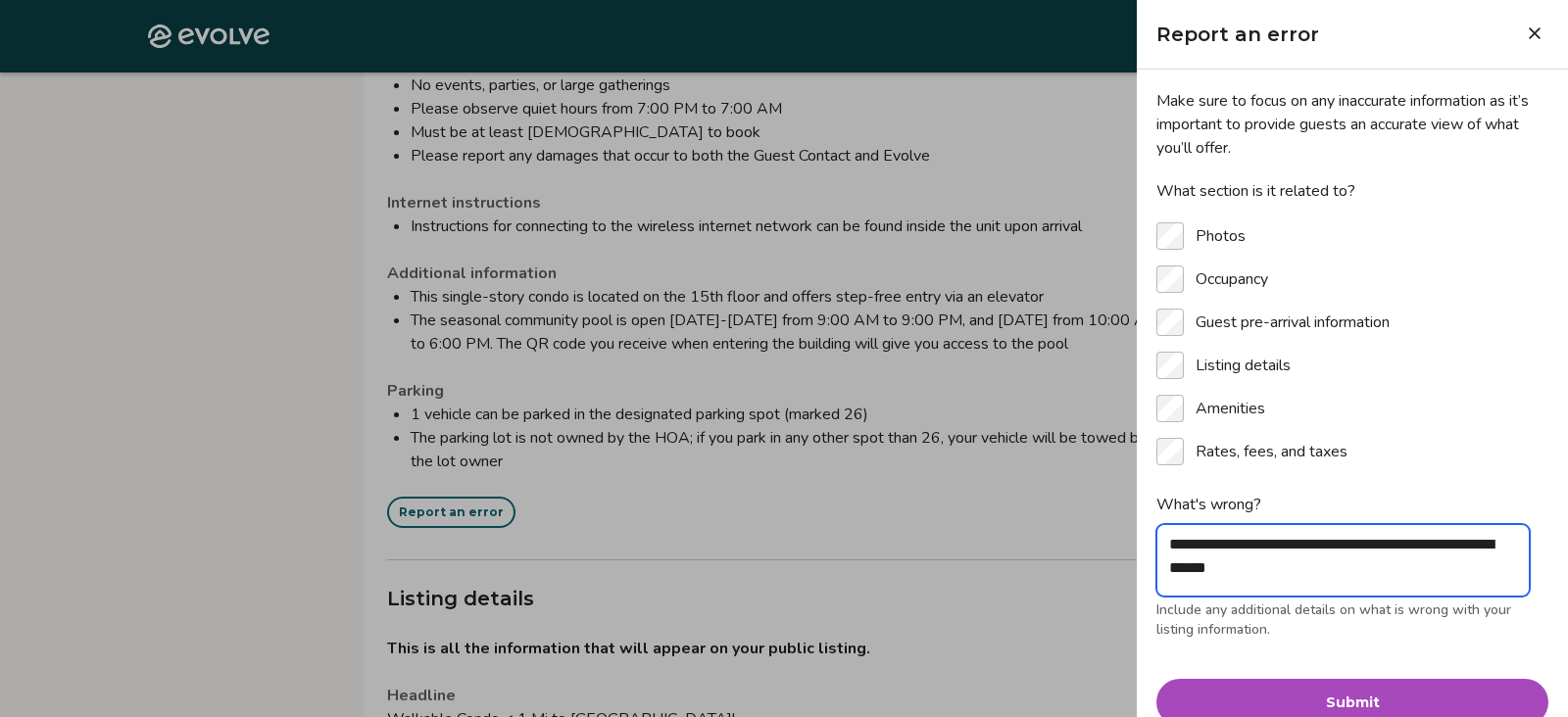 type on "*" 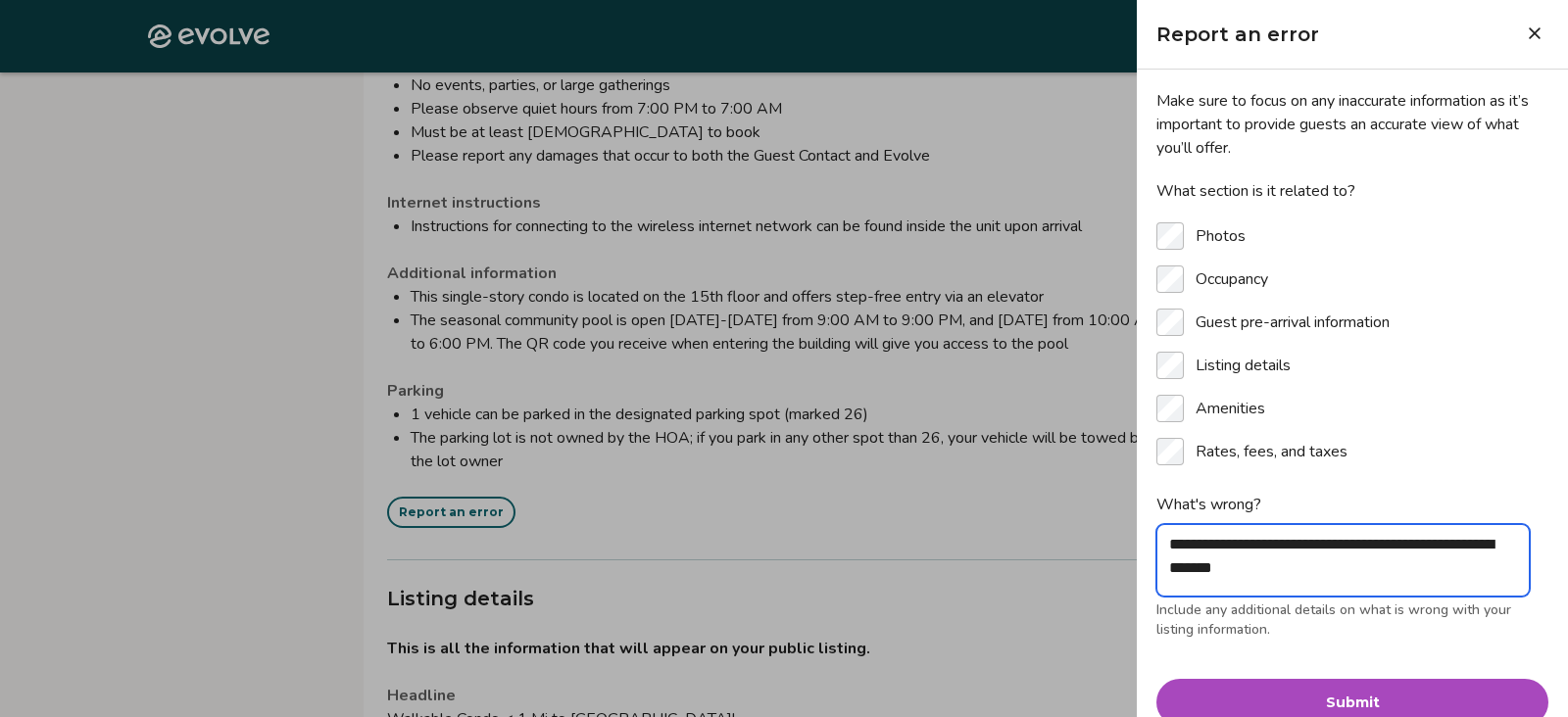 type on "*" 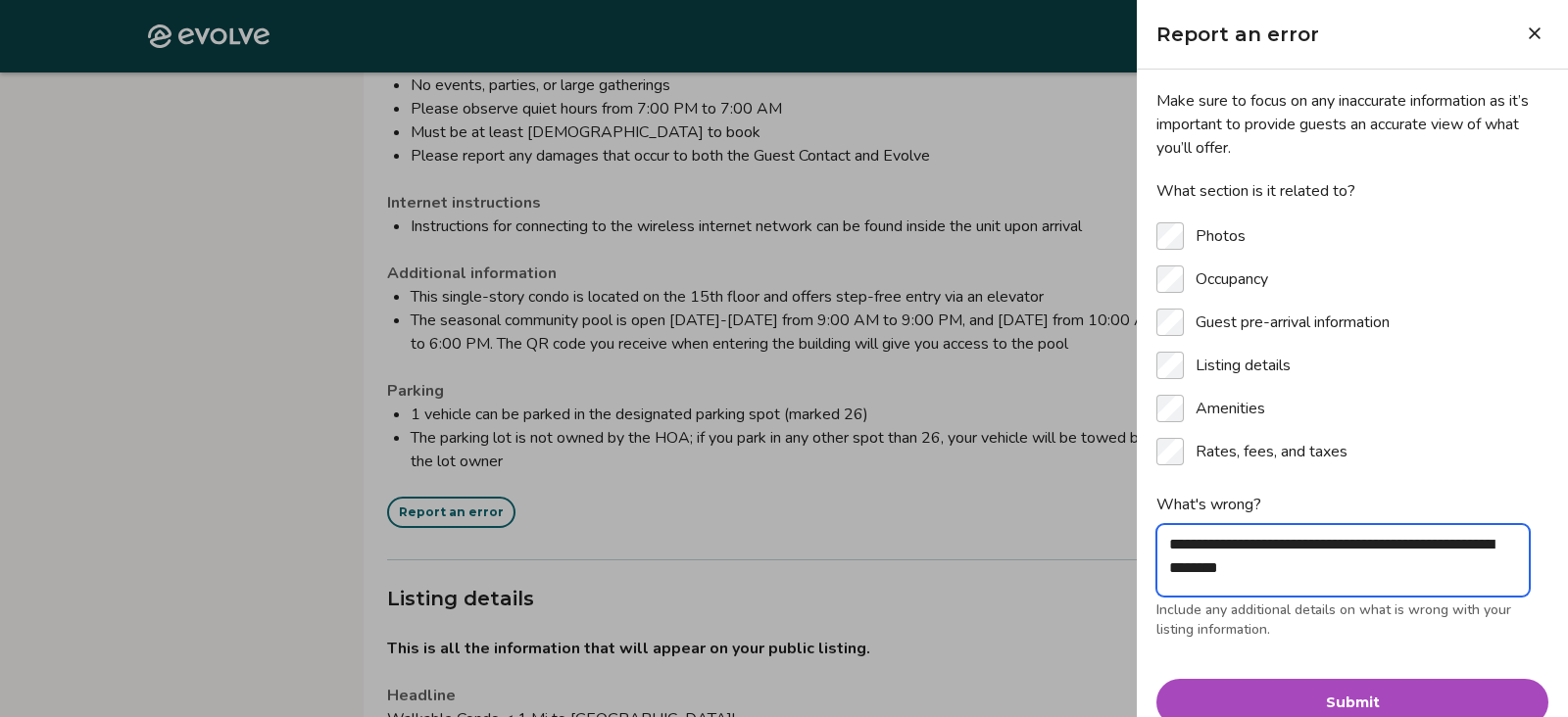 type on "*" 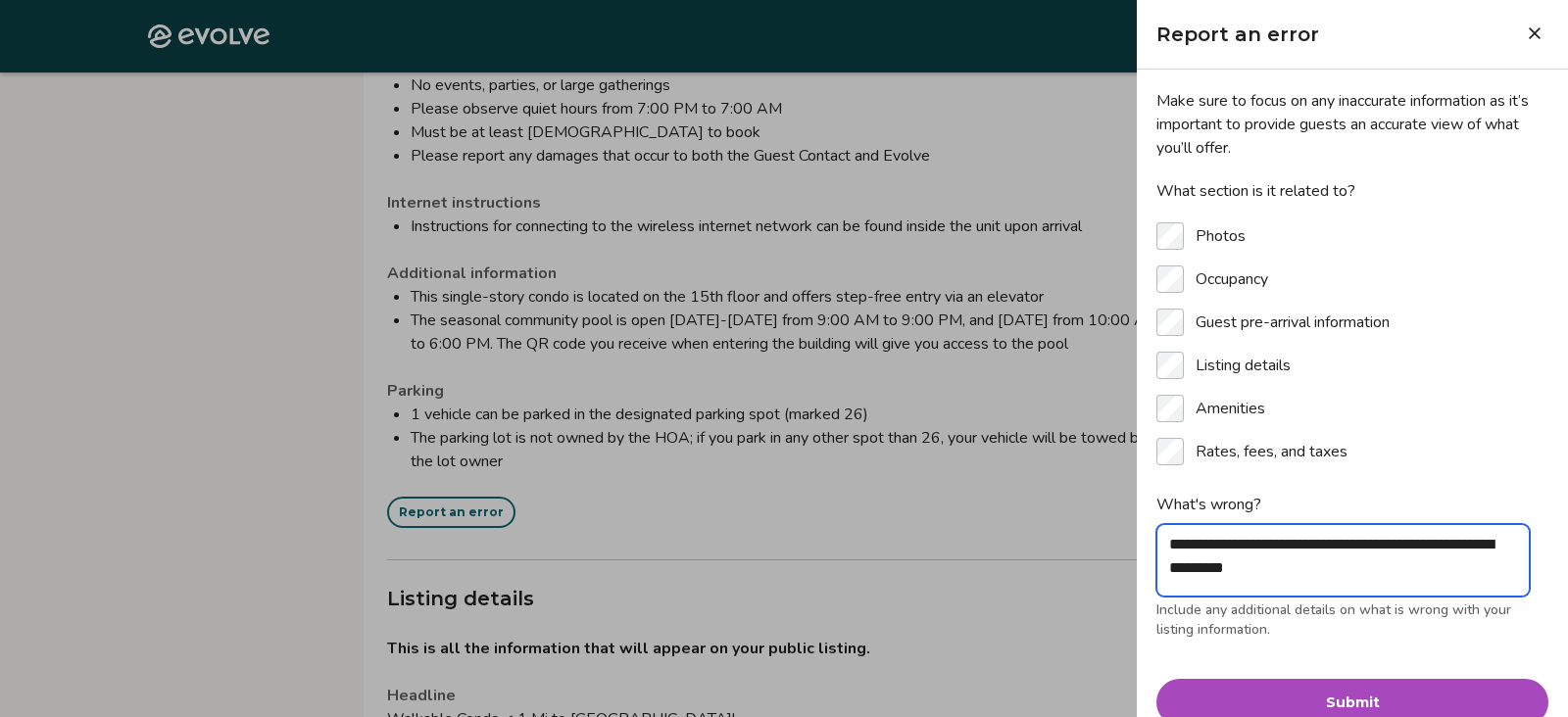 type on "*" 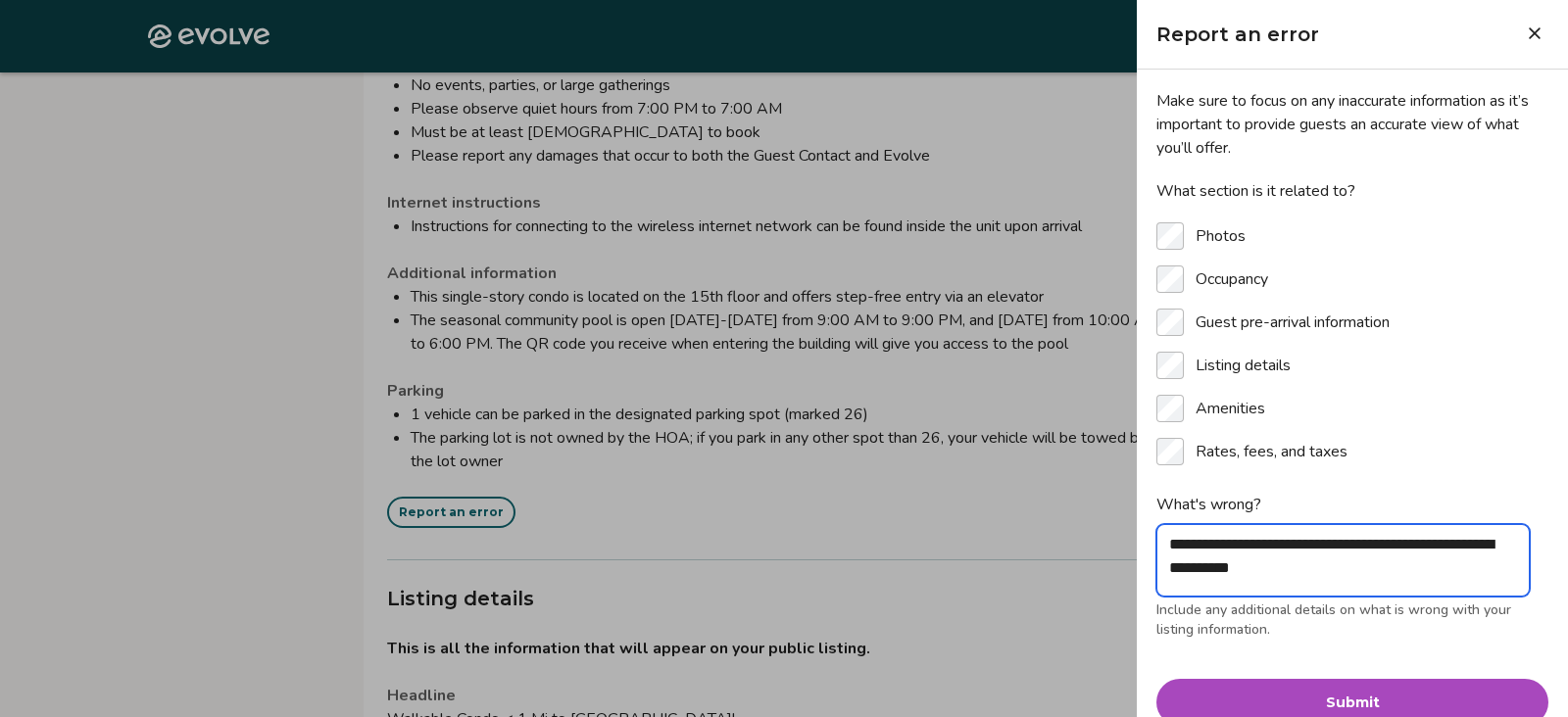 type on "*" 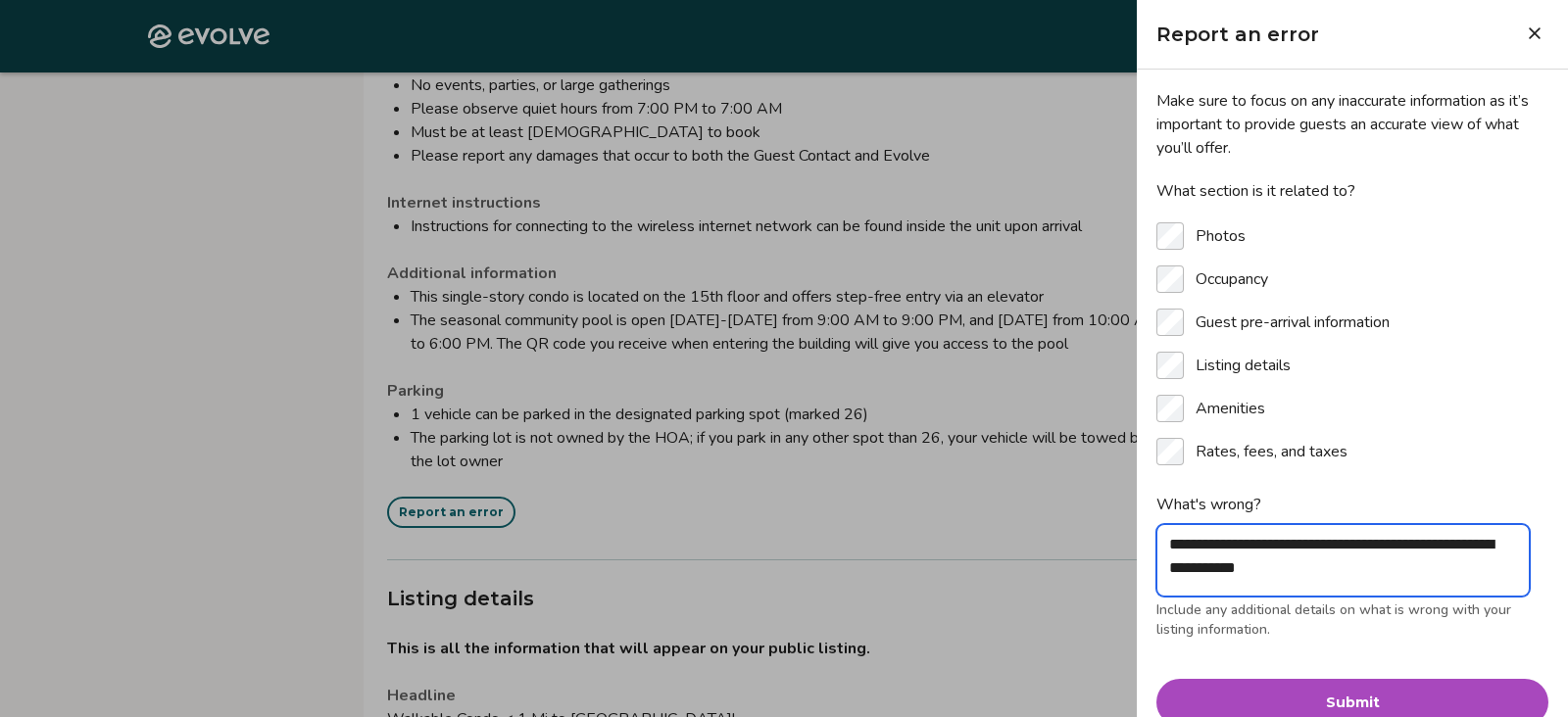 type on "*" 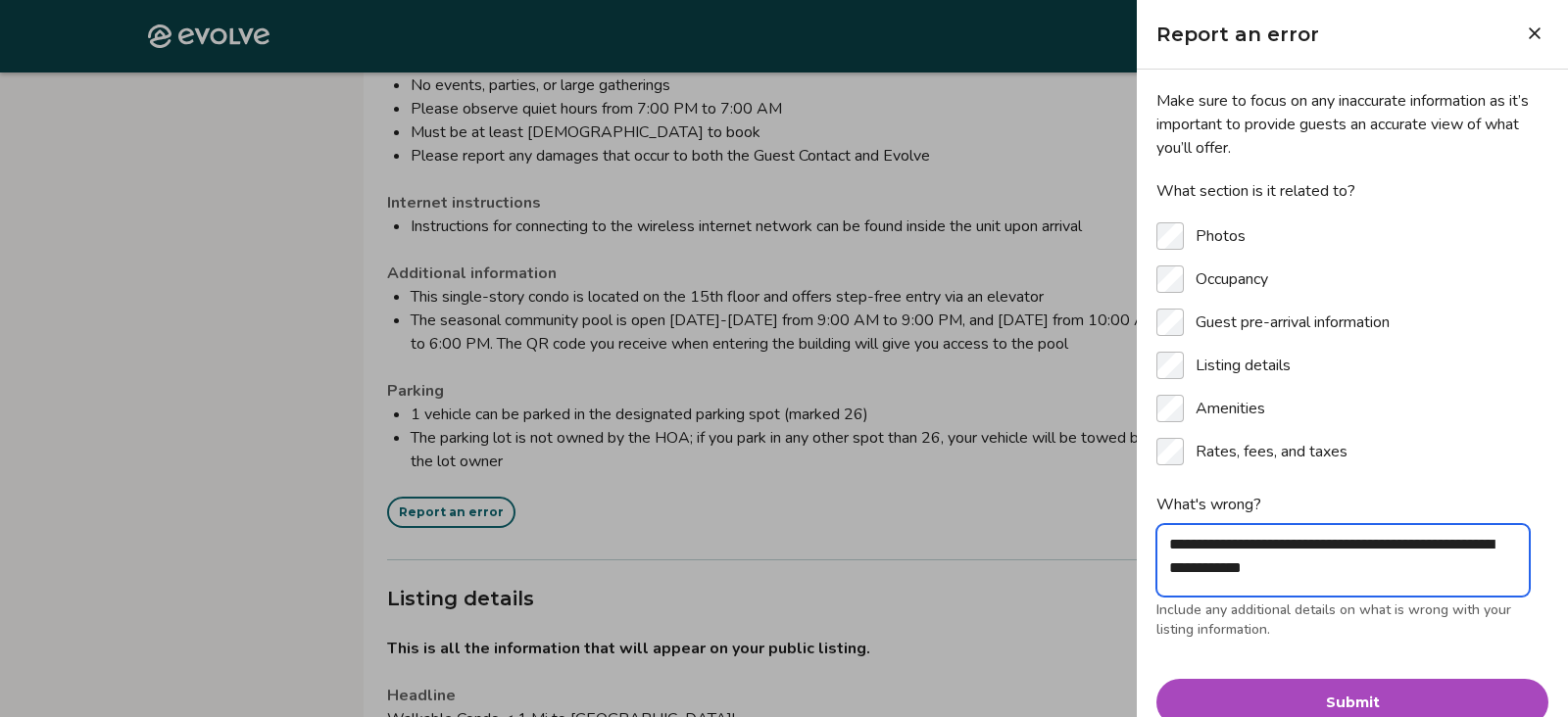 type on "*" 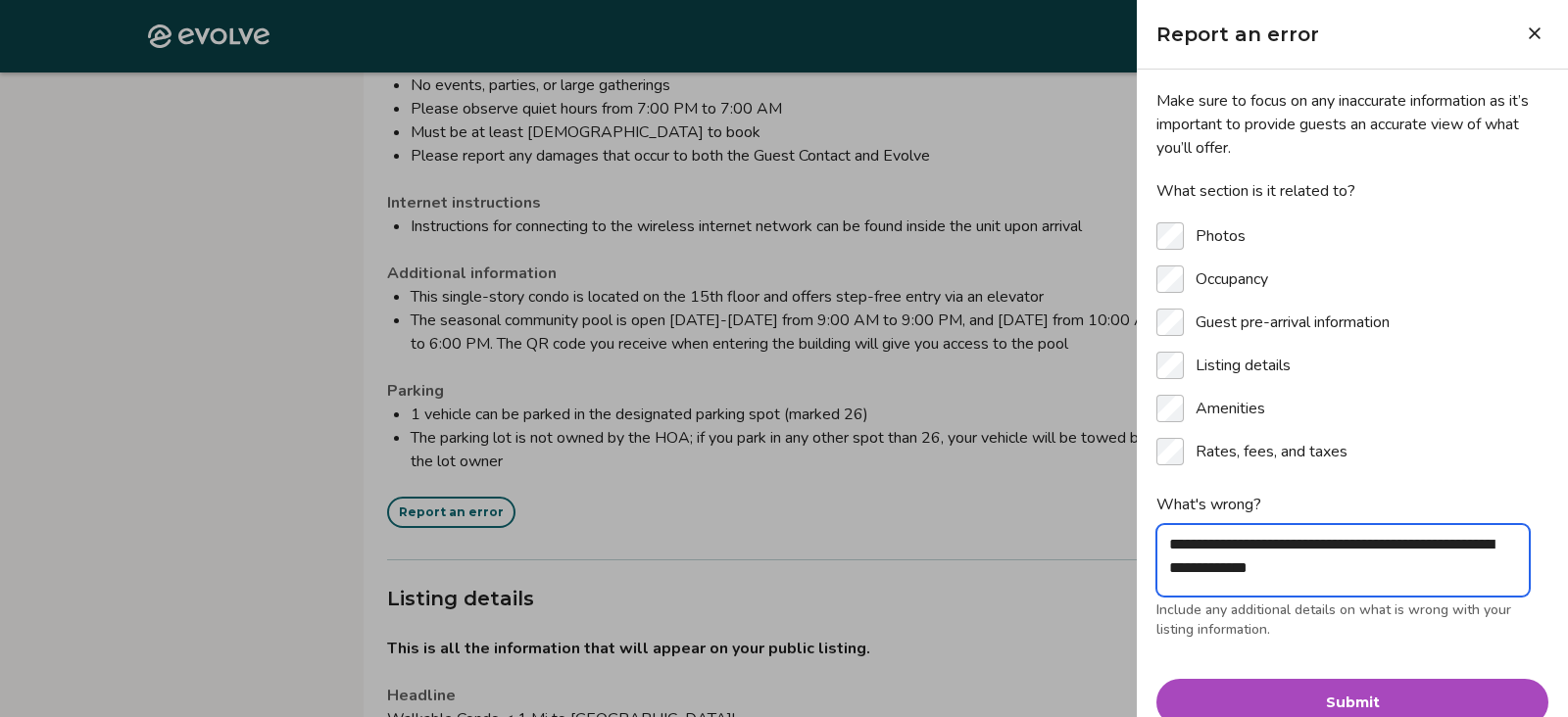 type on "*" 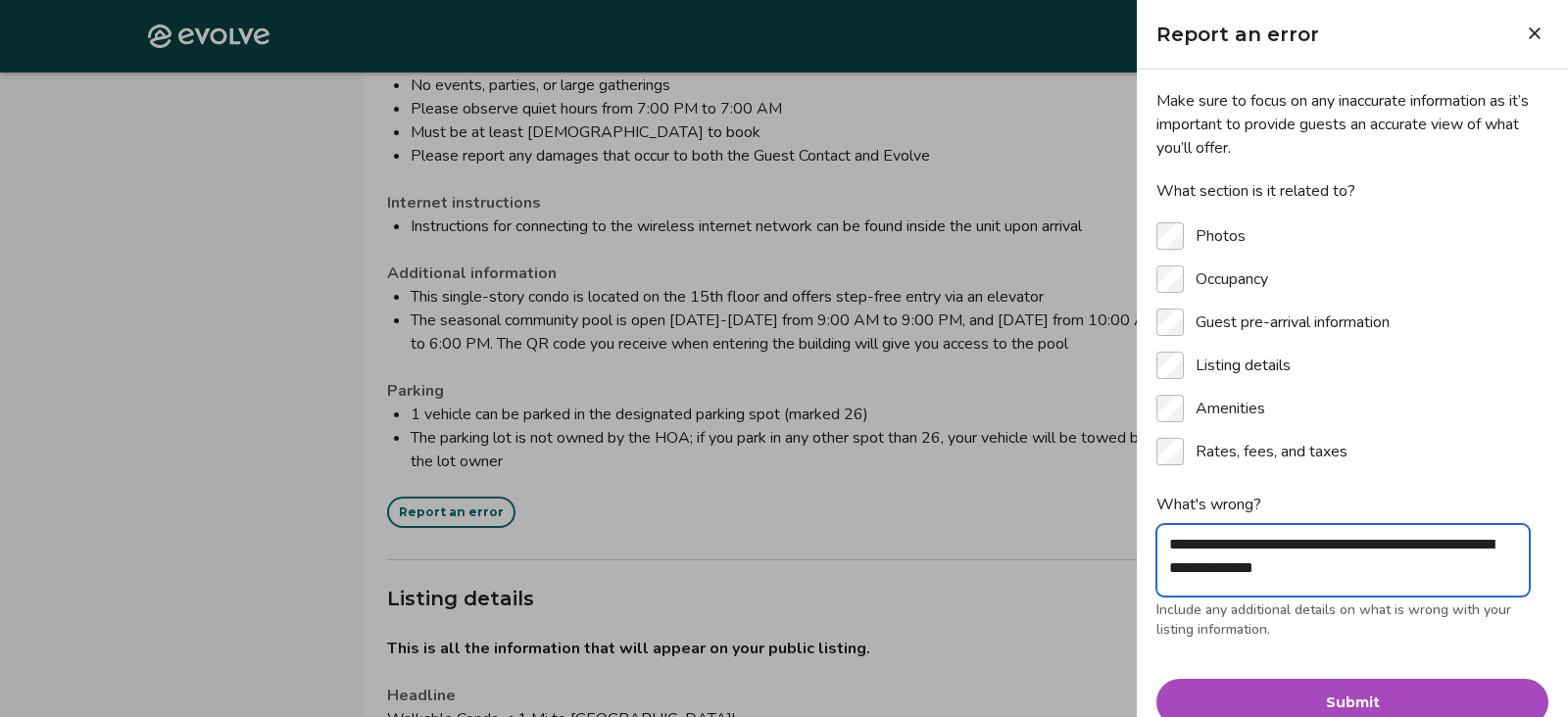 type on "*" 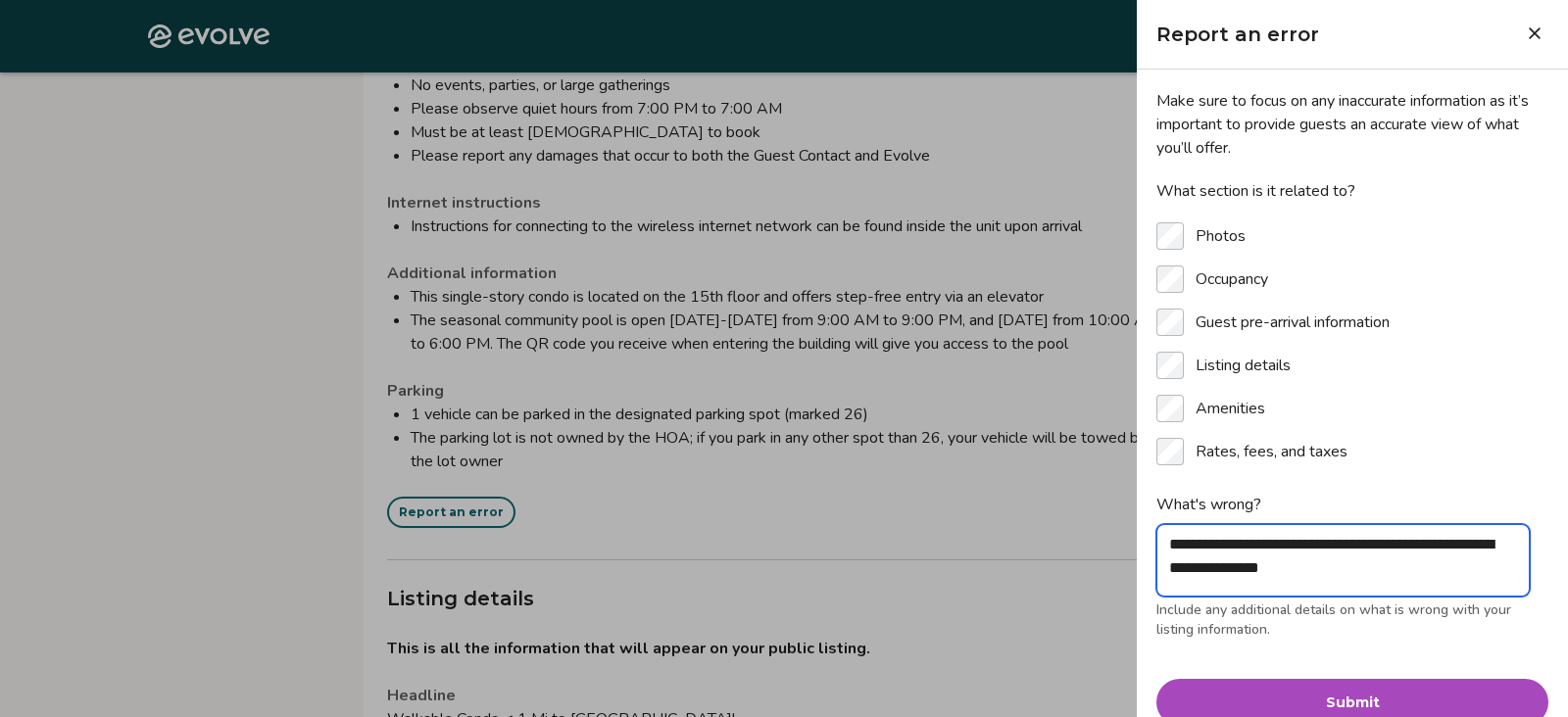type on "*" 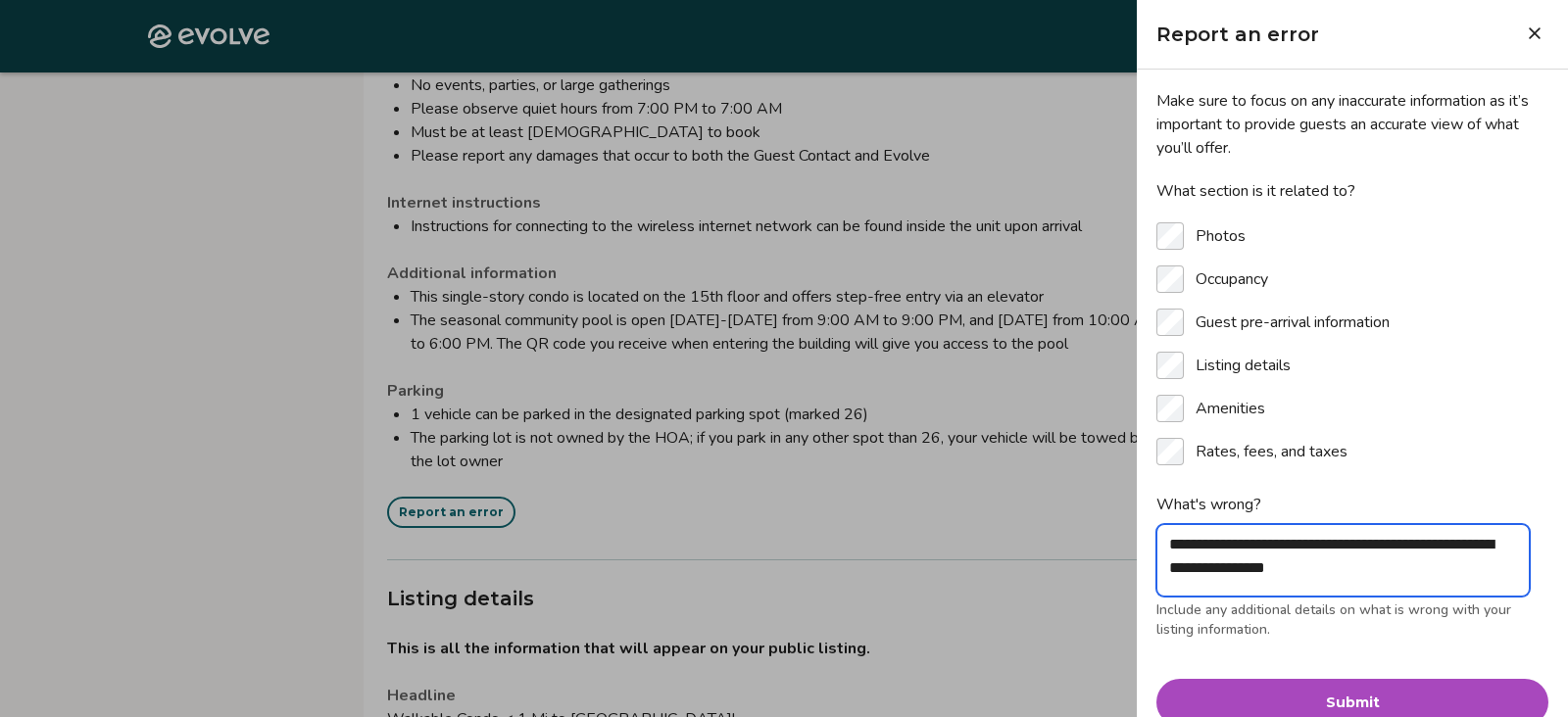 type on "*" 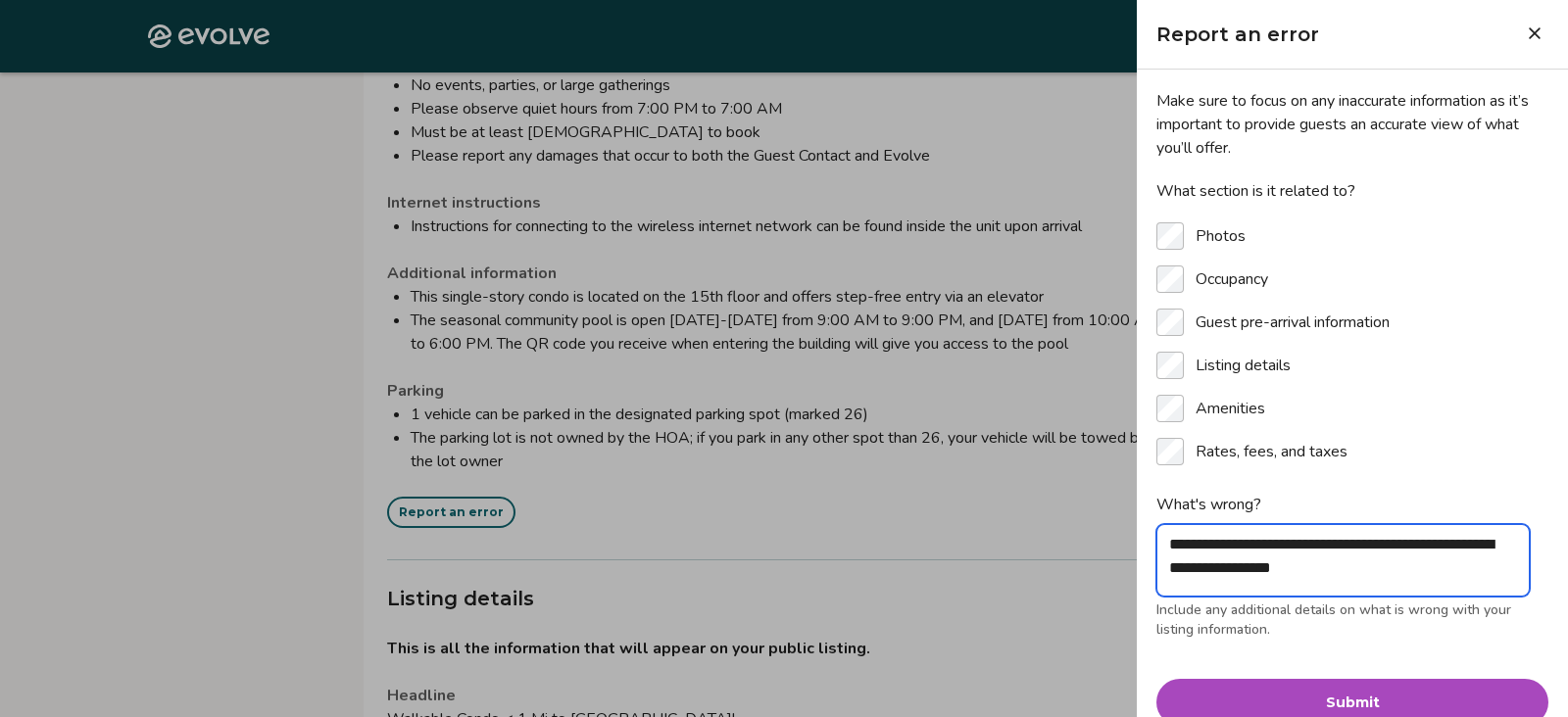 type on "*" 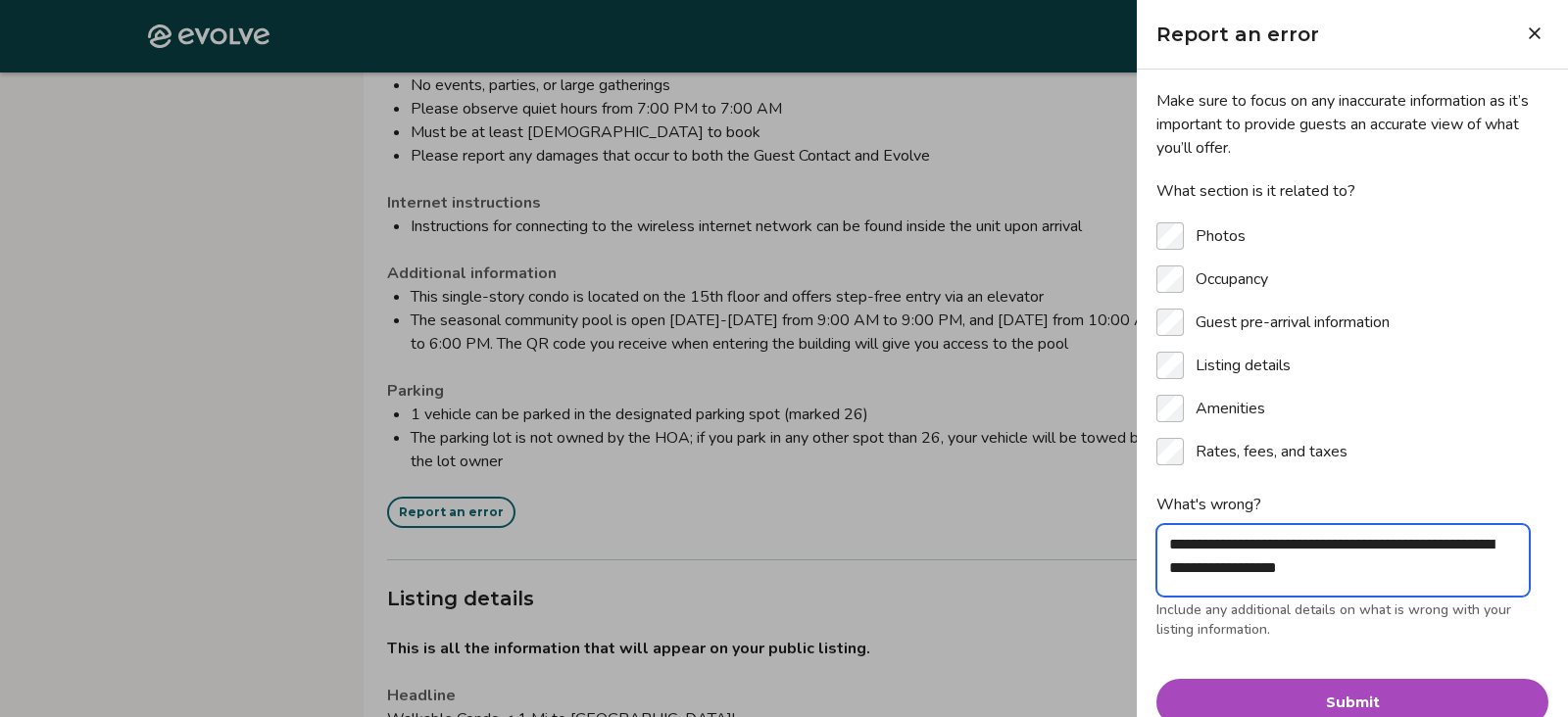 type on "**********" 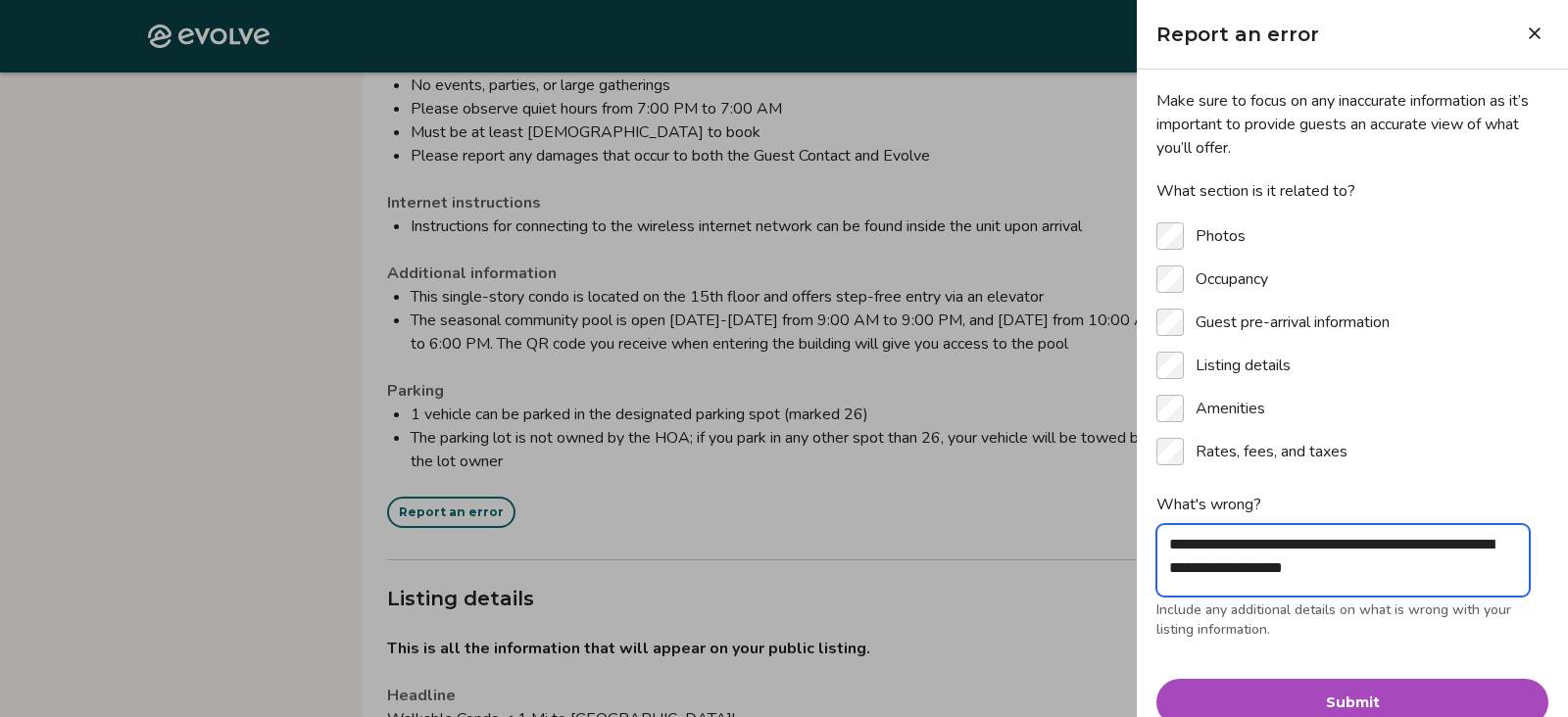 type on "*" 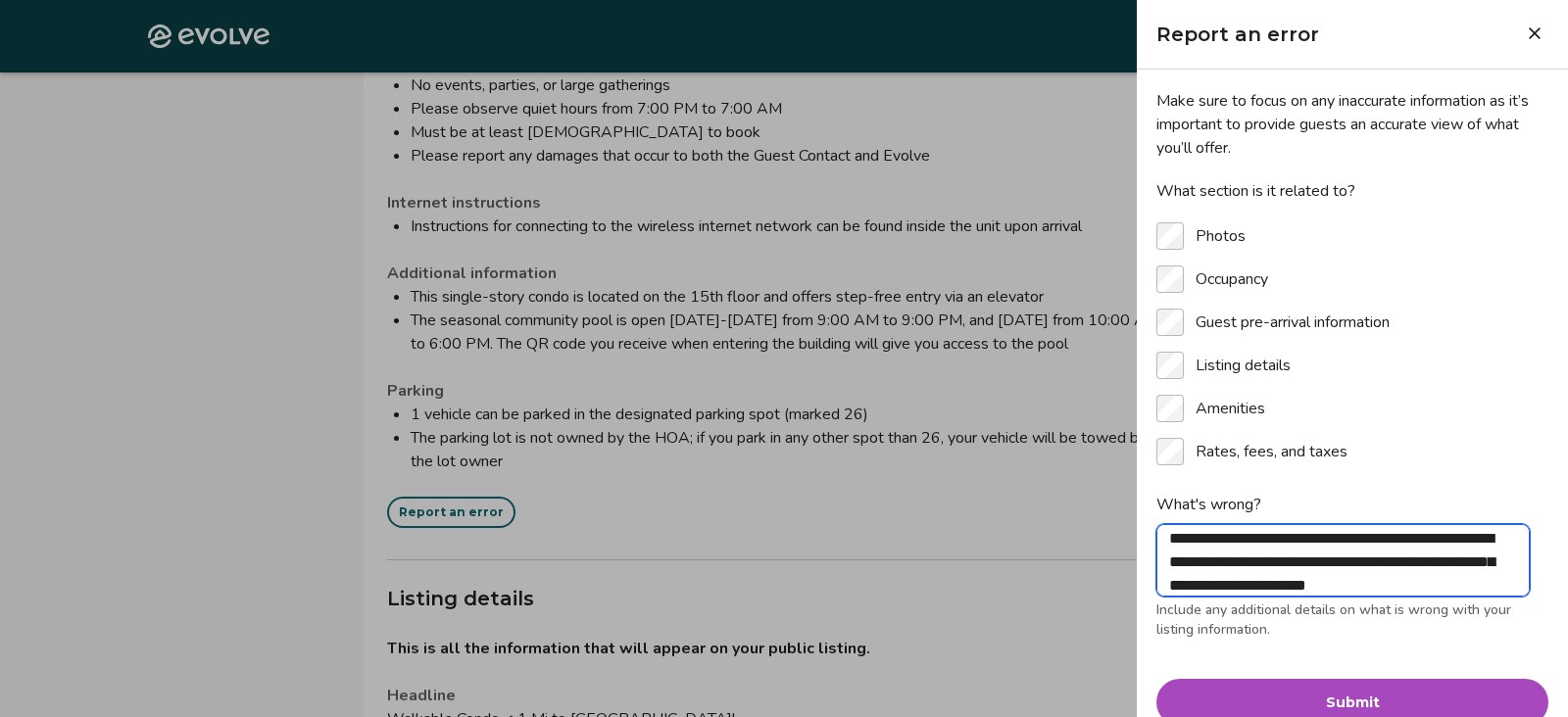 scroll, scrollTop: 29, scrollLeft: 0, axis: vertical 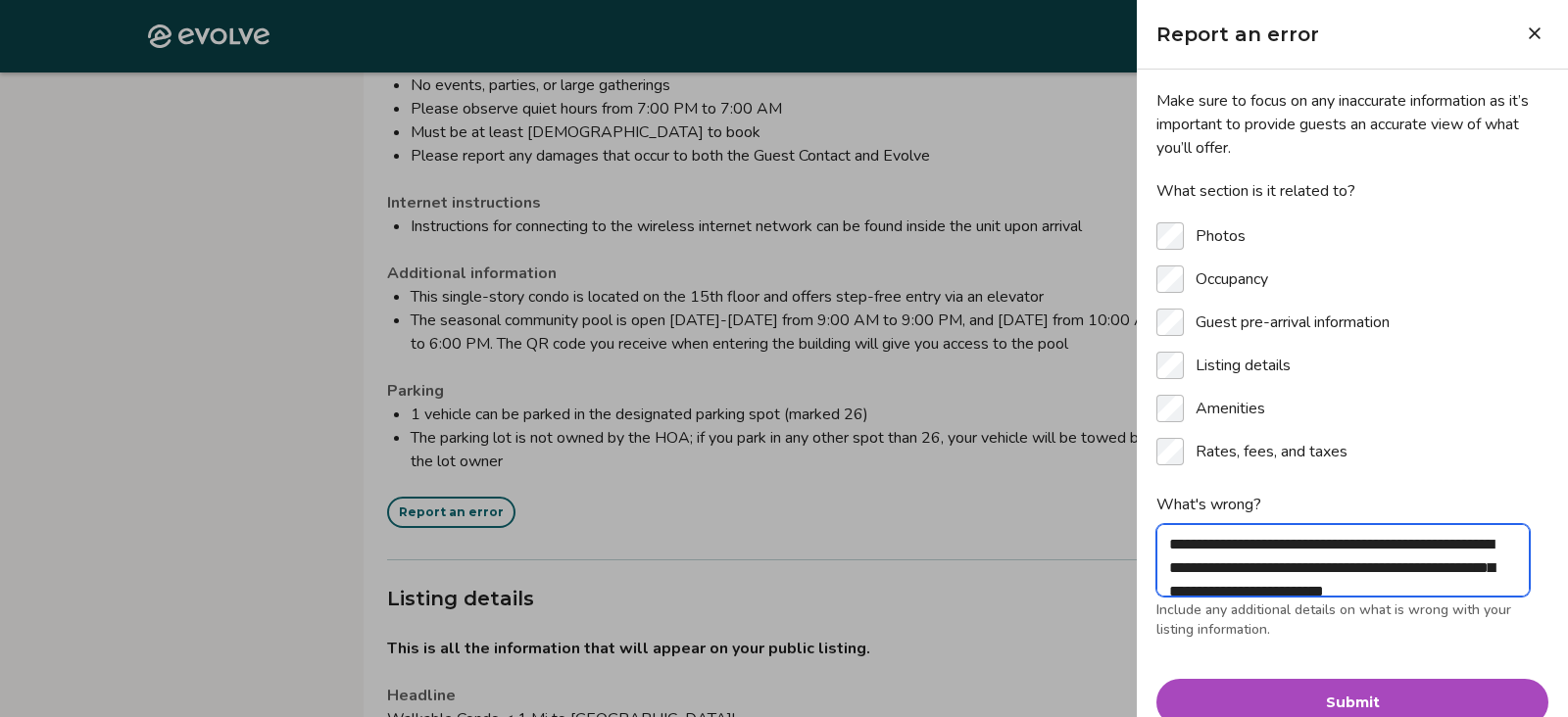 drag, startPoint x: 1227, startPoint y: 593, endPoint x: 1123, endPoint y: 520, distance: 127.063 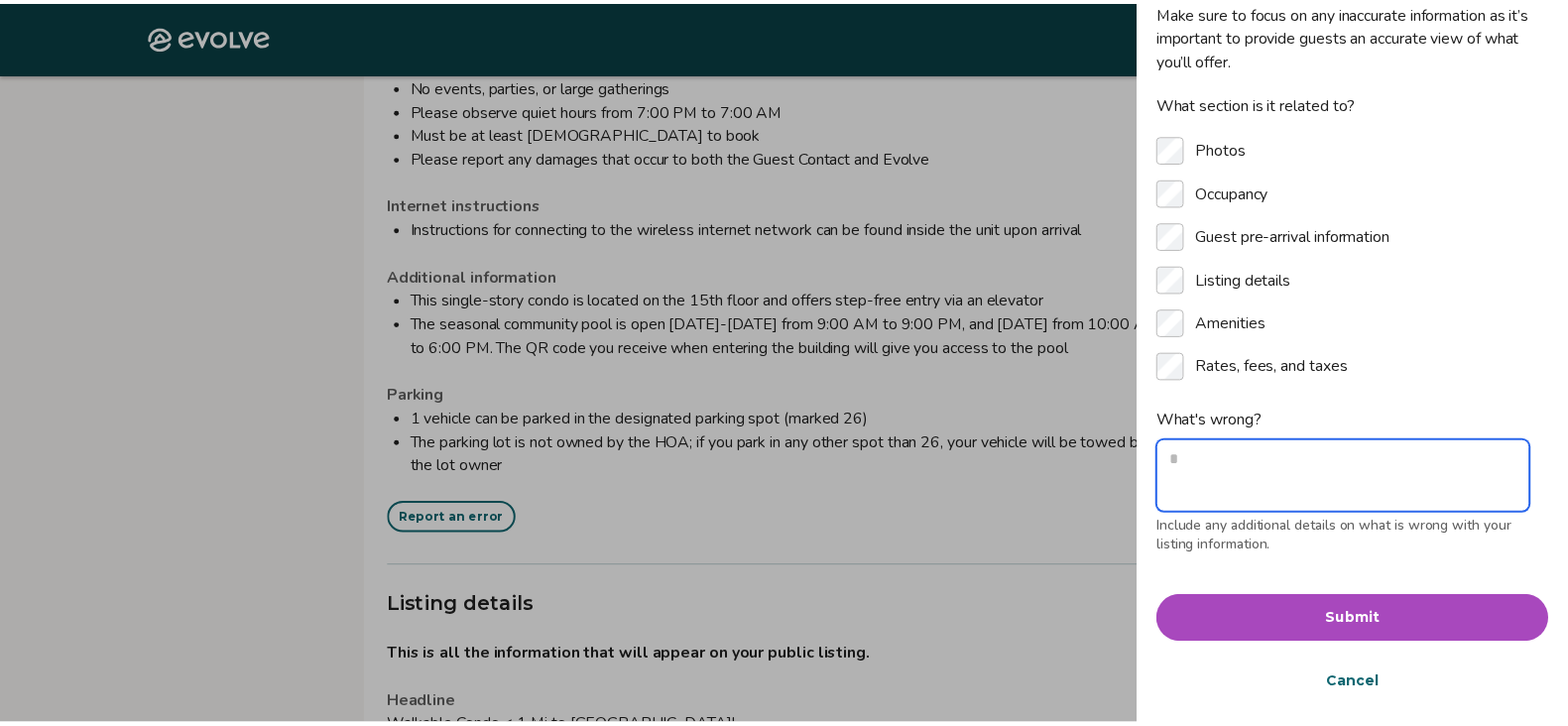 scroll, scrollTop: 0, scrollLeft: 0, axis: both 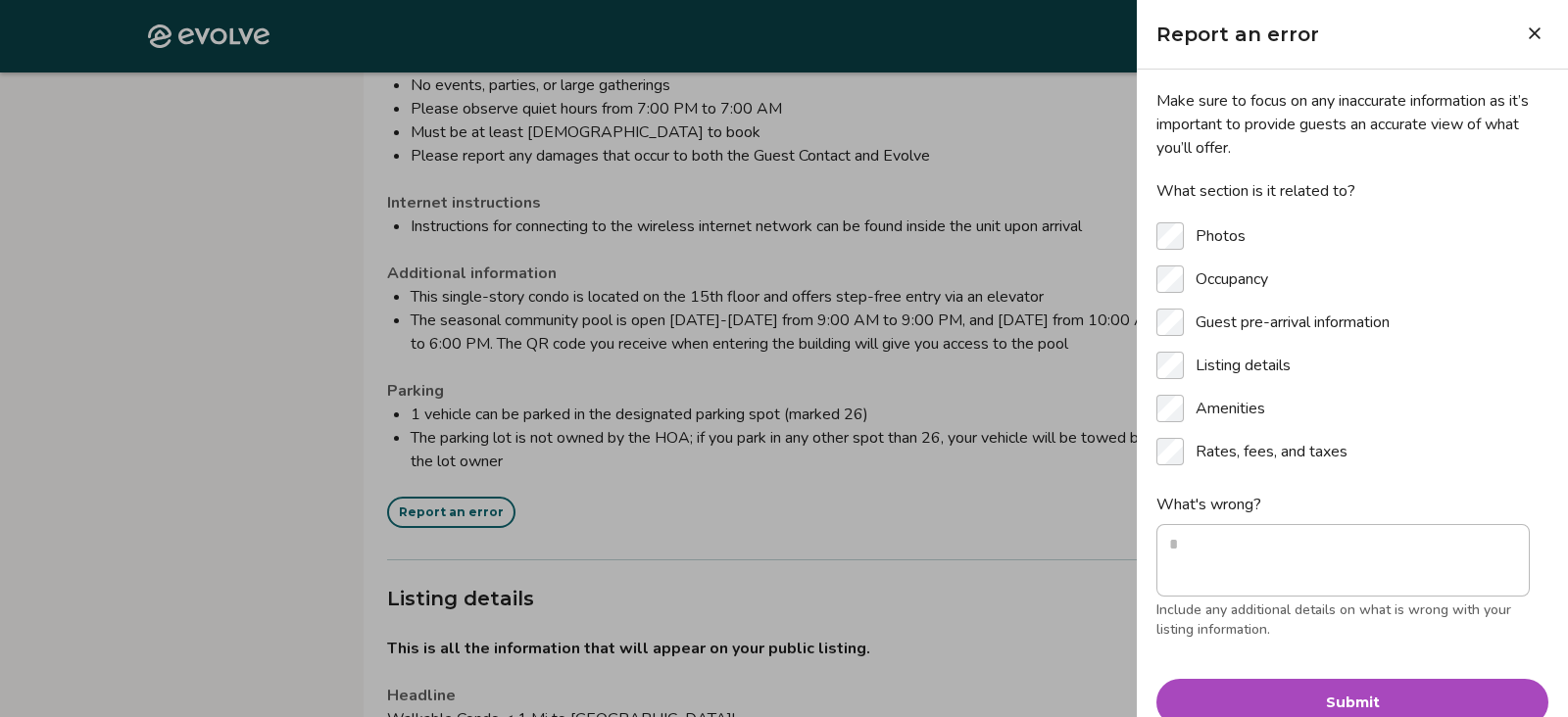 click 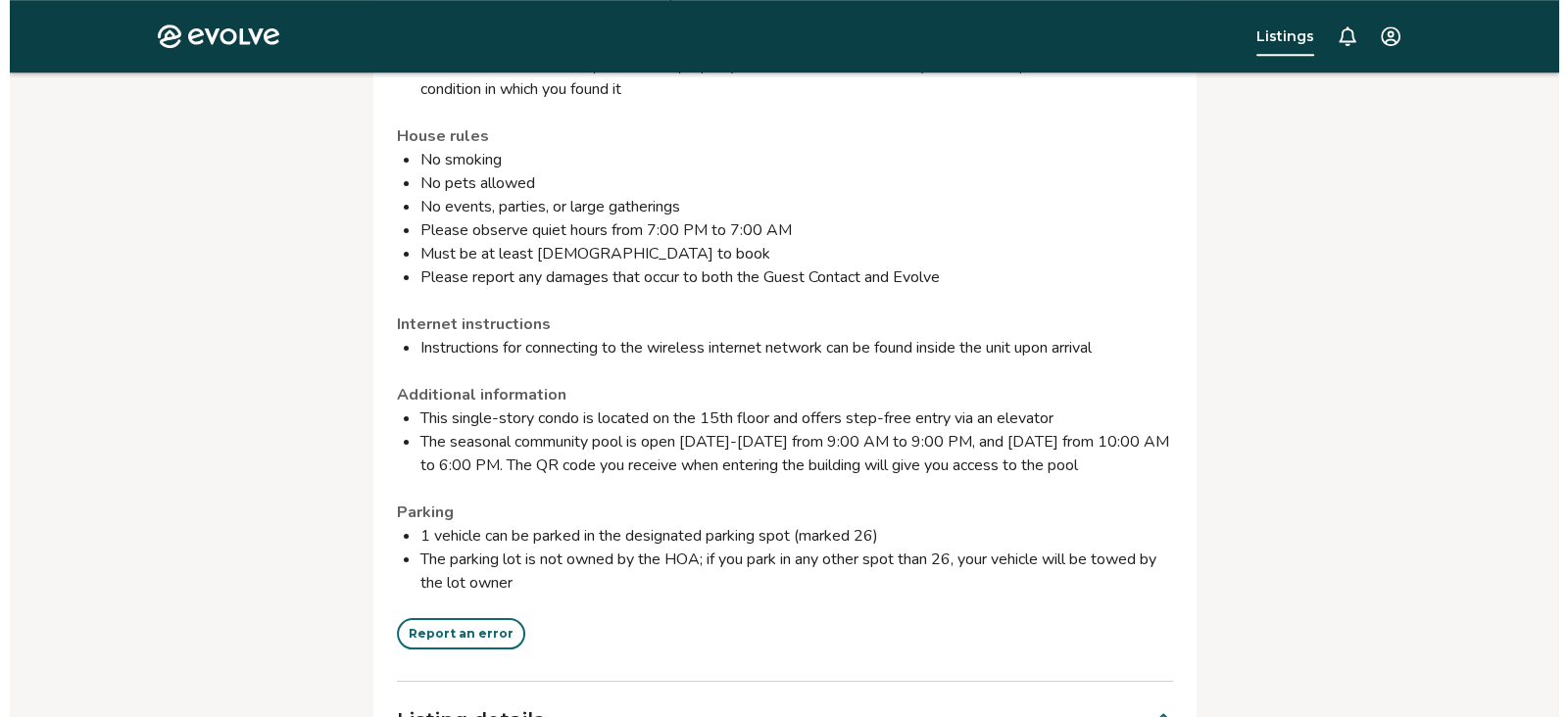 scroll, scrollTop: 2081, scrollLeft: 0, axis: vertical 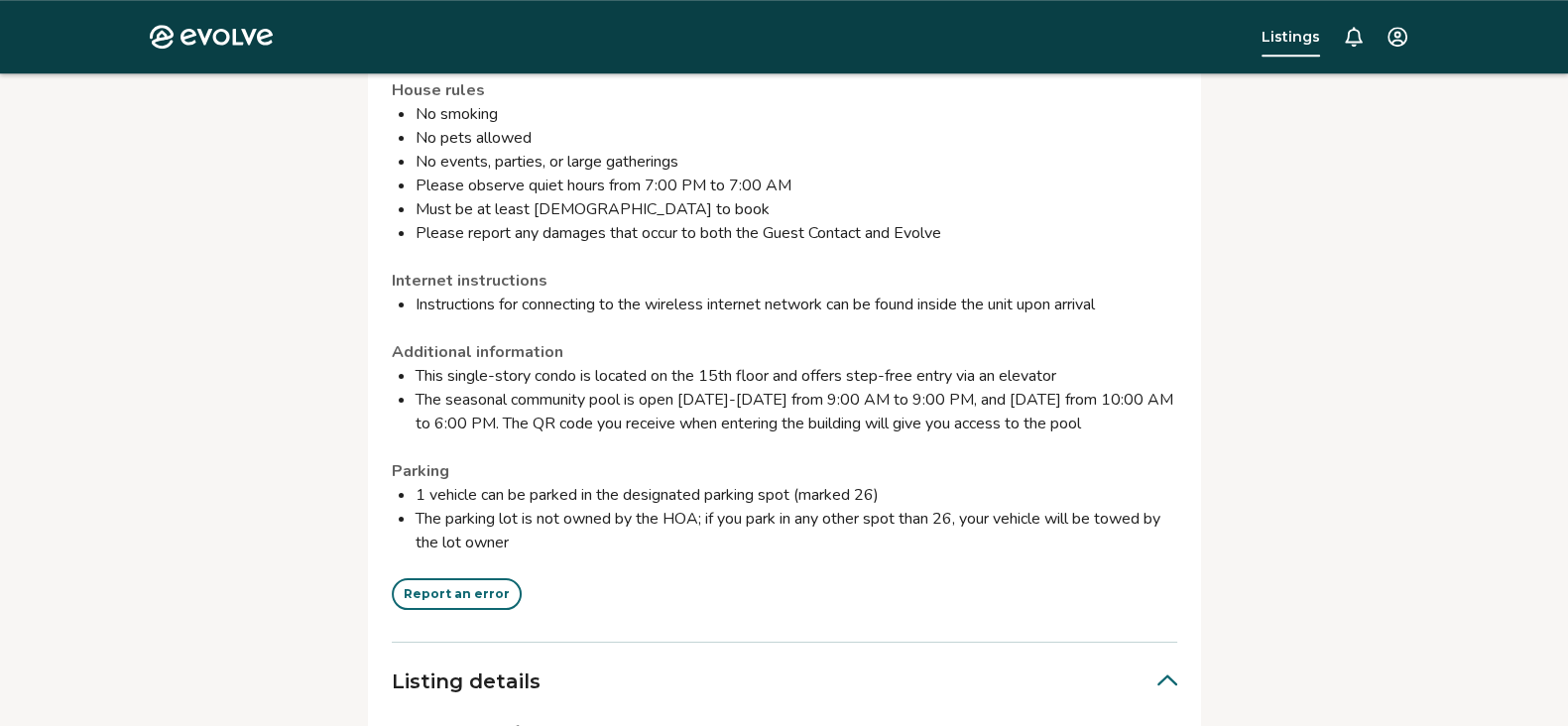 click on "Report an error" at bounding box center [456, 594] 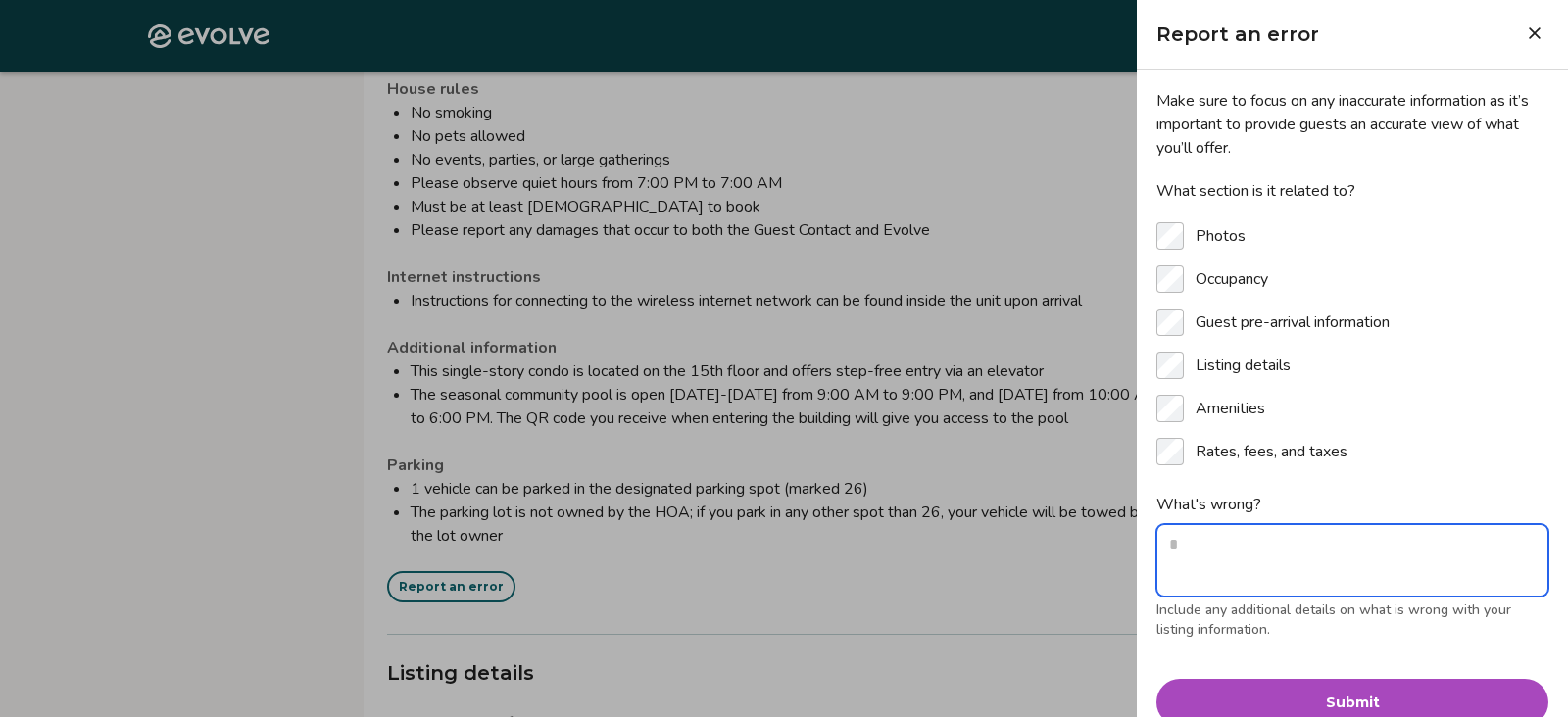 click on "What's wrong?" at bounding box center (1352, 560) 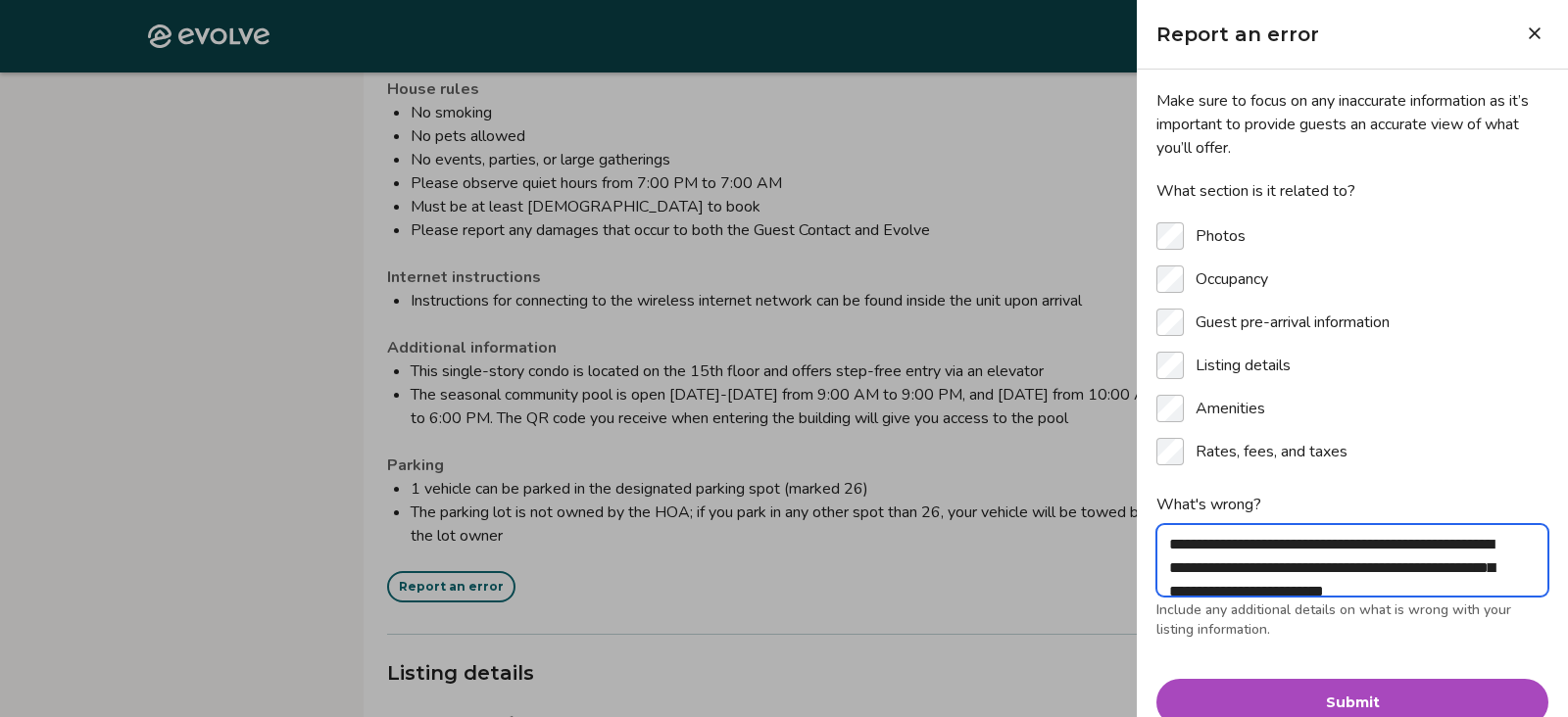 scroll, scrollTop: 29, scrollLeft: 0, axis: vertical 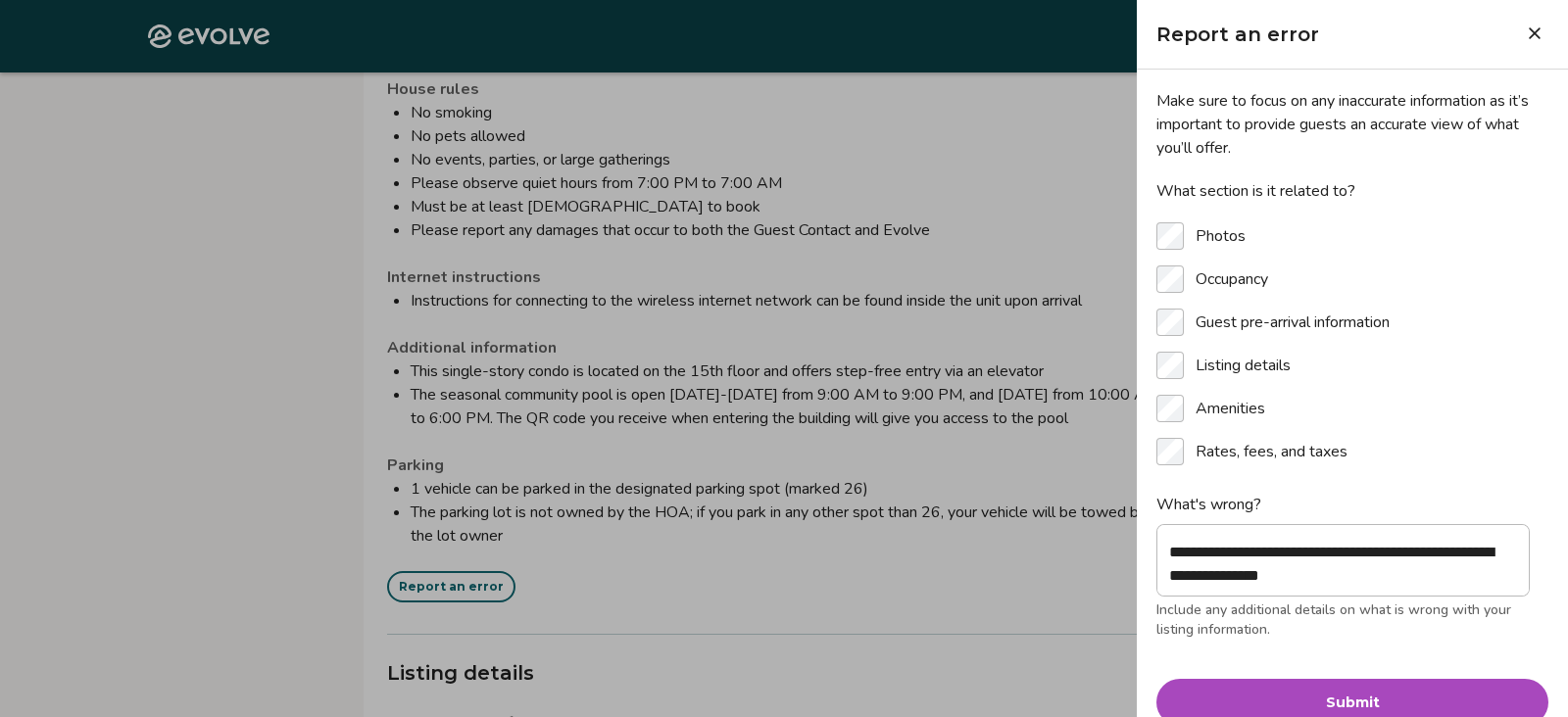 click on "Submit" at bounding box center (1352, 702) 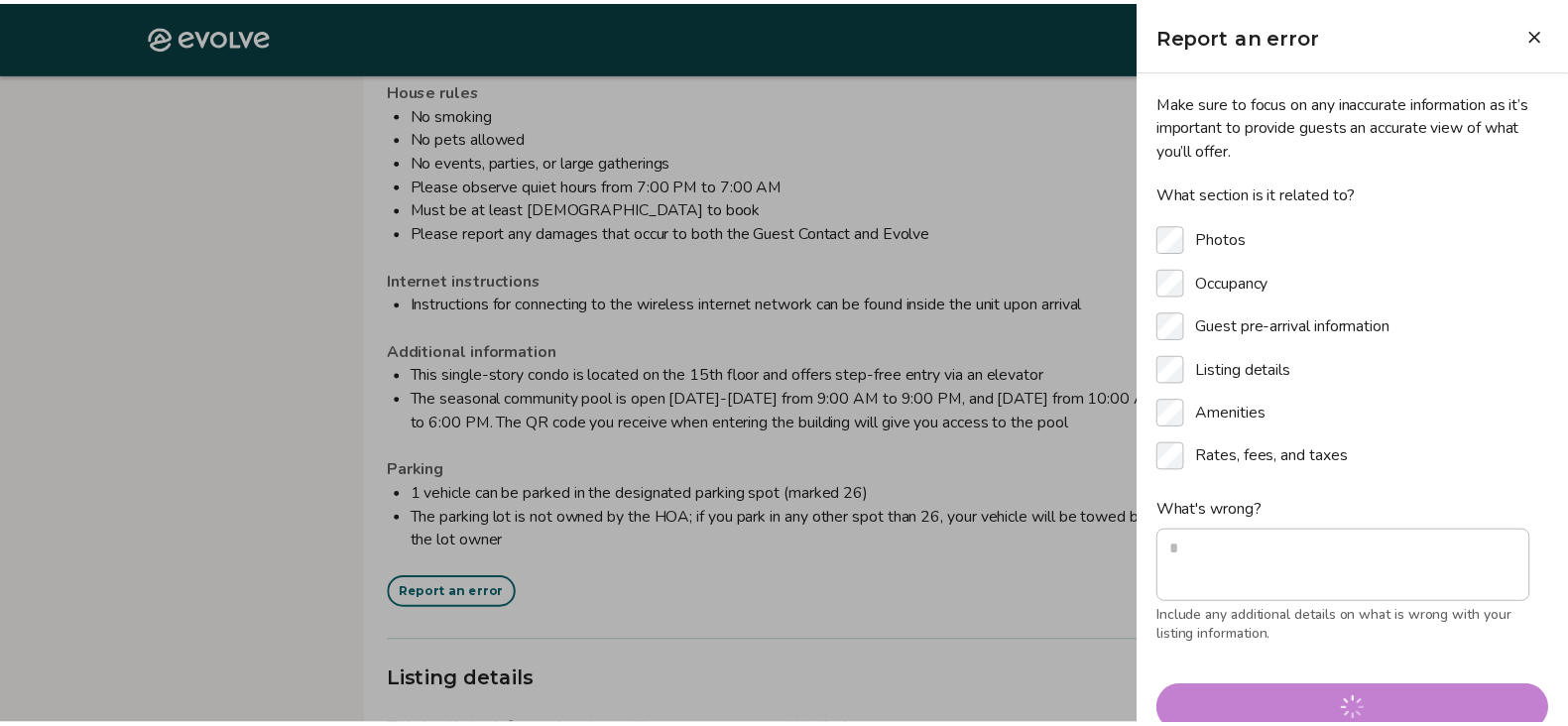 scroll, scrollTop: 0, scrollLeft: 0, axis: both 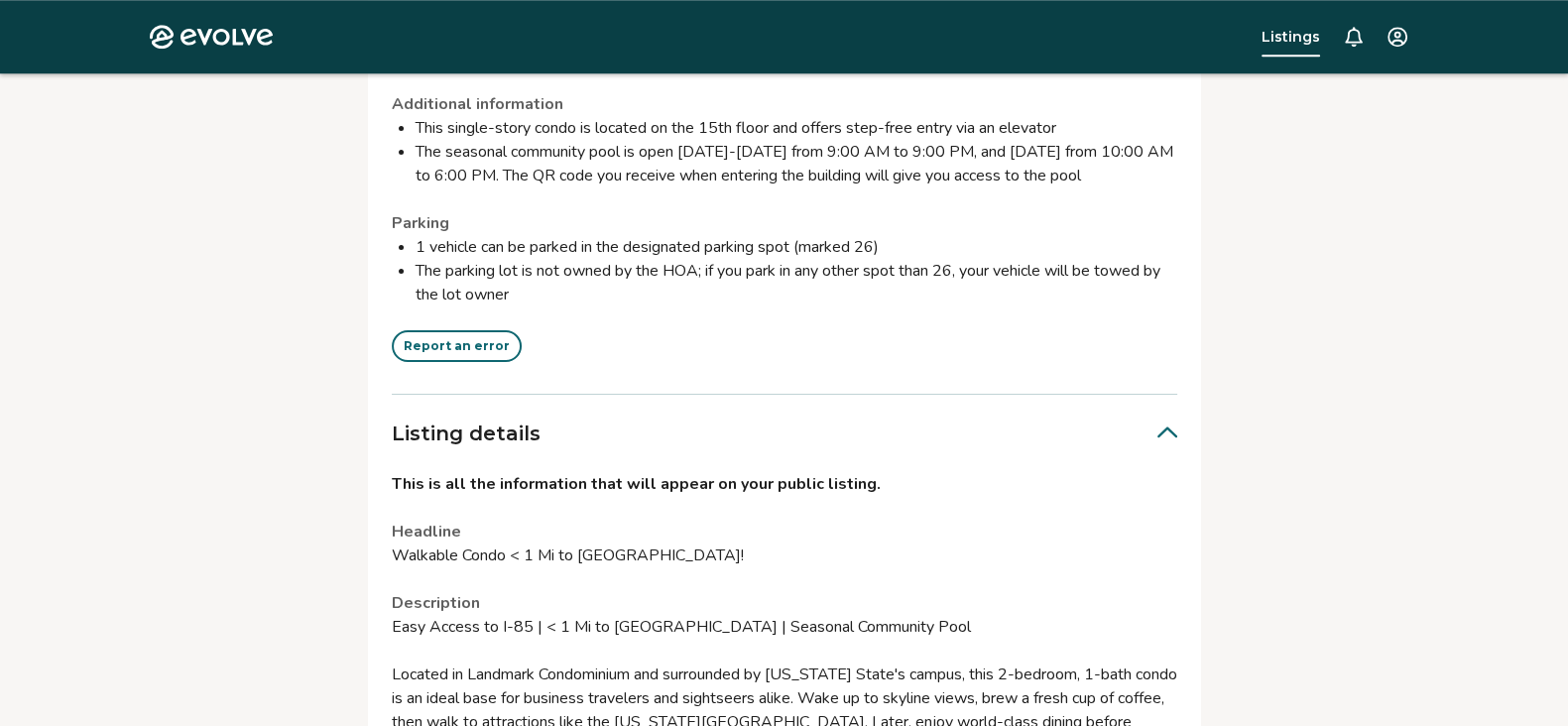 click on "Report an error" at bounding box center (456, 346) 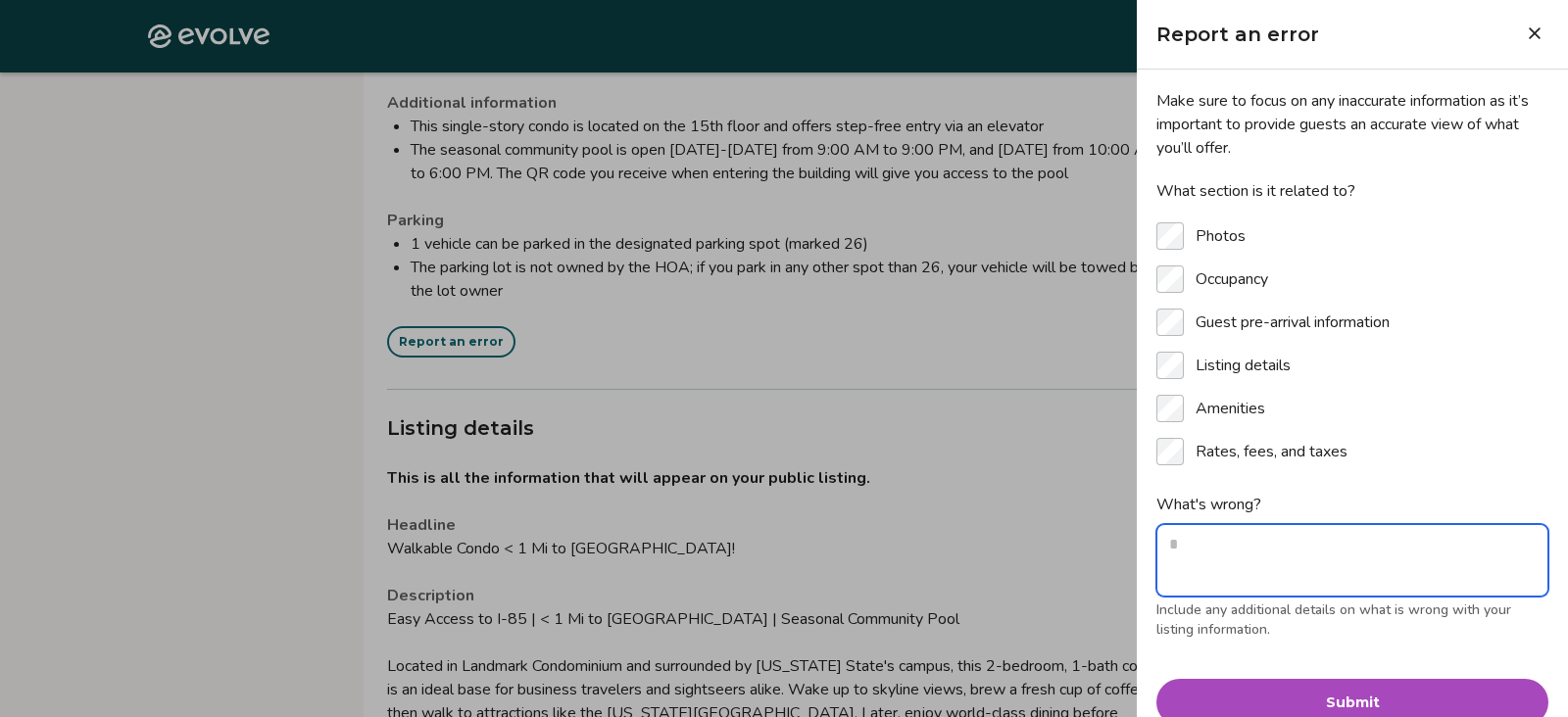 click on "What's wrong?" at bounding box center [1352, 560] 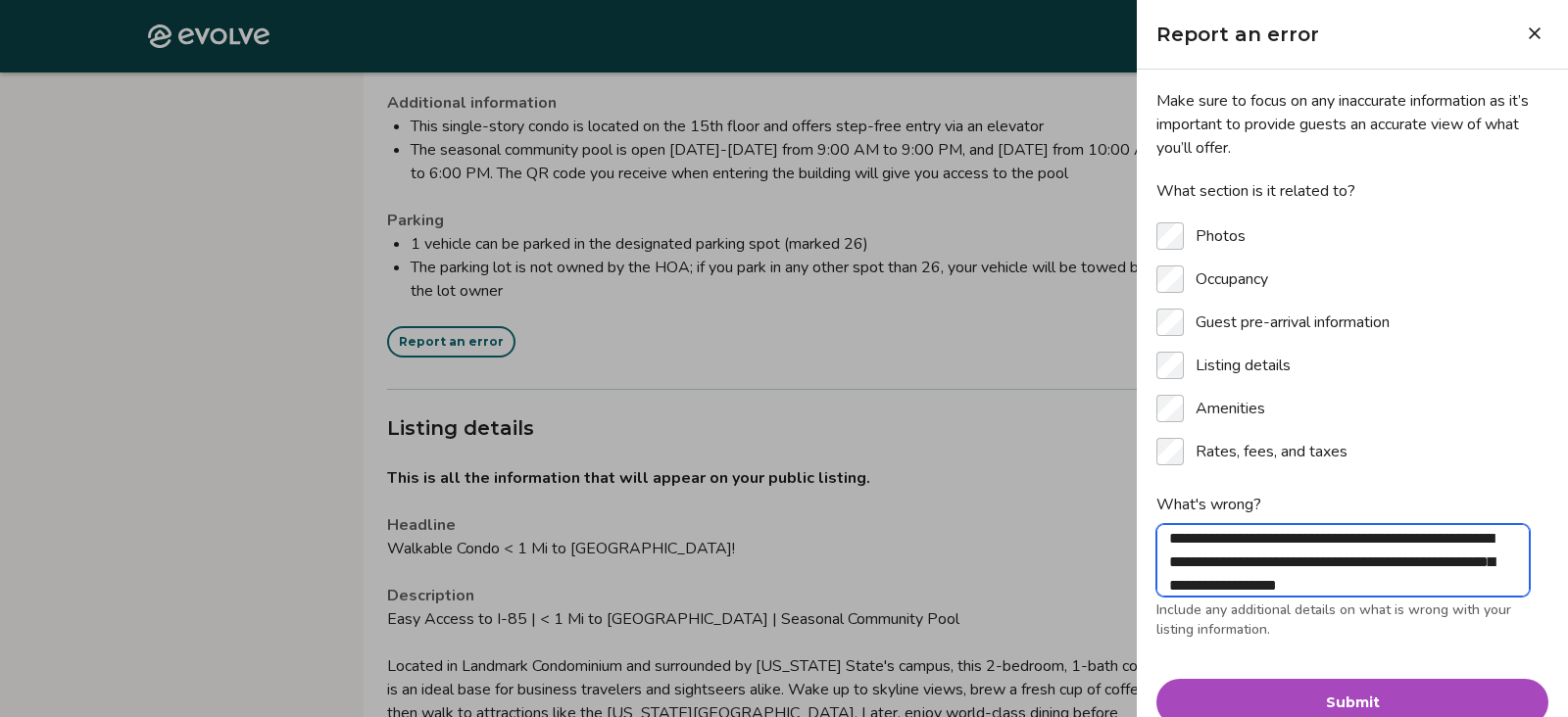 scroll, scrollTop: 29, scrollLeft: 0, axis: vertical 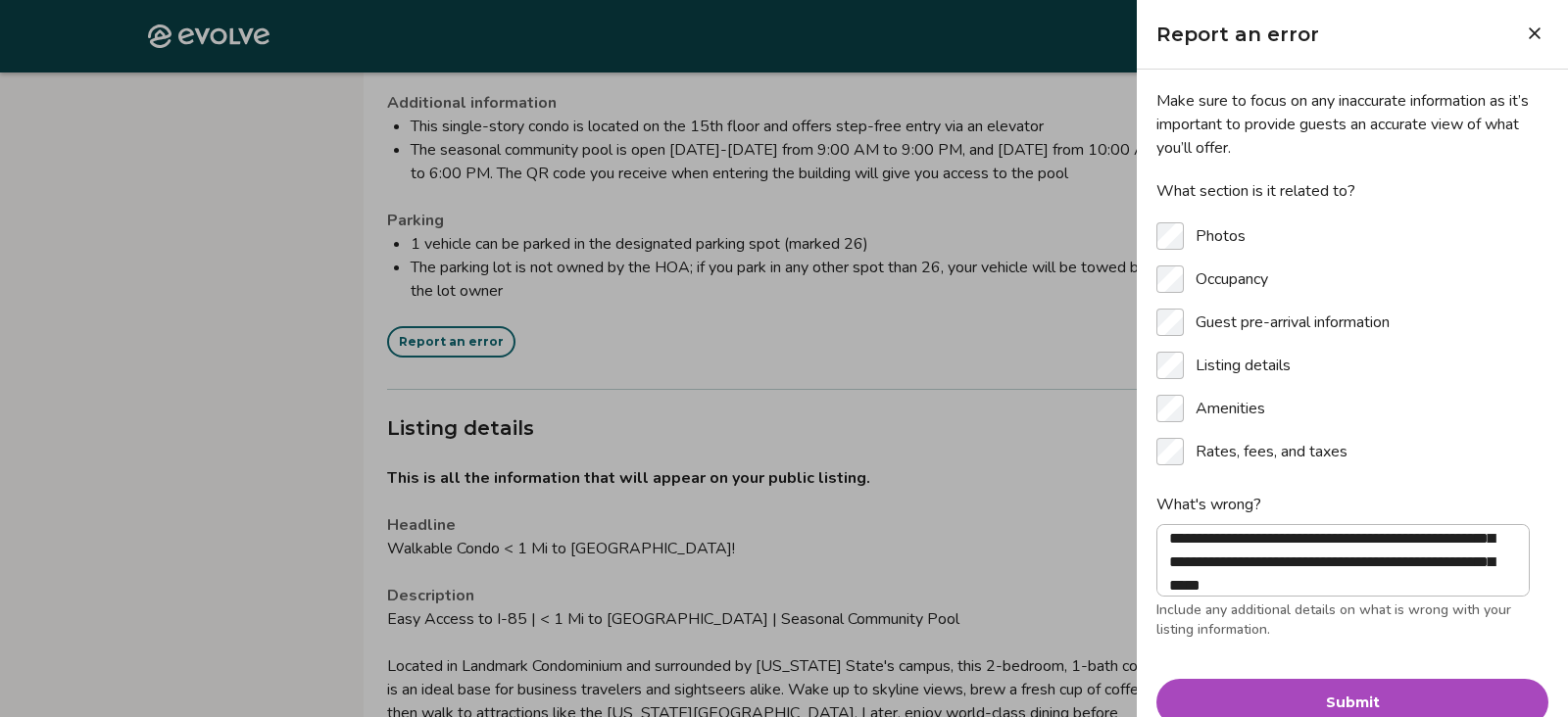 click on "Submit" at bounding box center (1352, 702) 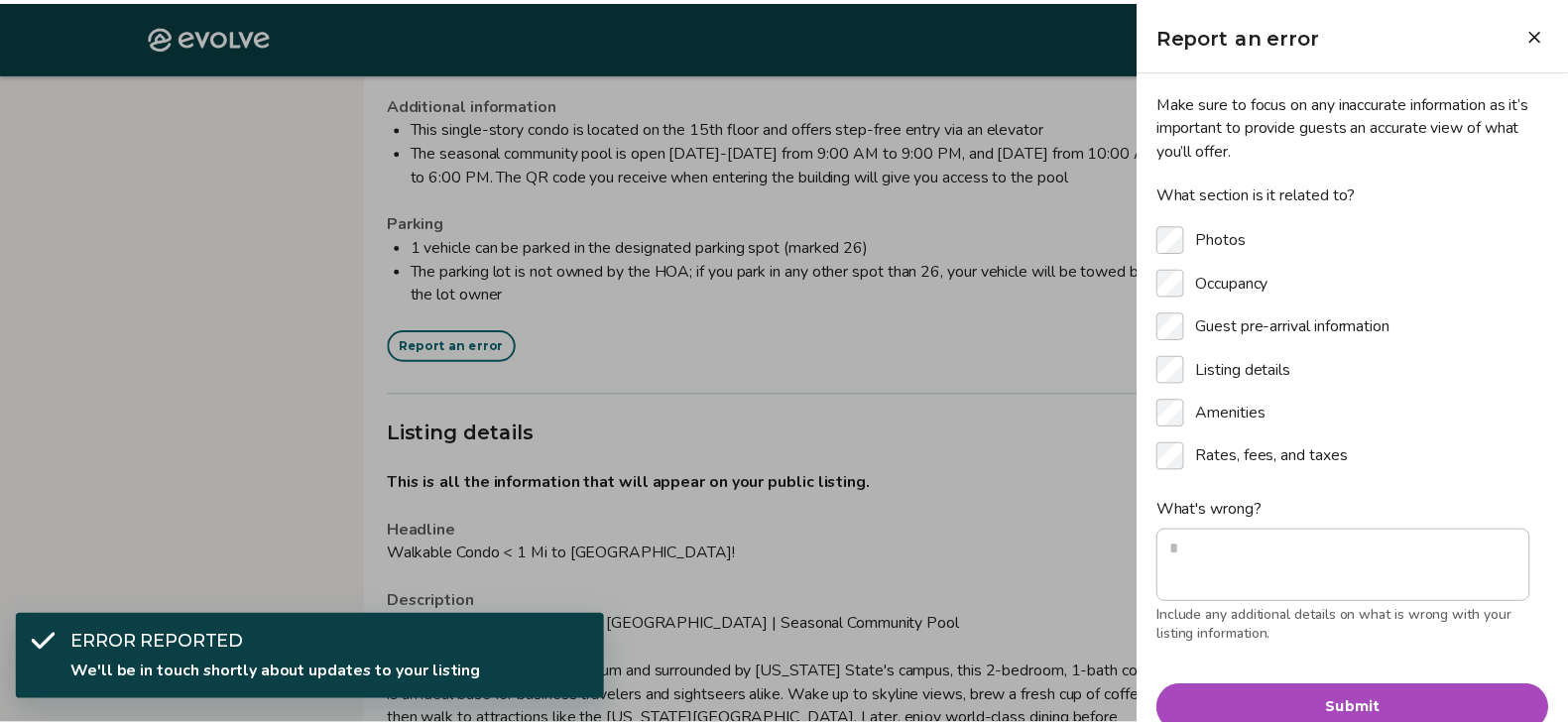 scroll, scrollTop: 0, scrollLeft: 0, axis: both 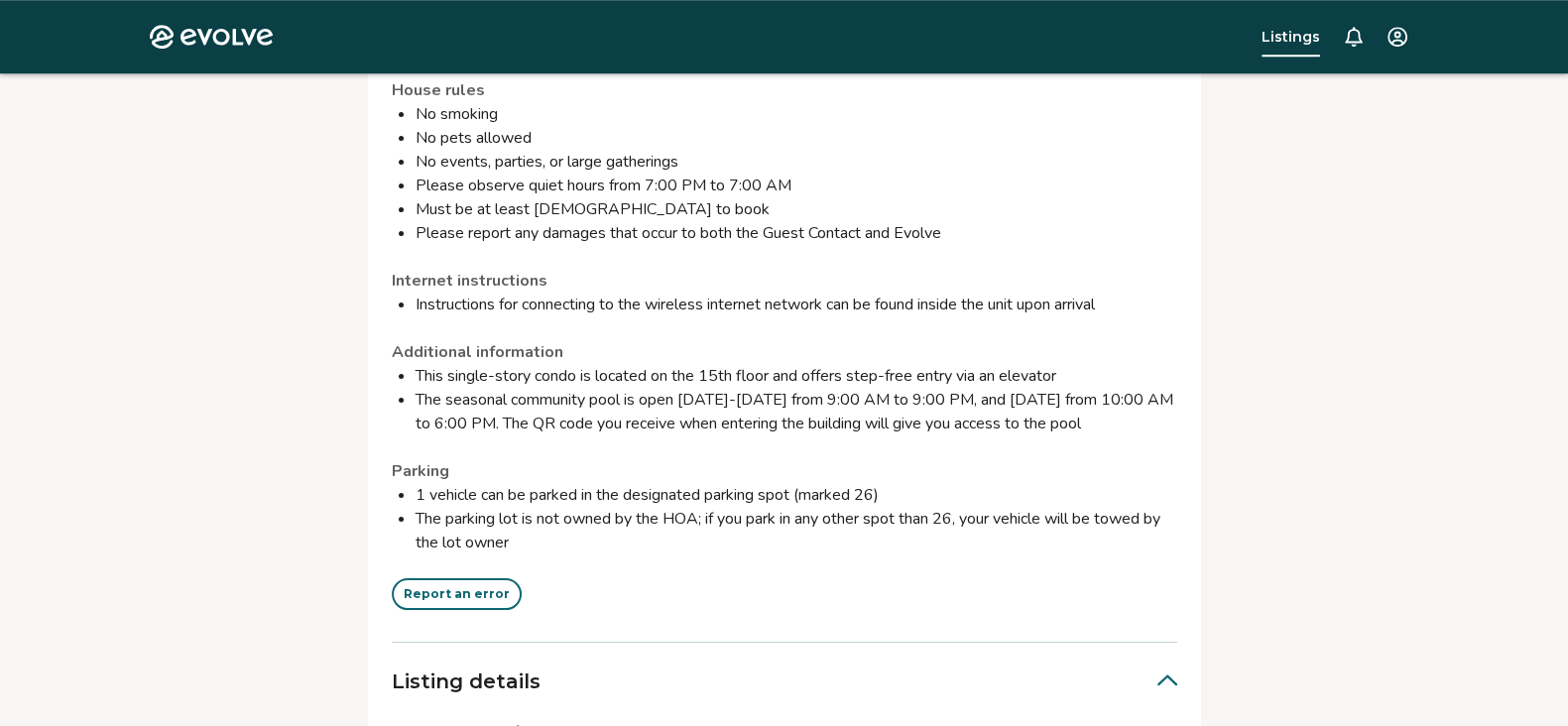 click on "Report an error" at bounding box center [456, 594] 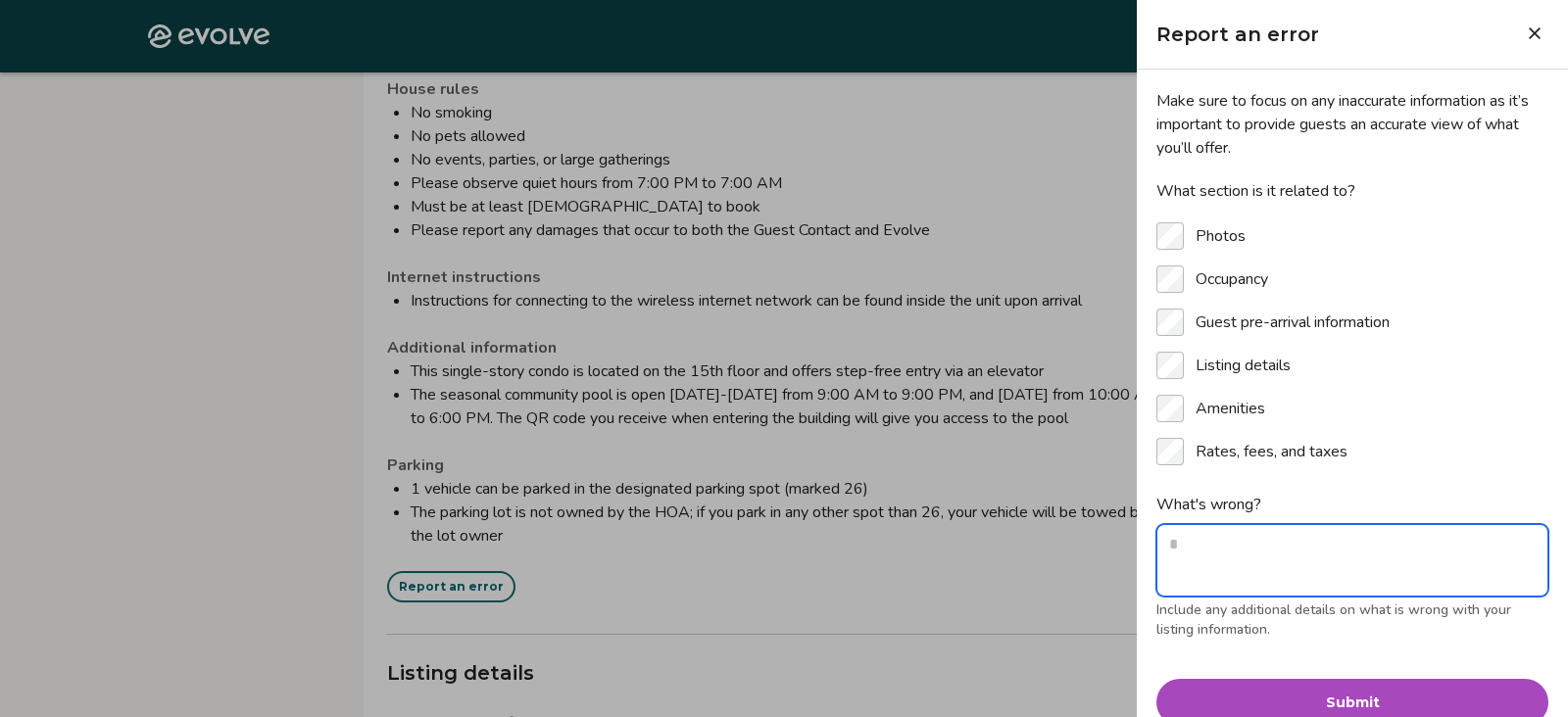 click on "What's wrong?" at bounding box center (1352, 560) 